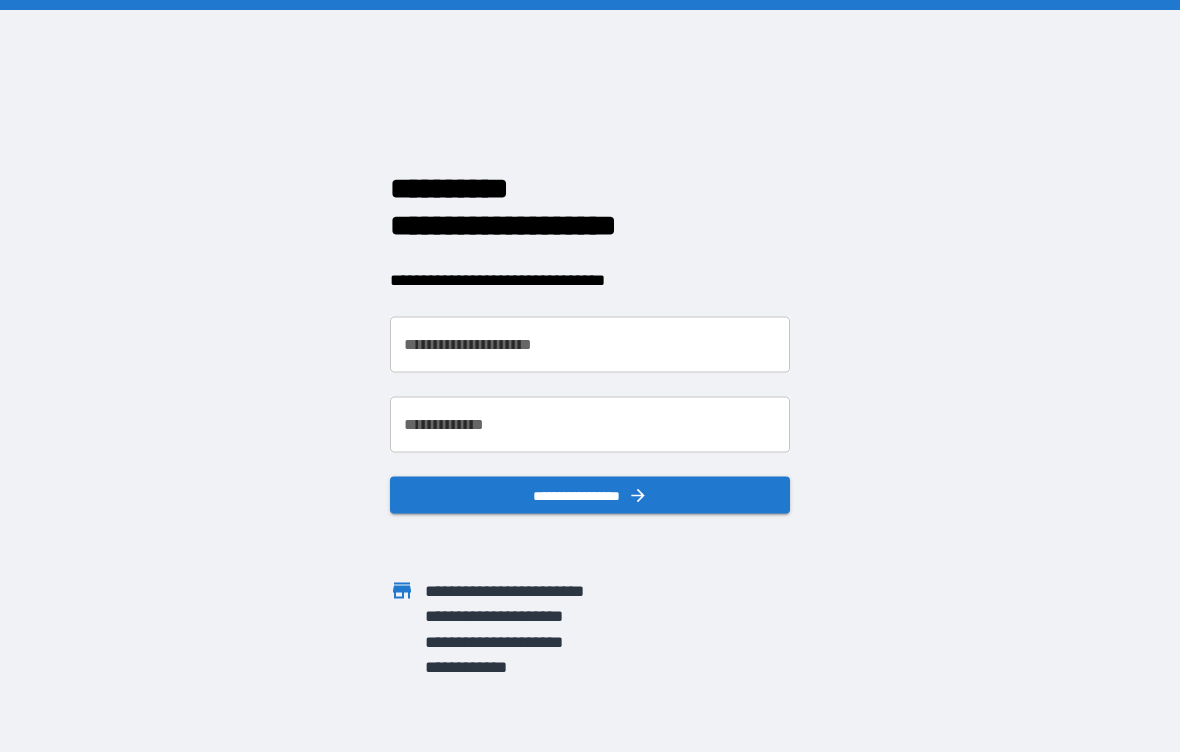 scroll, scrollTop: 0, scrollLeft: 0, axis: both 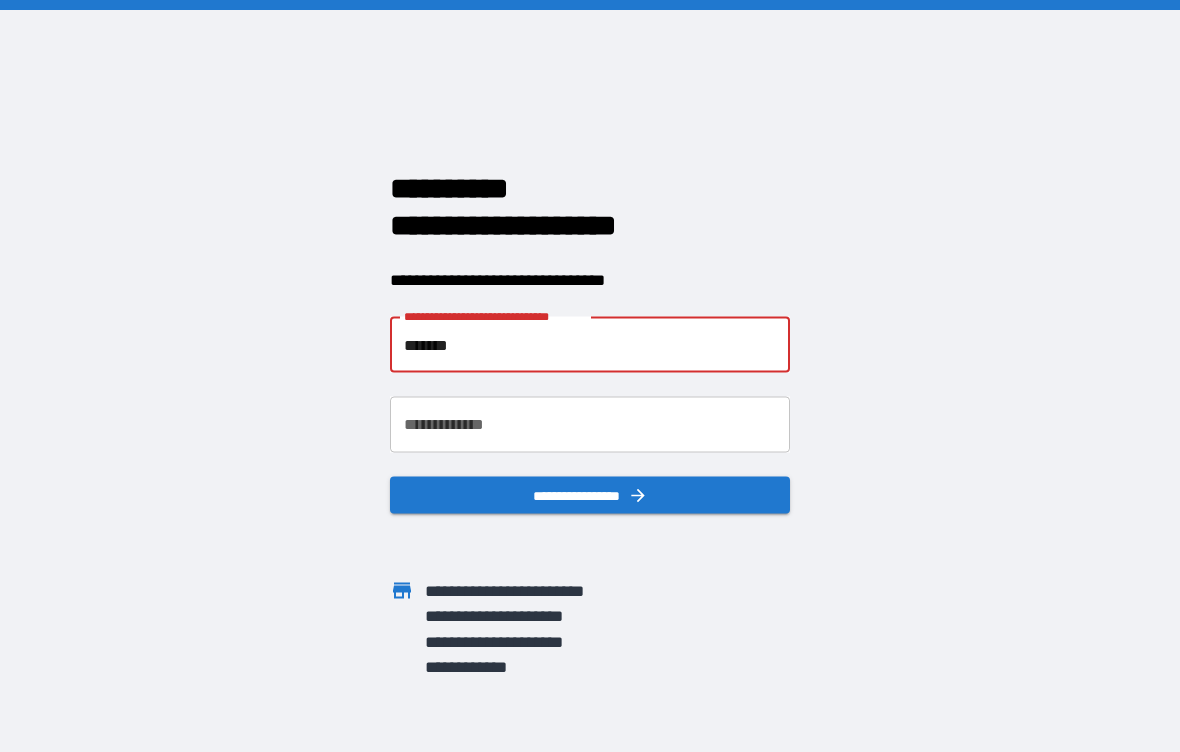 click on "**********" at bounding box center (590, 376) 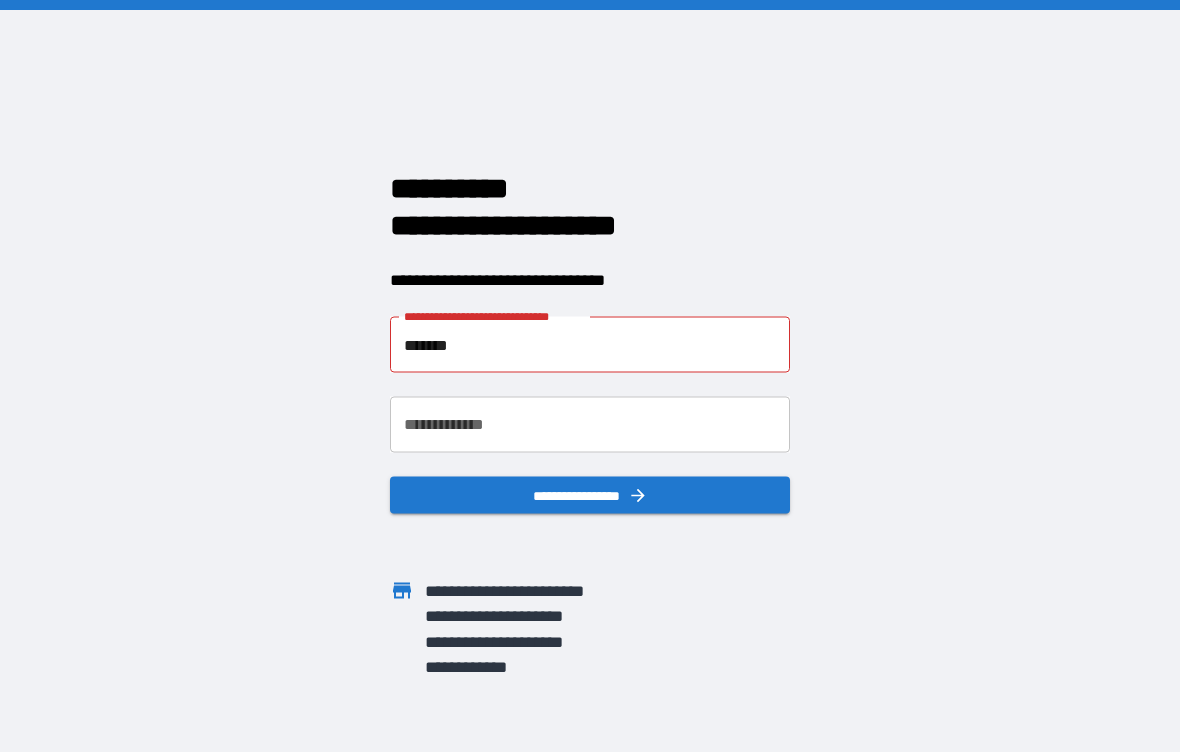 click on "*******" at bounding box center (590, 345) 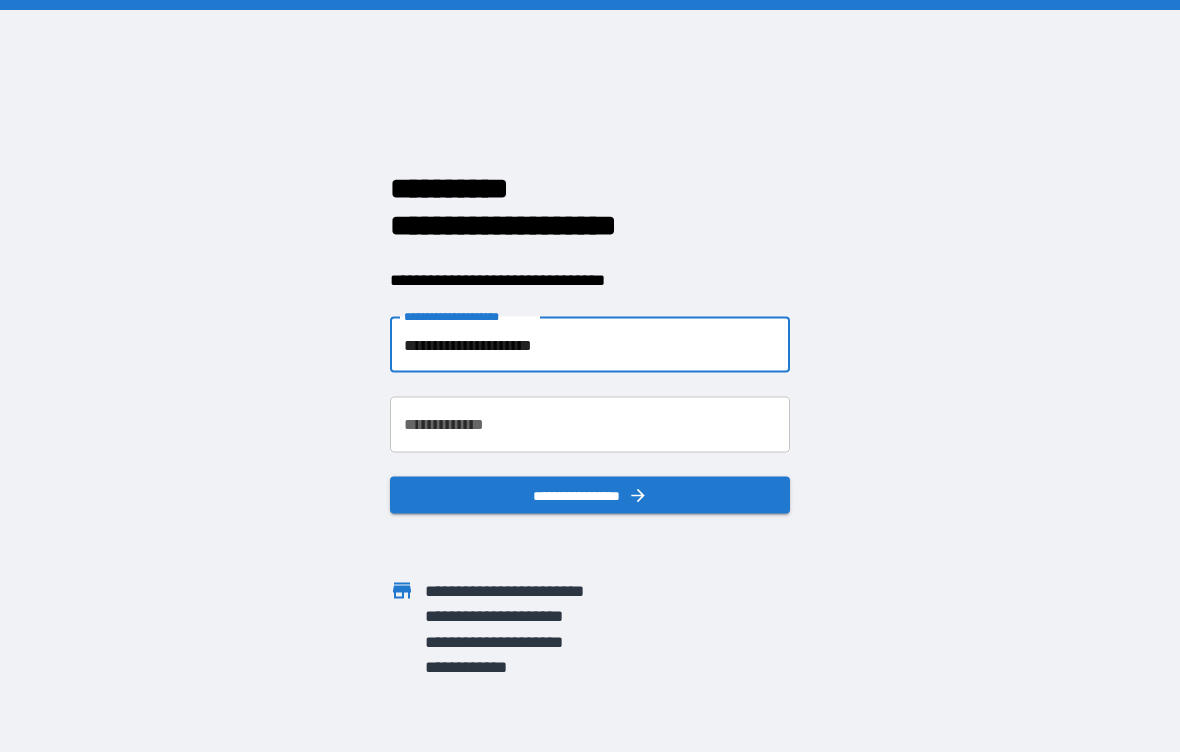 type on "**********" 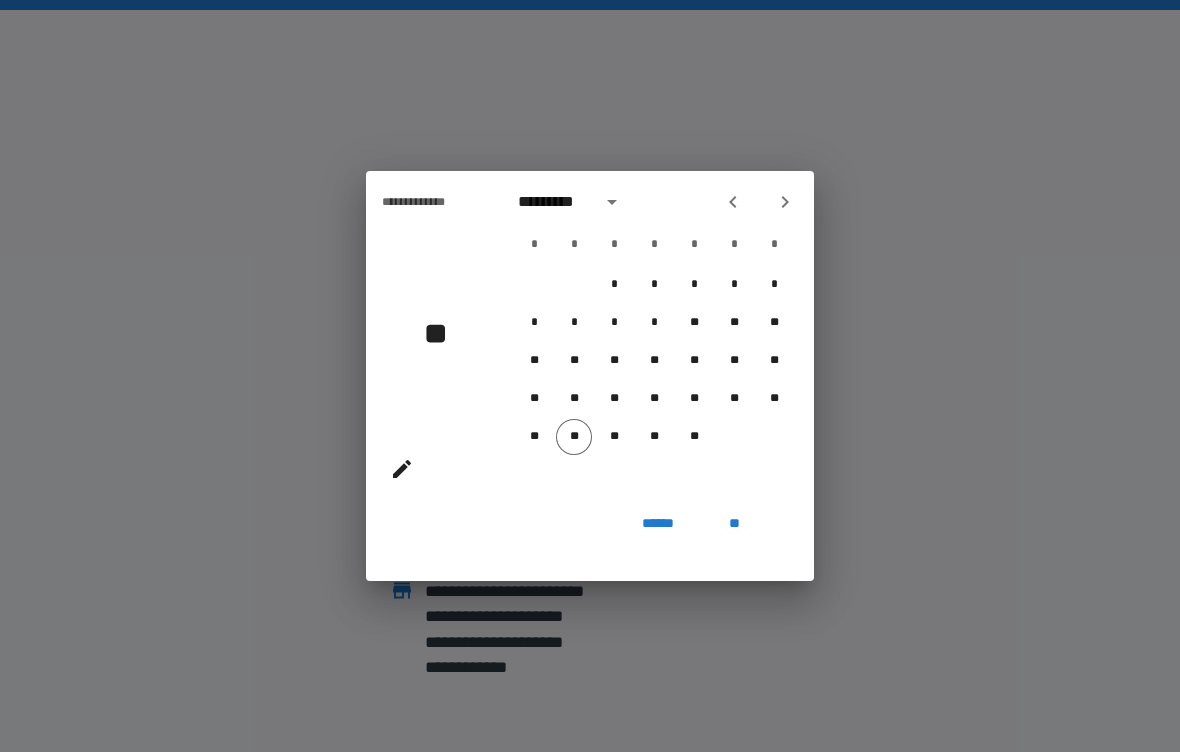 click 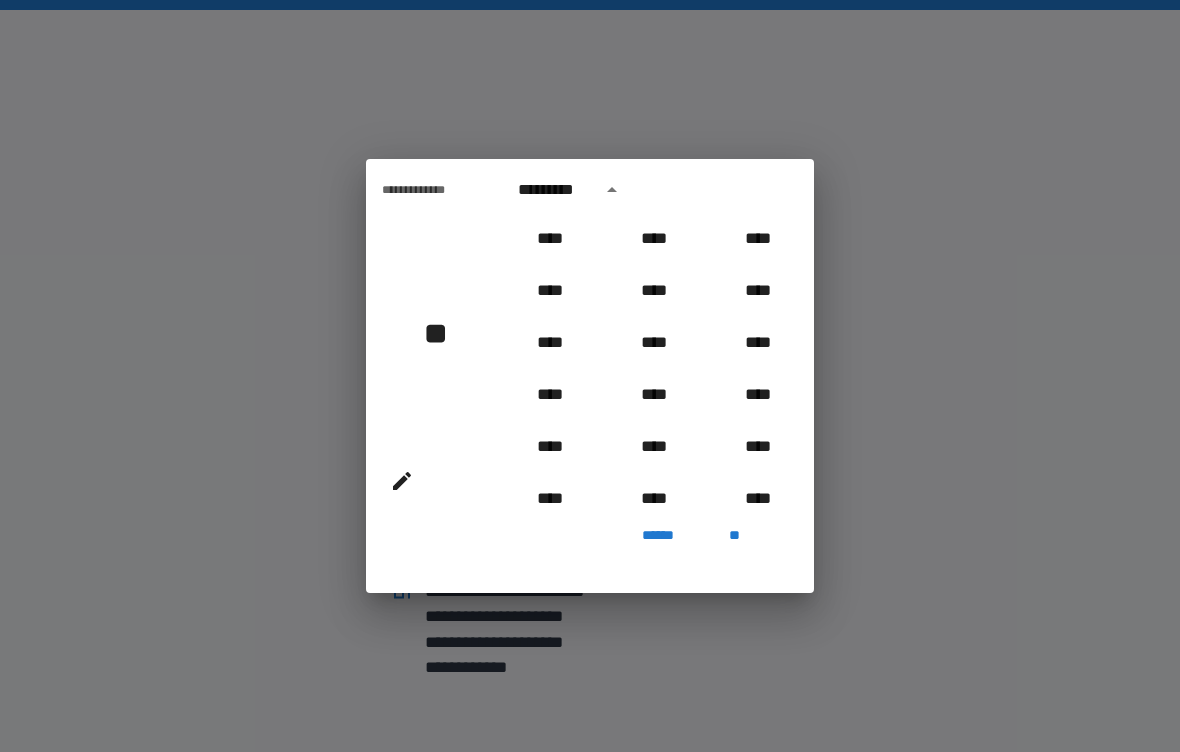 scroll, scrollTop: 2006, scrollLeft: 0, axis: vertical 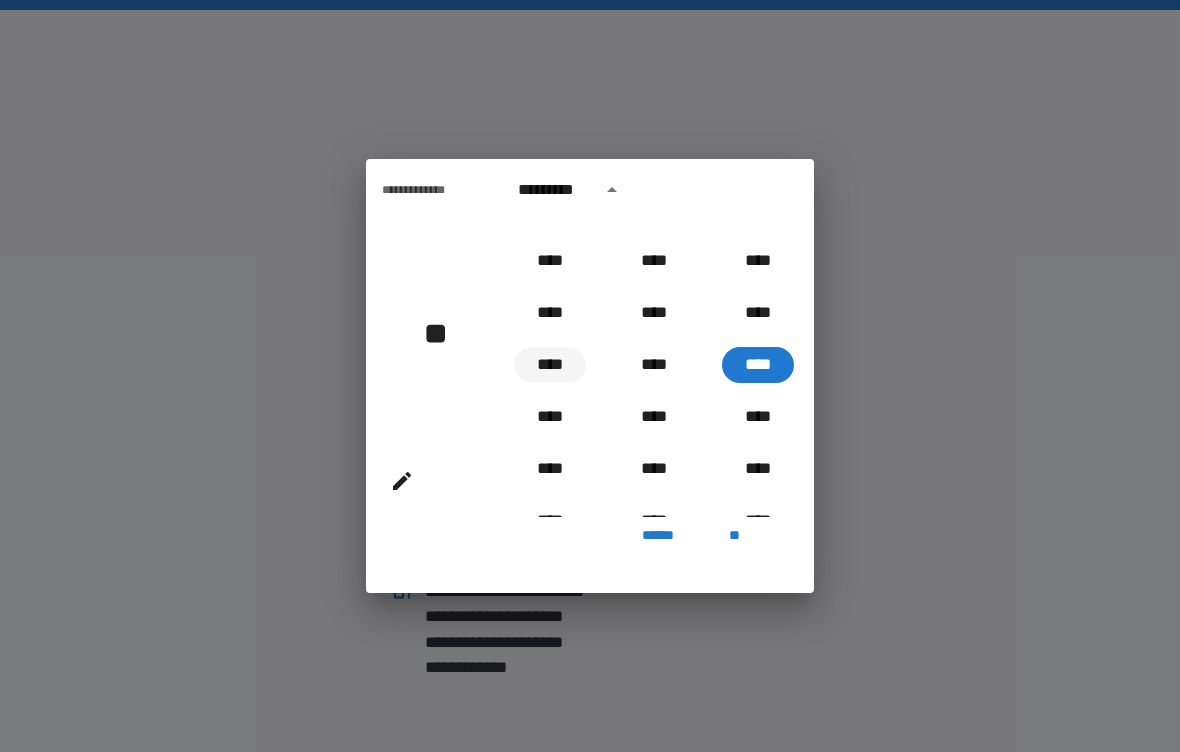 click on "****" at bounding box center (550, 365) 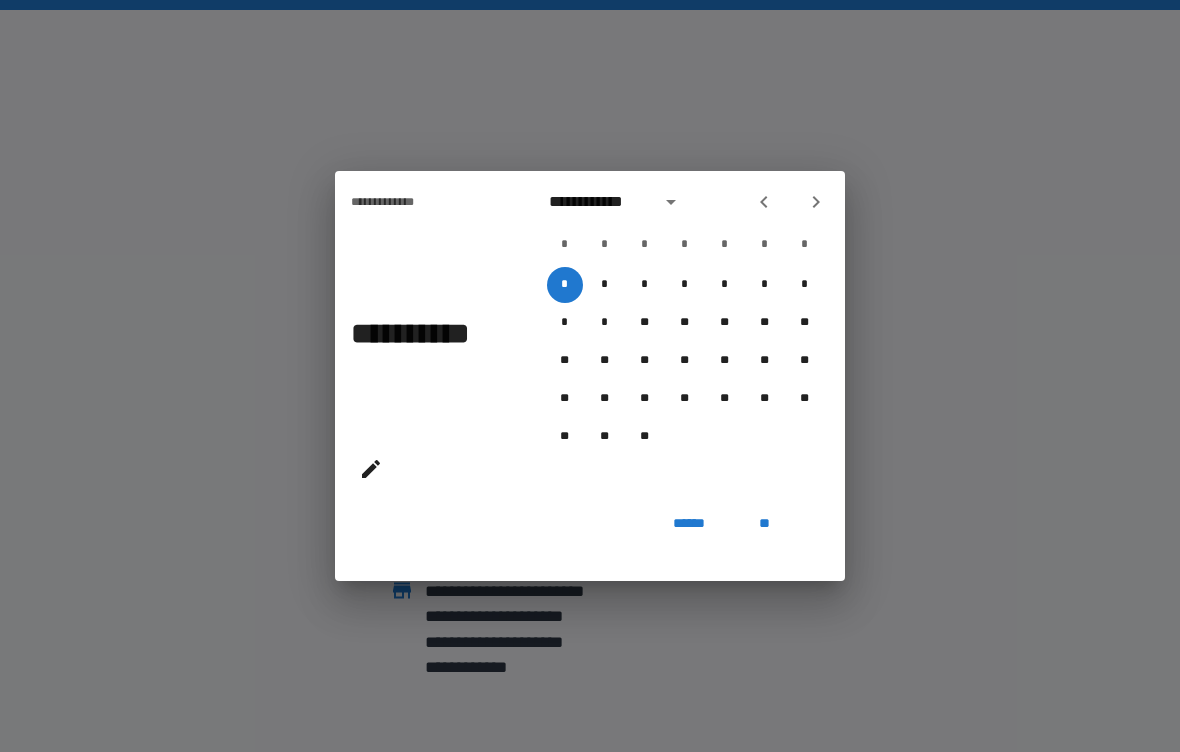 click at bounding box center [671, 202] 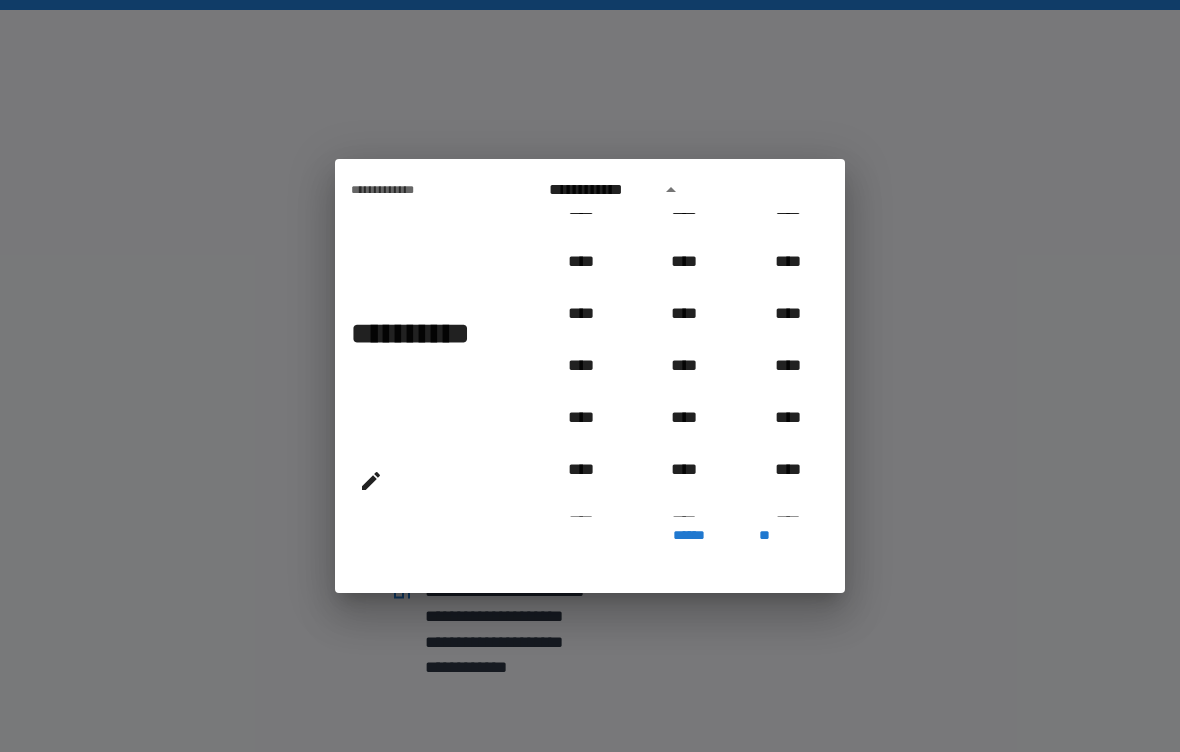 scroll, scrollTop: 1742, scrollLeft: 0, axis: vertical 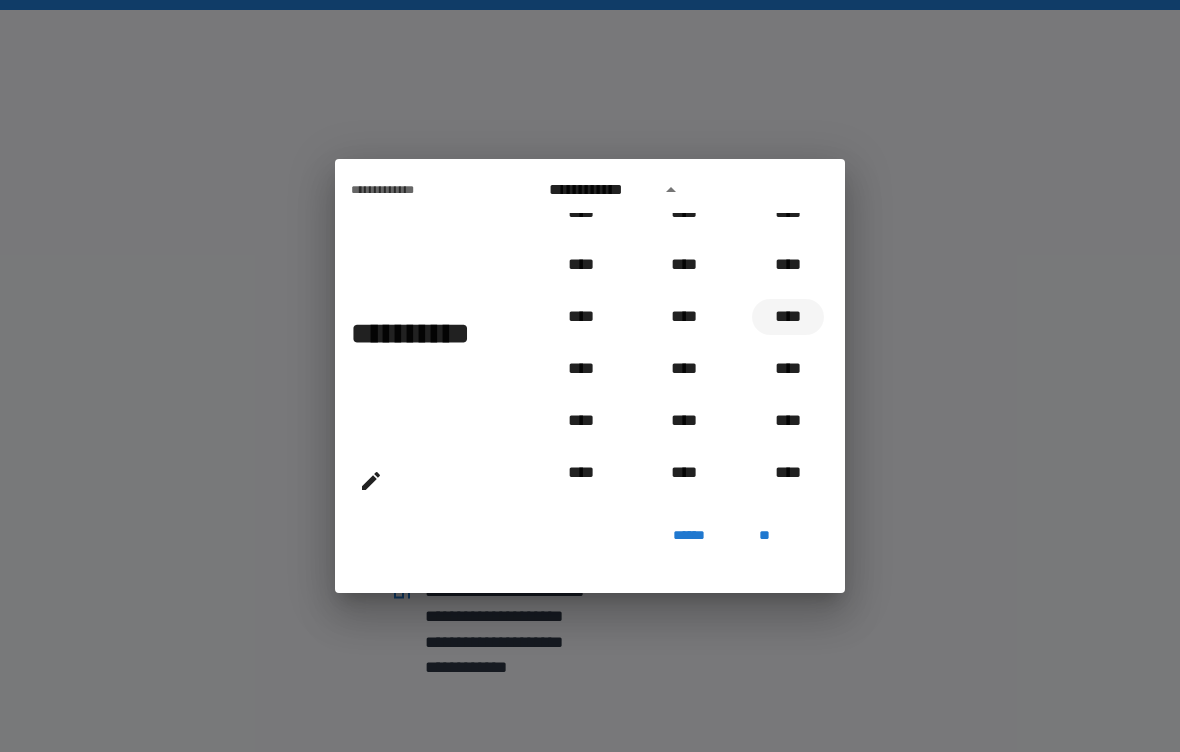 click on "****" at bounding box center [788, 317] 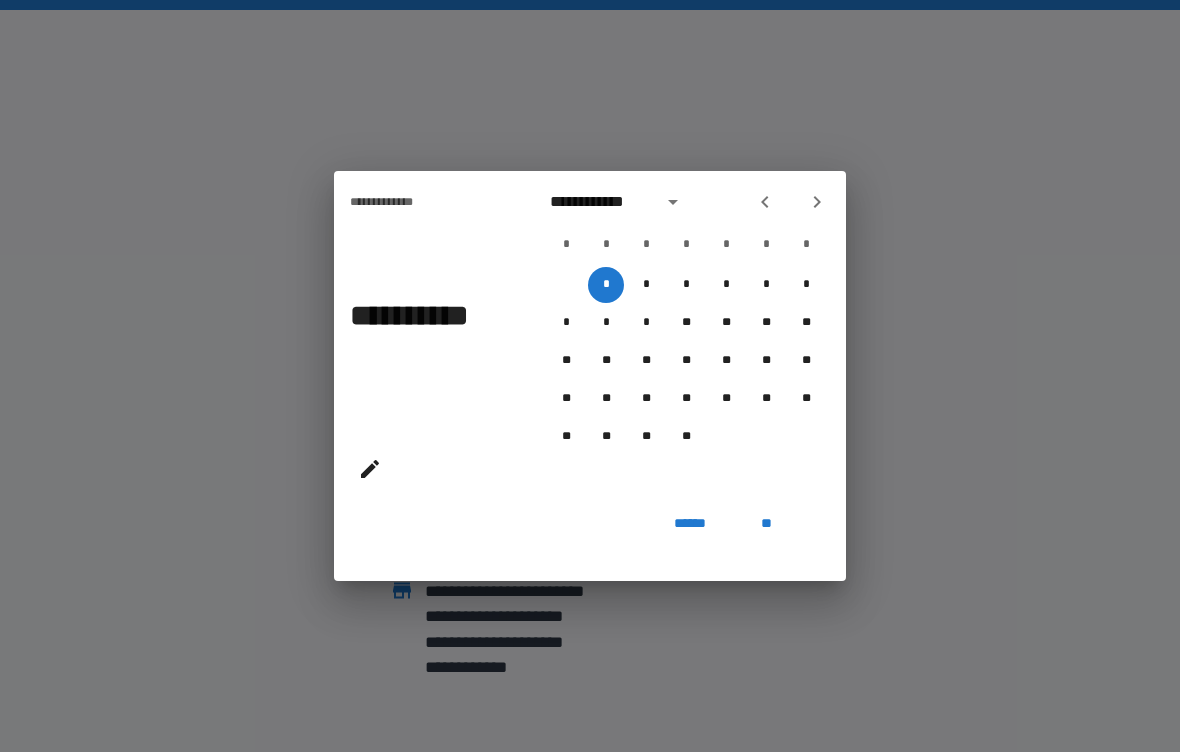 click 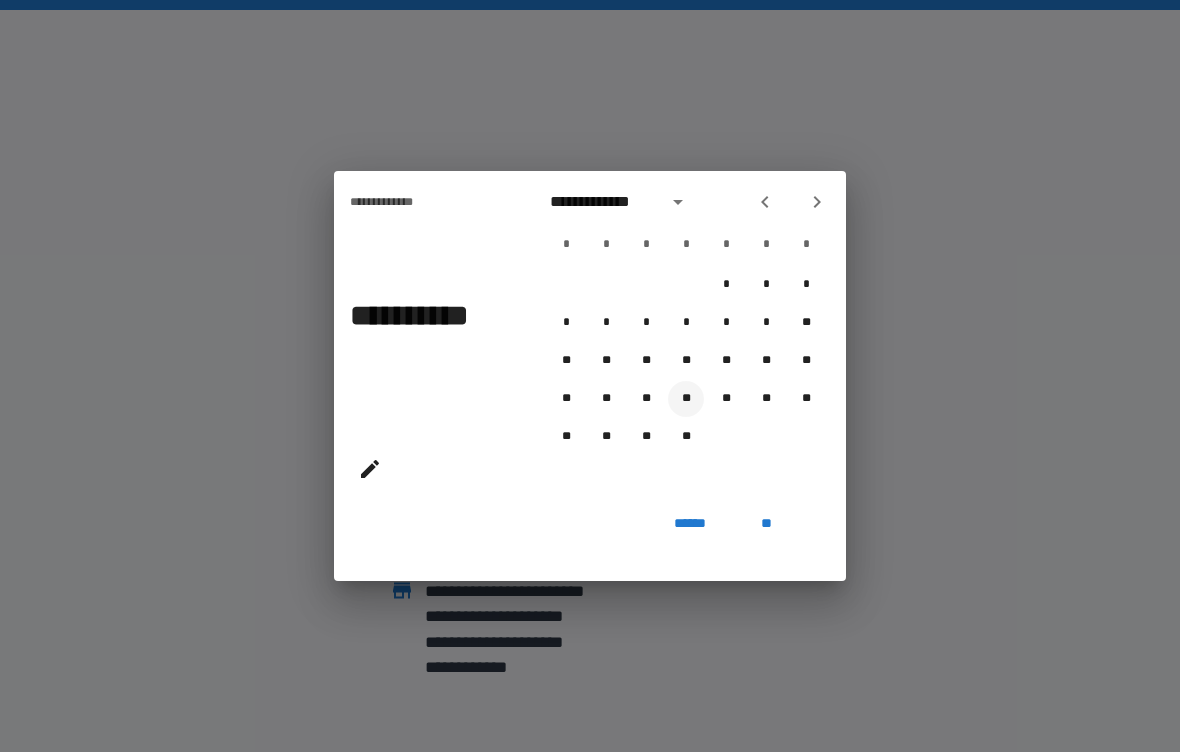 click on "**" at bounding box center (686, 399) 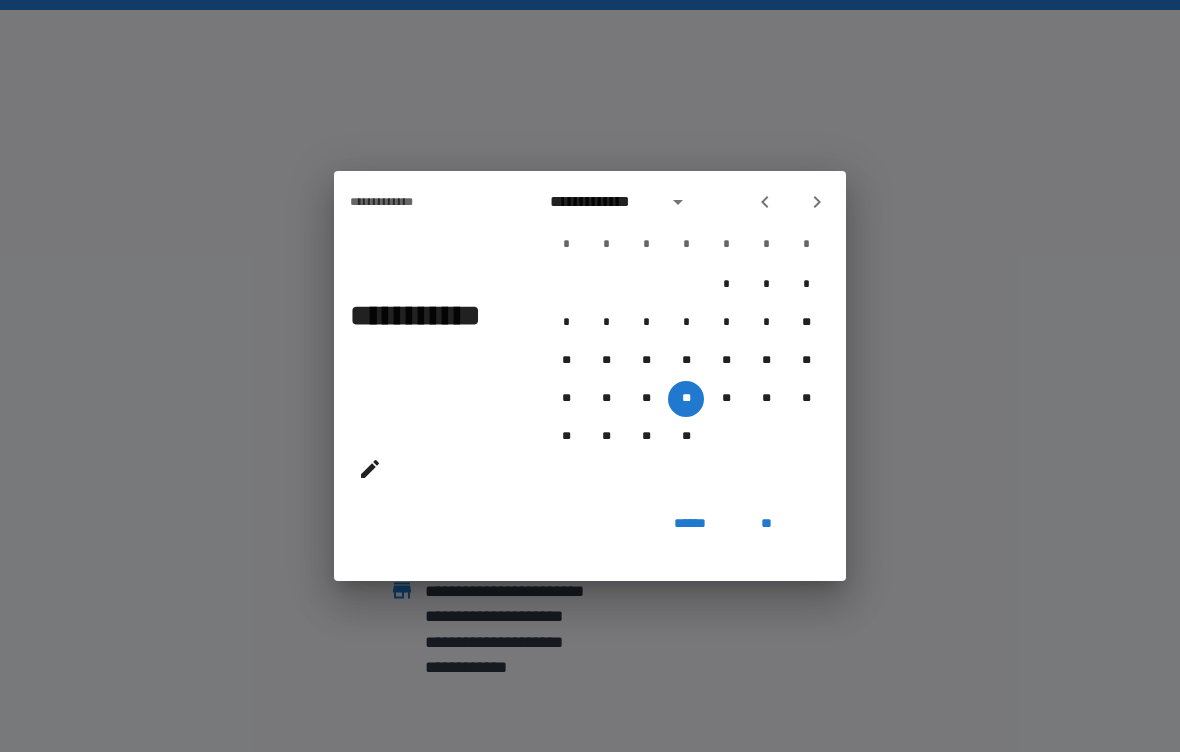 click on "**" at bounding box center [766, 523] 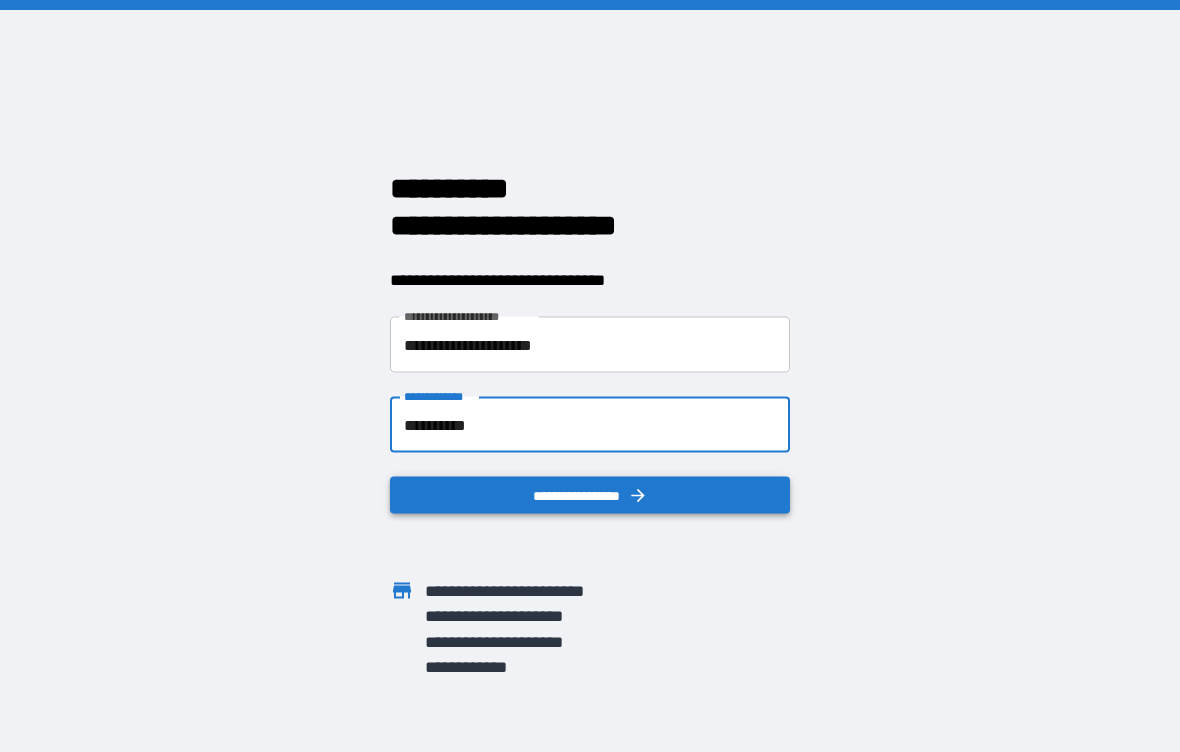 click on "**********" at bounding box center [590, 495] 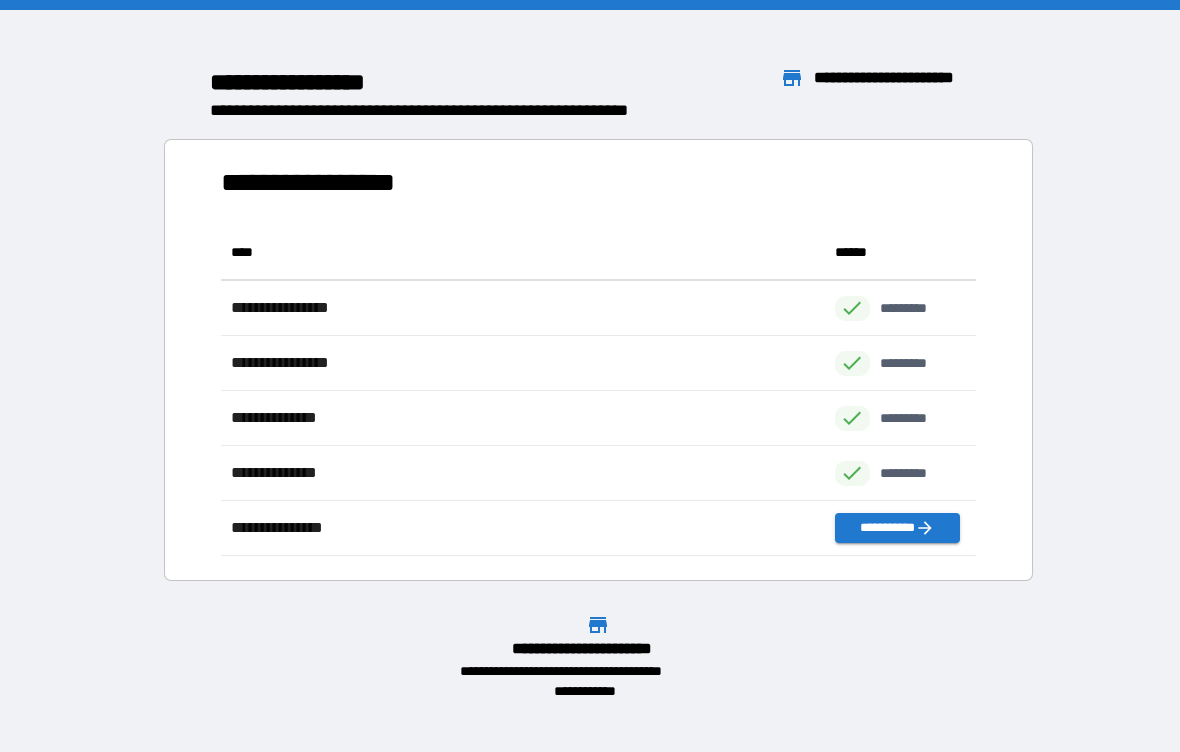 scroll, scrollTop: 1, scrollLeft: 1, axis: both 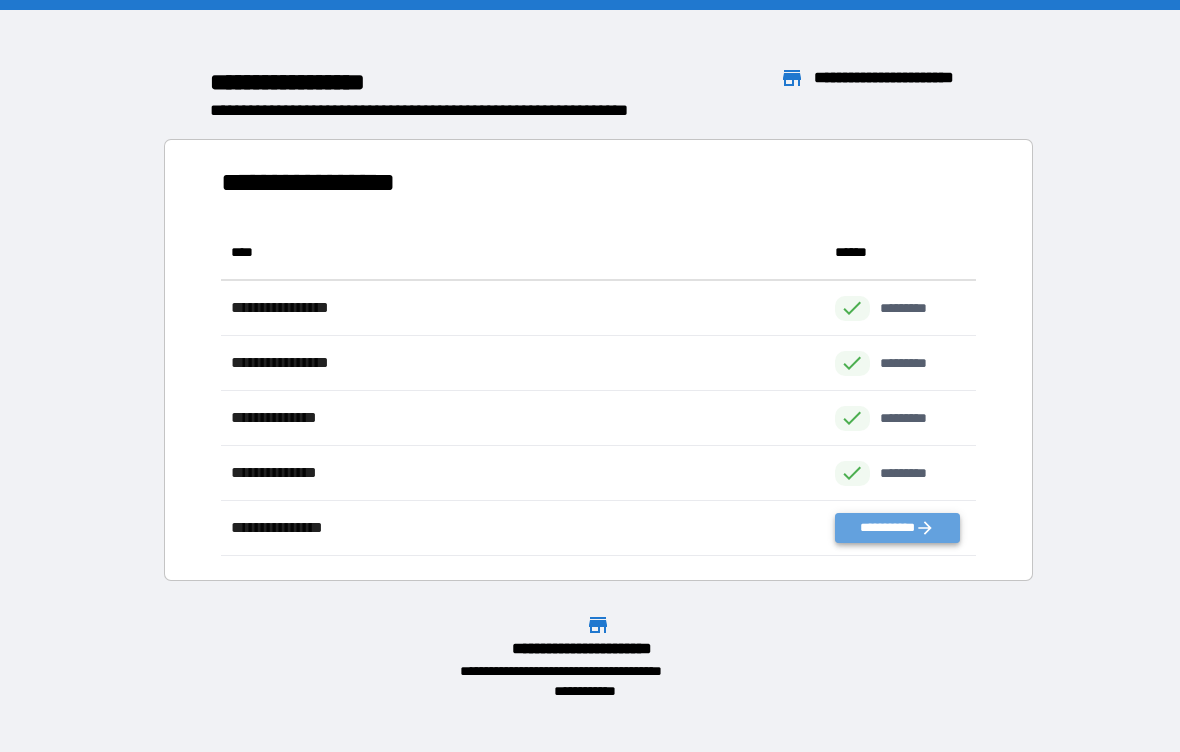 click on "**********" at bounding box center [897, 528] 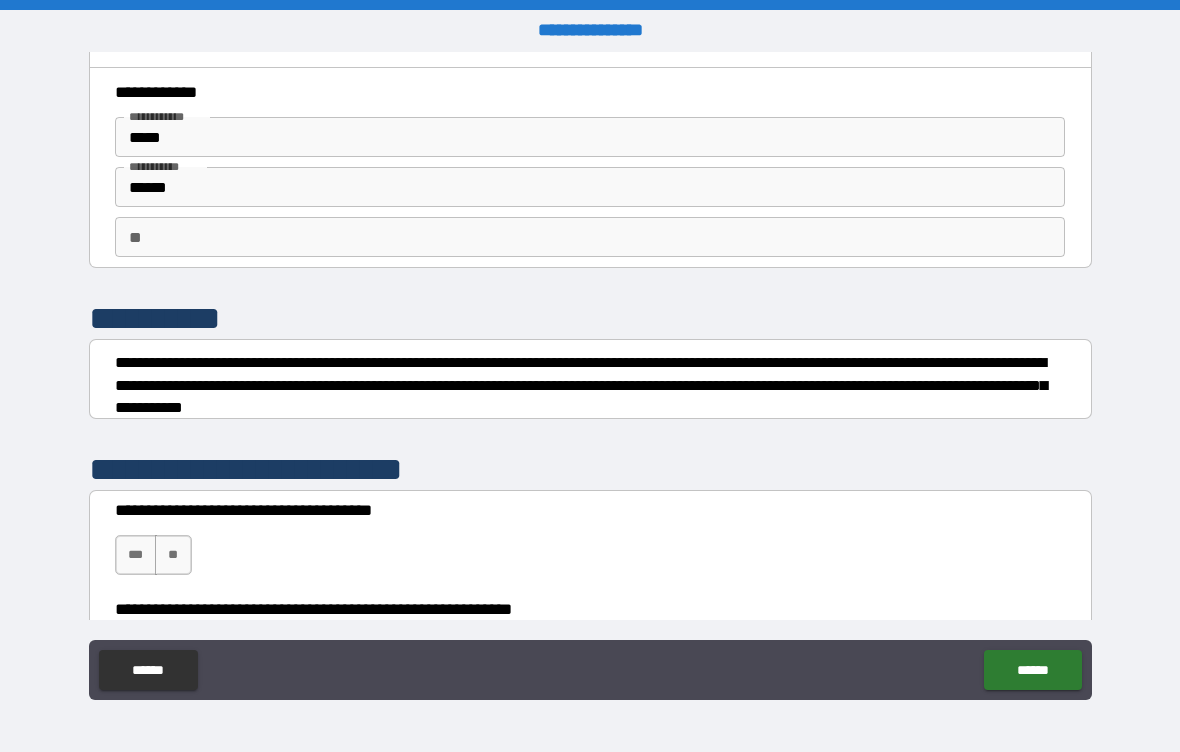 scroll, scrollTop: 29, scrollLeft: 0, axis: vertical 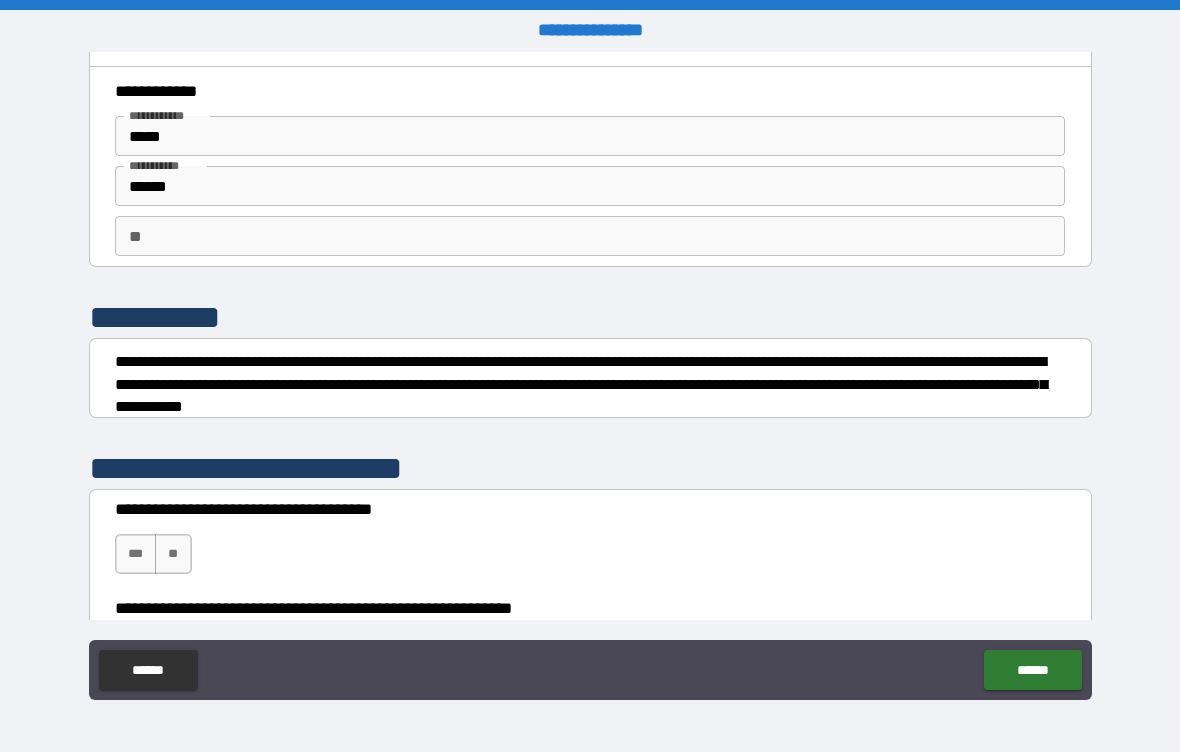 click on "**" at bounding box center (590, 236) 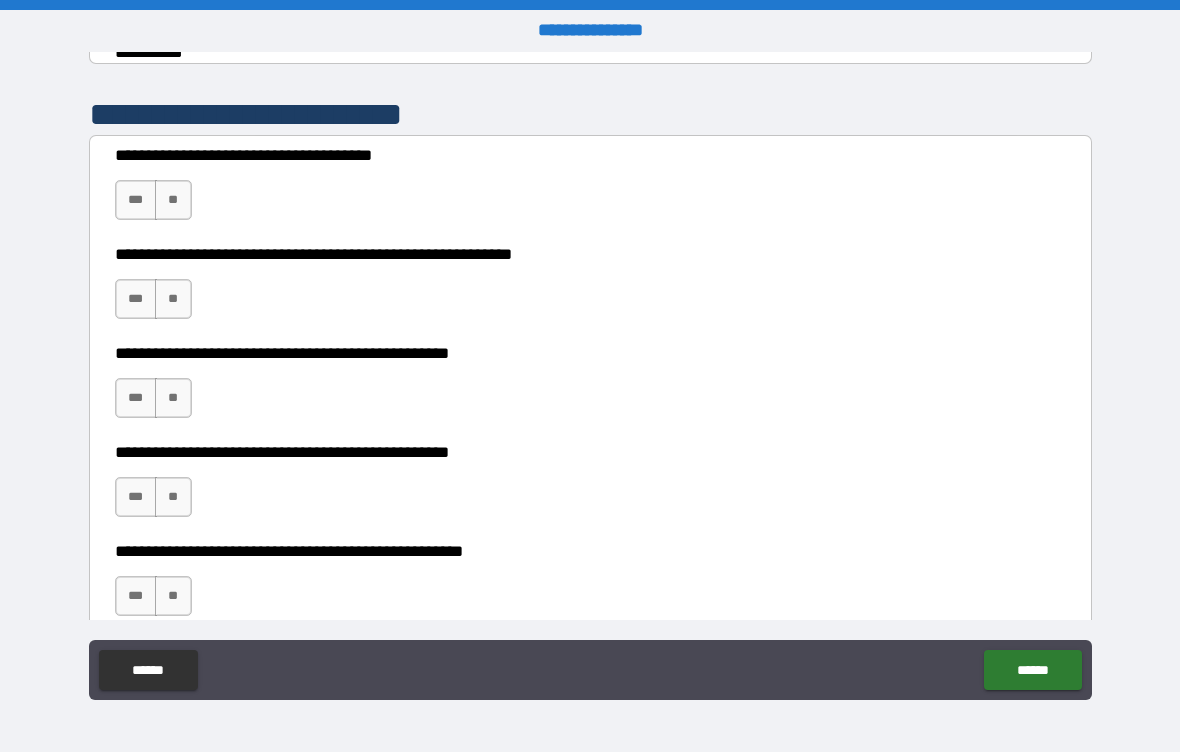 scroll, scrollTop: 384, scrollLeft: 0, axis: vertical 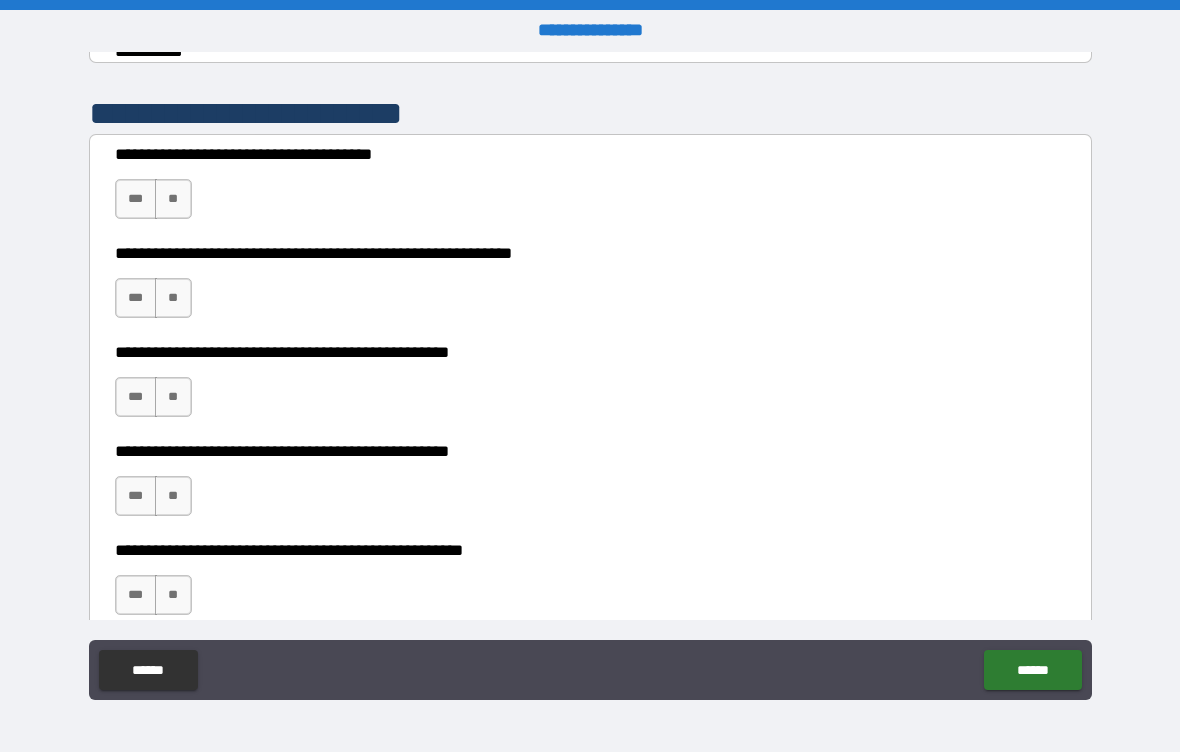 type on "*" 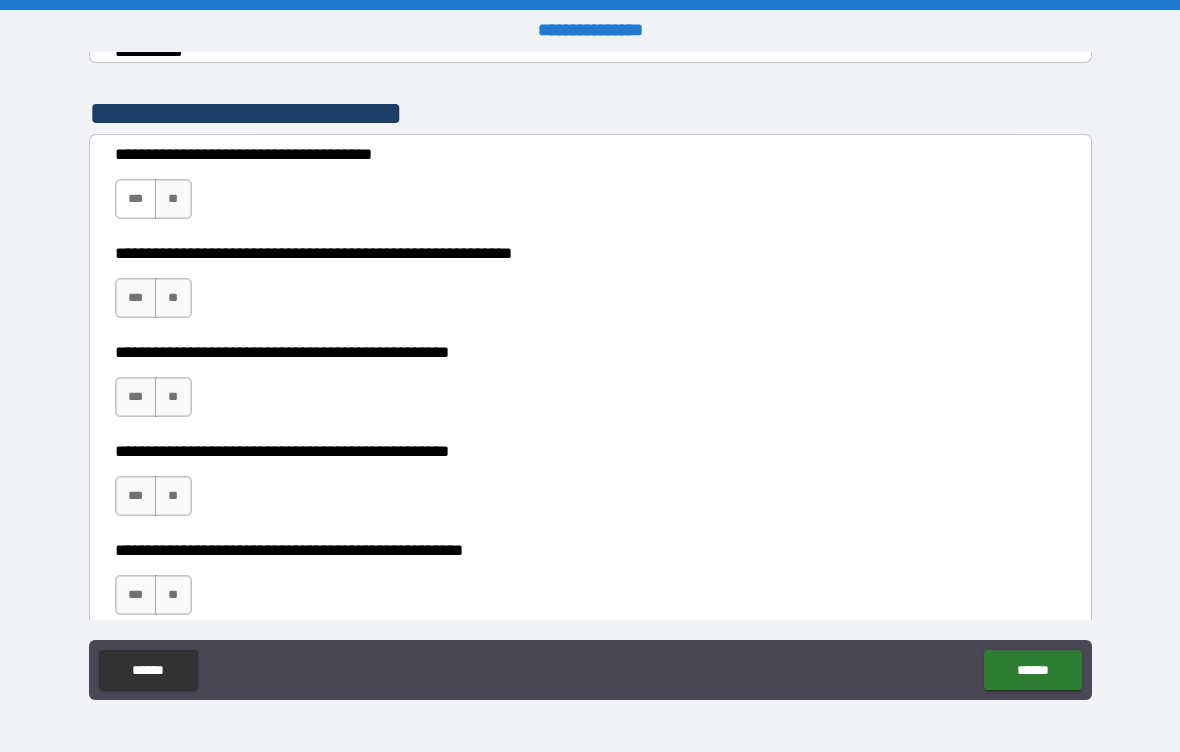 click on "***" at bounding box center (136, 199) 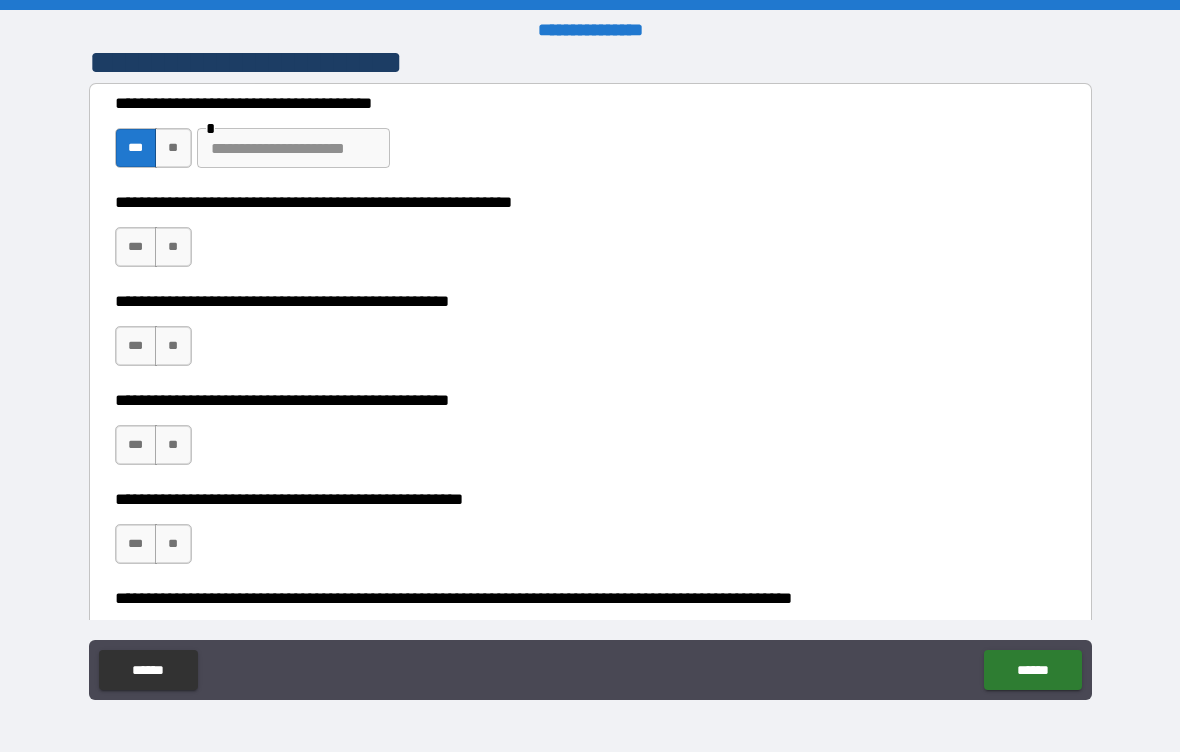 scroll, scrollTop: 436, scrollLeft: 0, axis: vertical 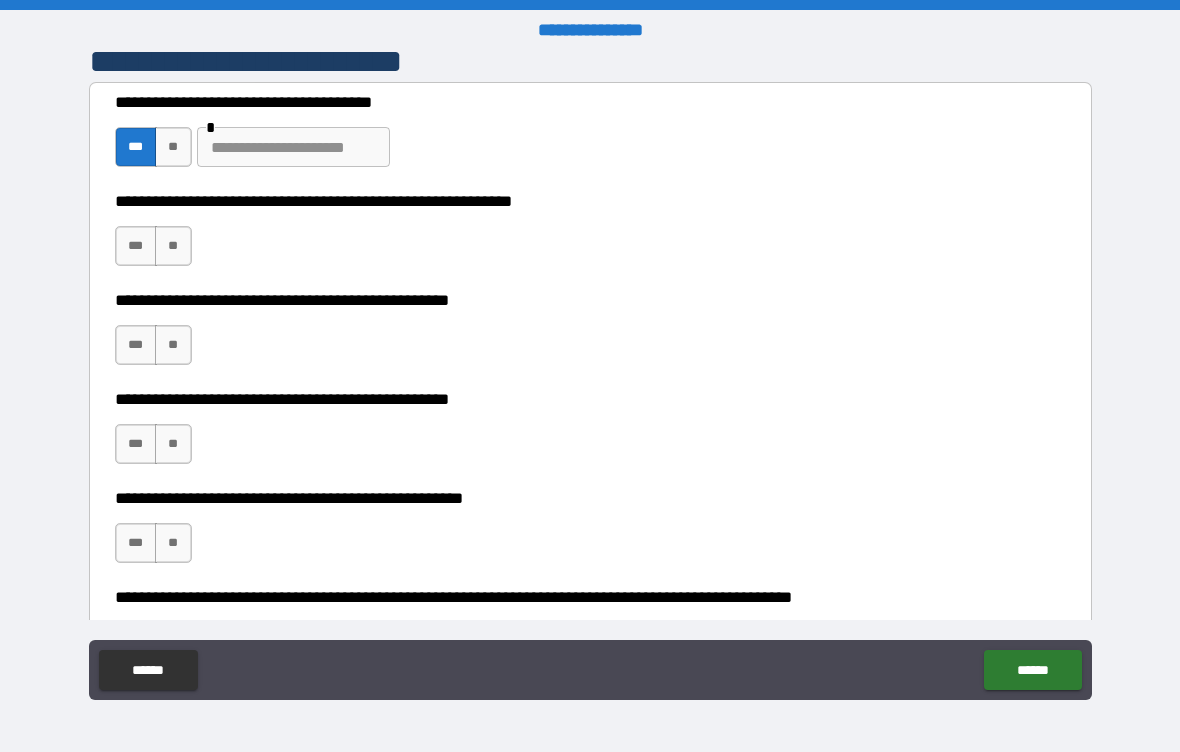 click at bounding box center (293, 147) 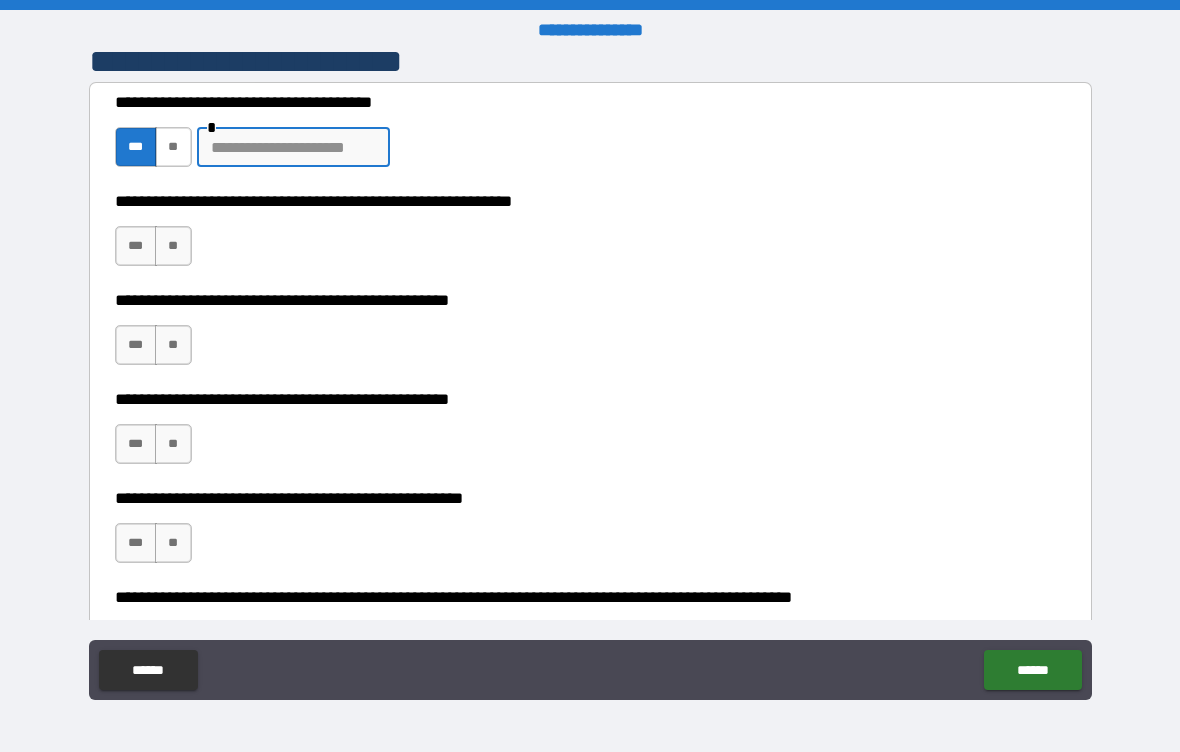 click on "**" at bounding box center (173, 147) 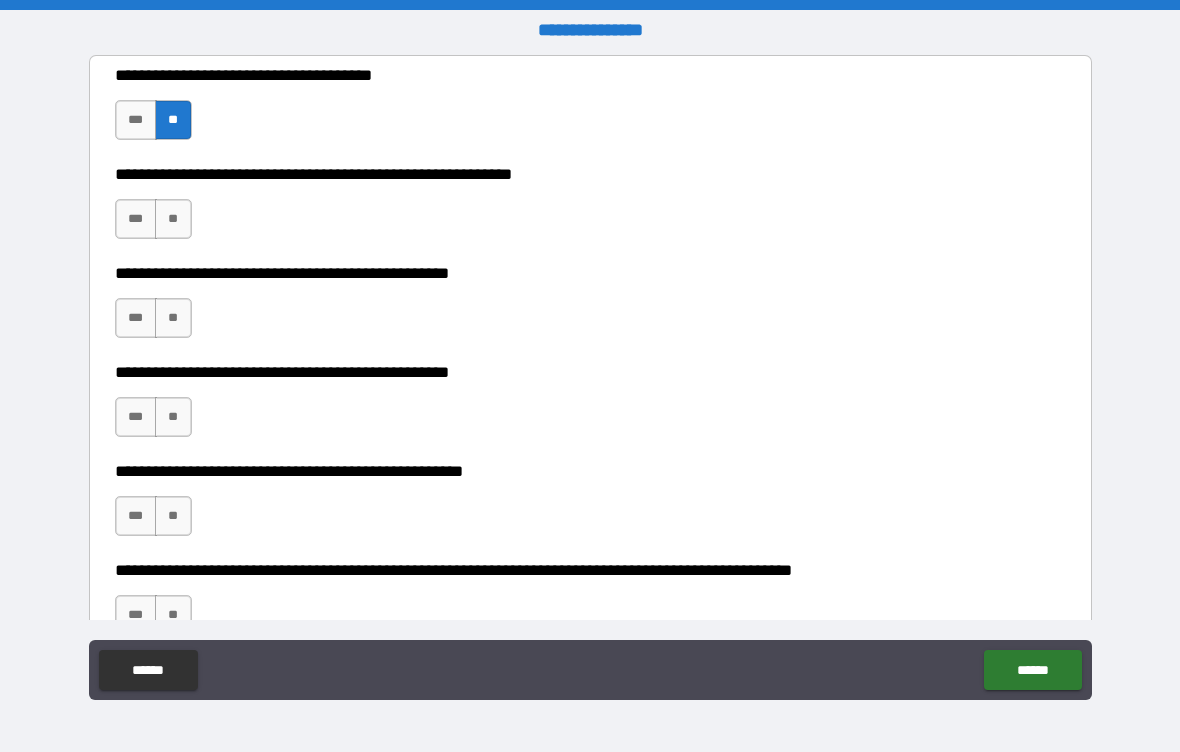 scroll, scrollTop: 466, scrollLeft: 0, axis: vertical 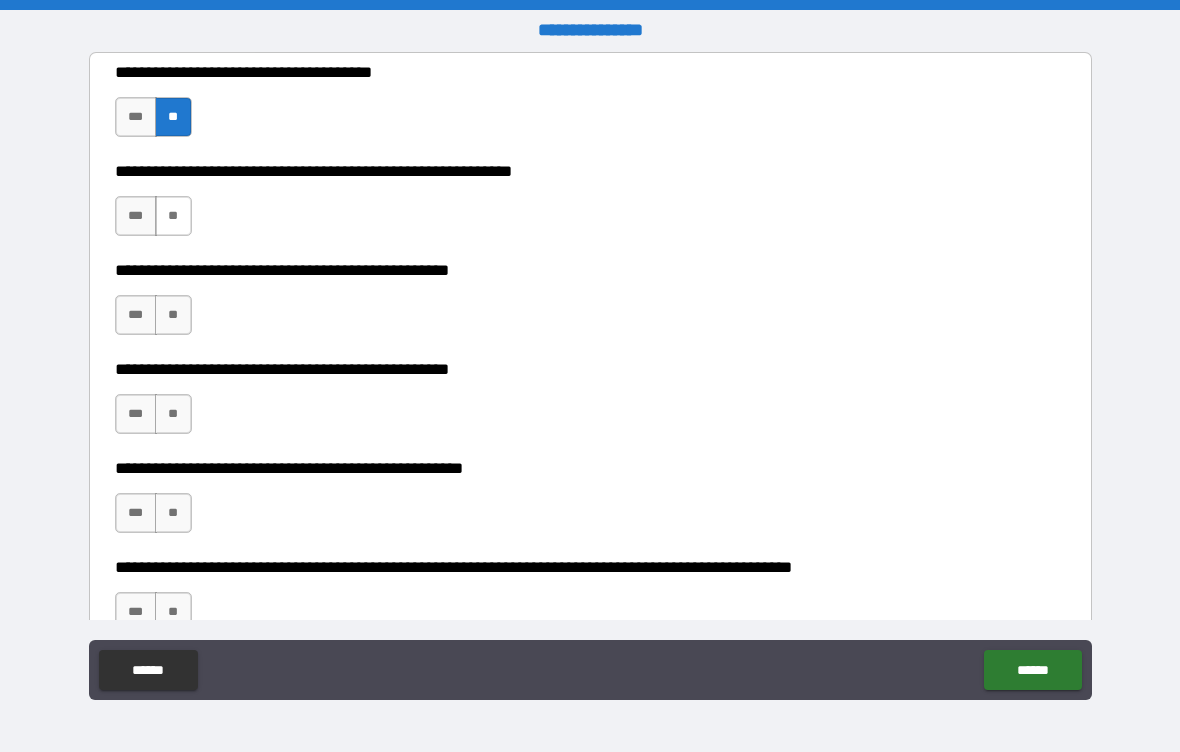 click on "**" at bounding box center (173, 216) 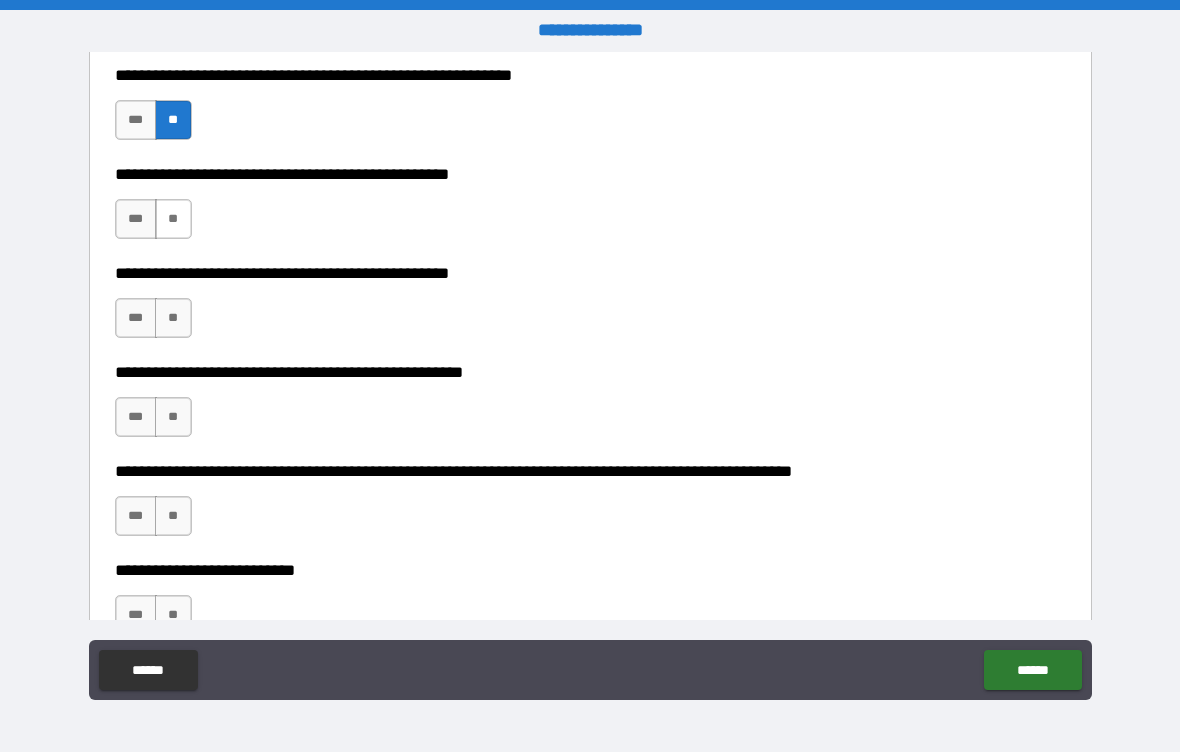 click on "**" at bounding box center [173, 219] 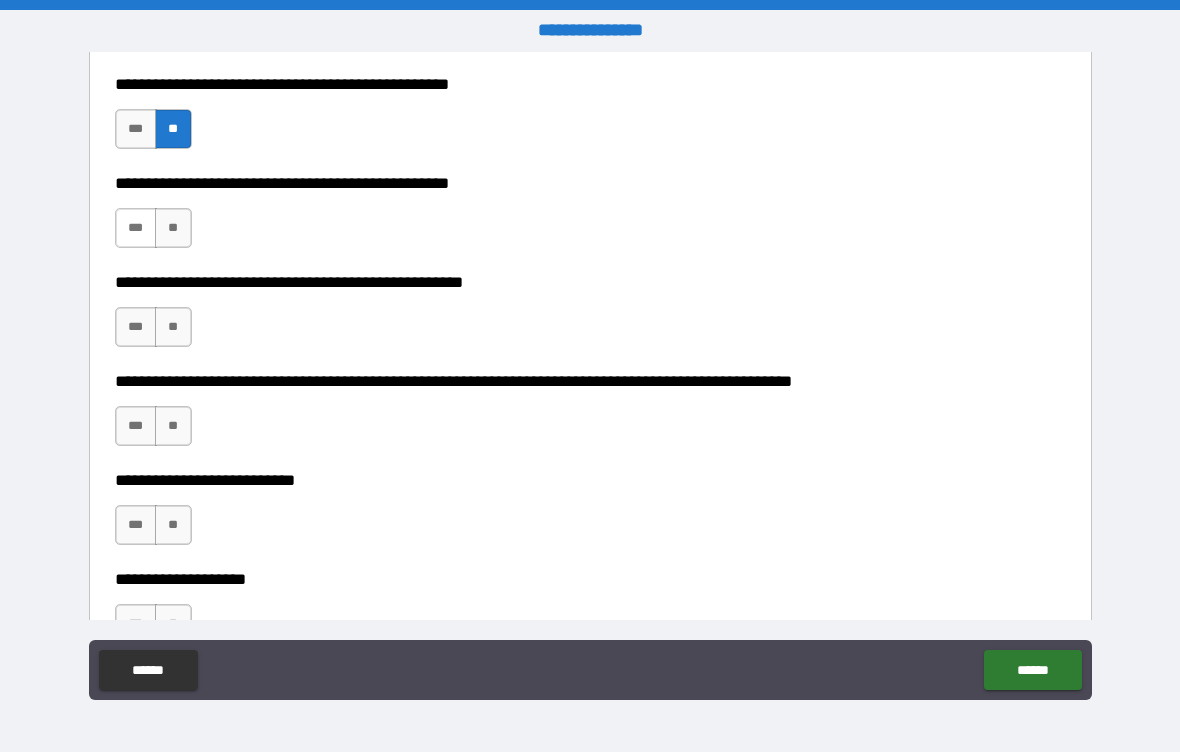 click on "***" at bounding box center [136, 228] 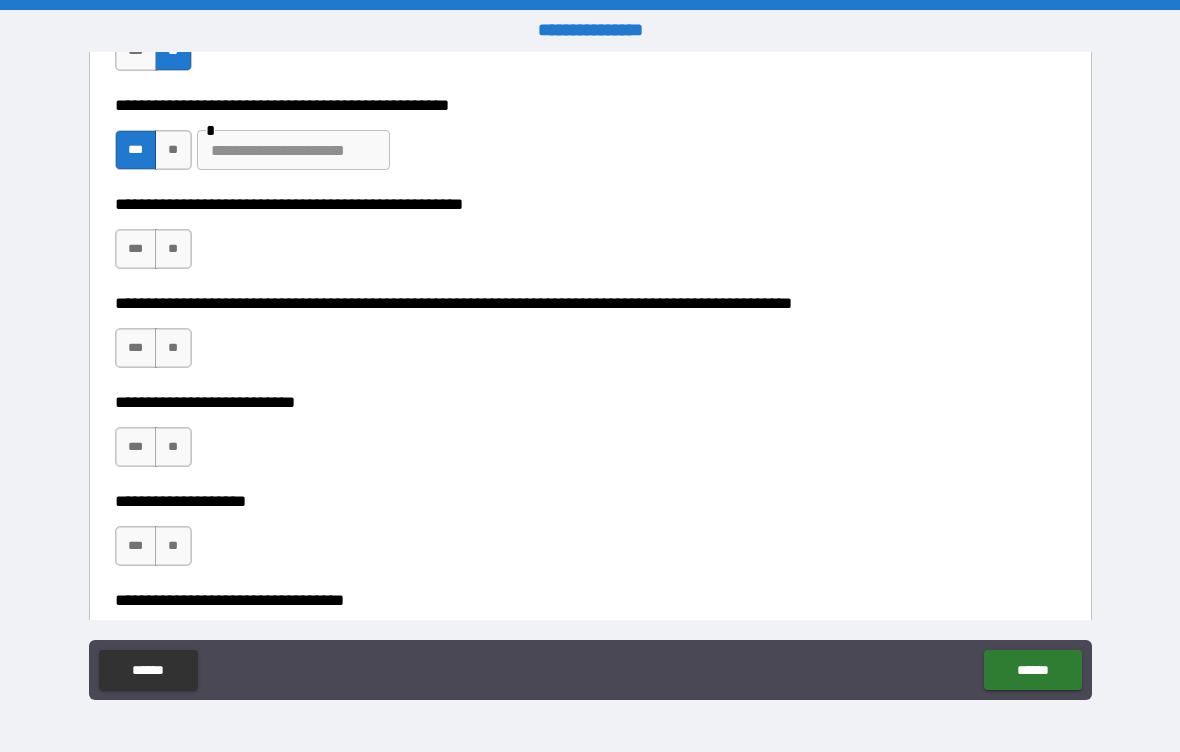 scroll, scrollTop: 731, scrollLeft: 0, axis: vertical 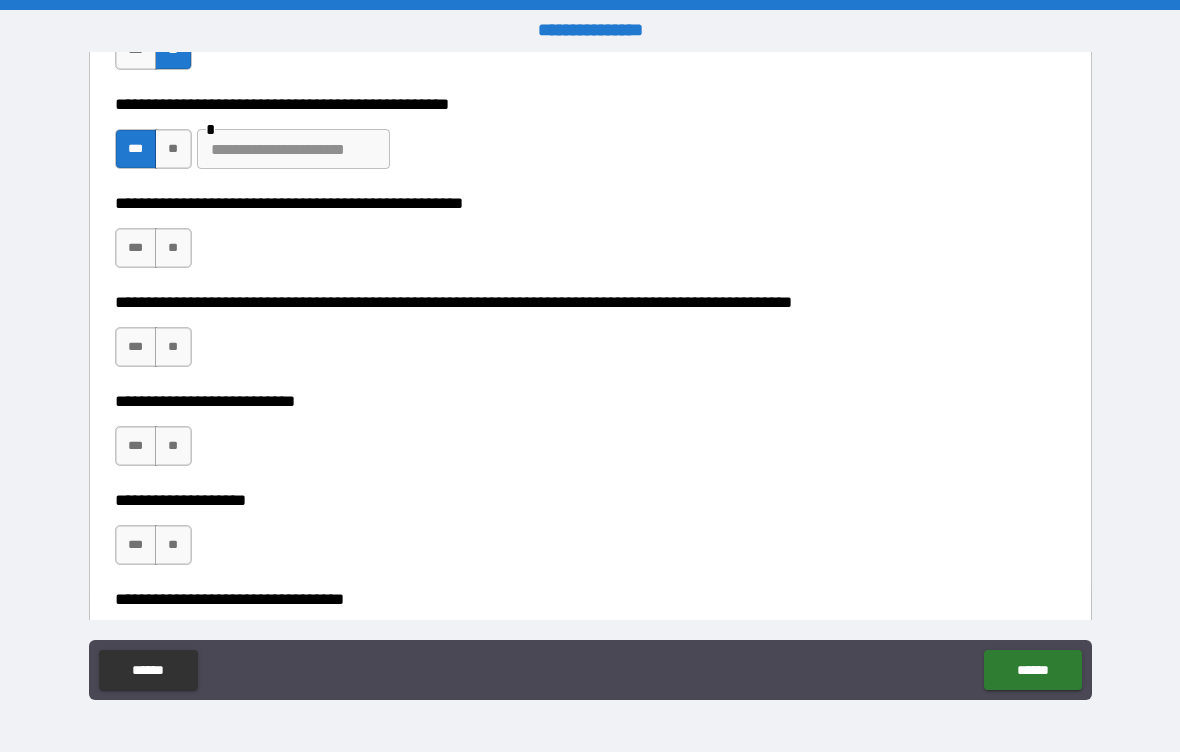 click at bounding box center [293, 149] 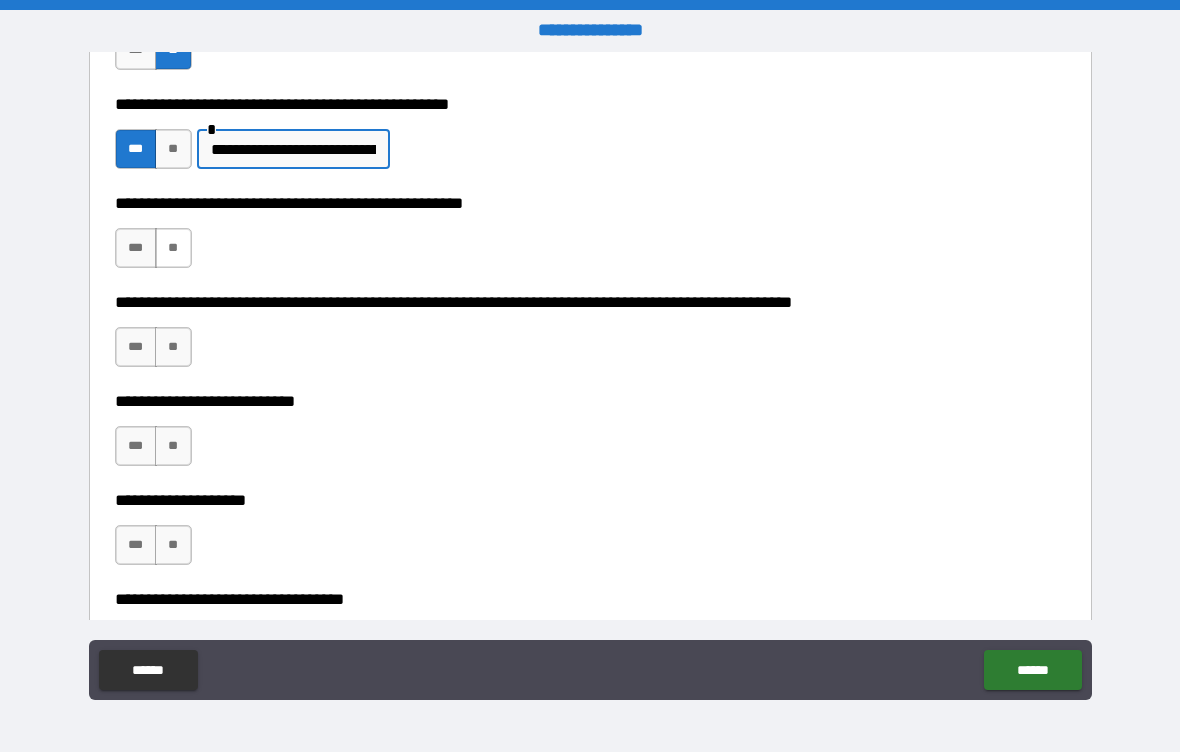 type on "**********" 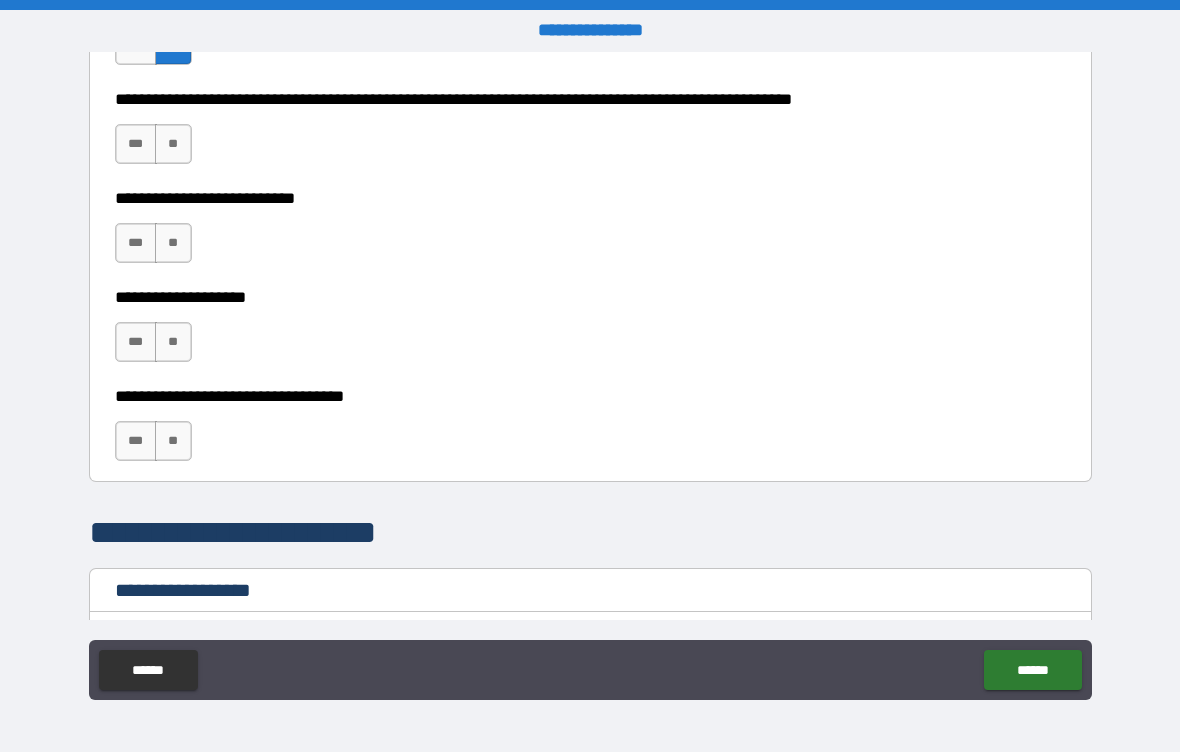 scroll, scrollTop: 935, scrollLeft: 0, axis: vertical 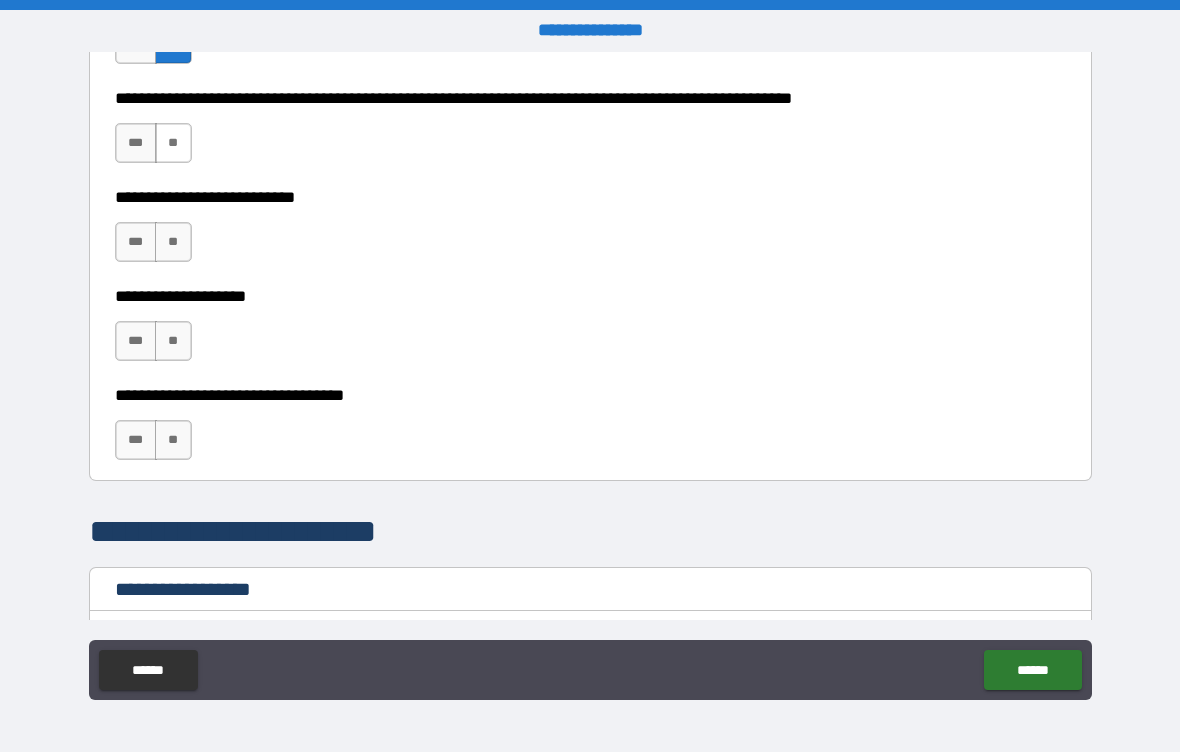 click on "**" at bounding box center (173, 143) 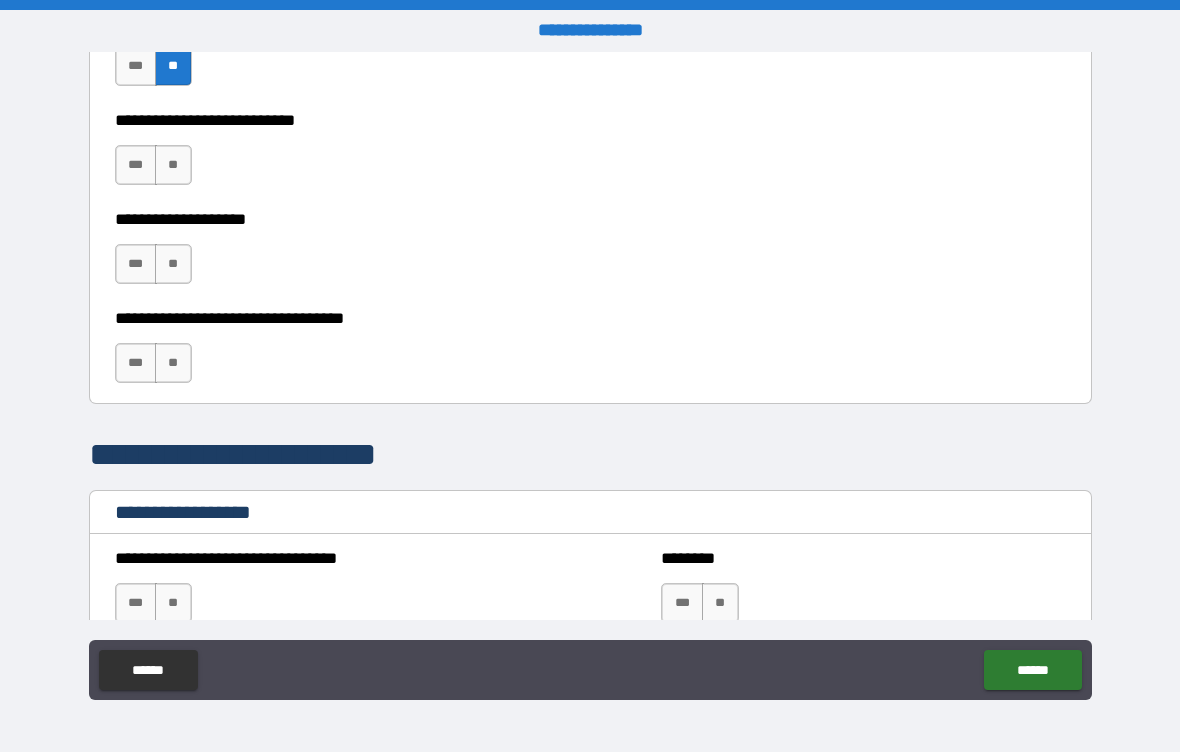 scroll, scrollTop: 1015, scrollLeft: 0, axis: vertical 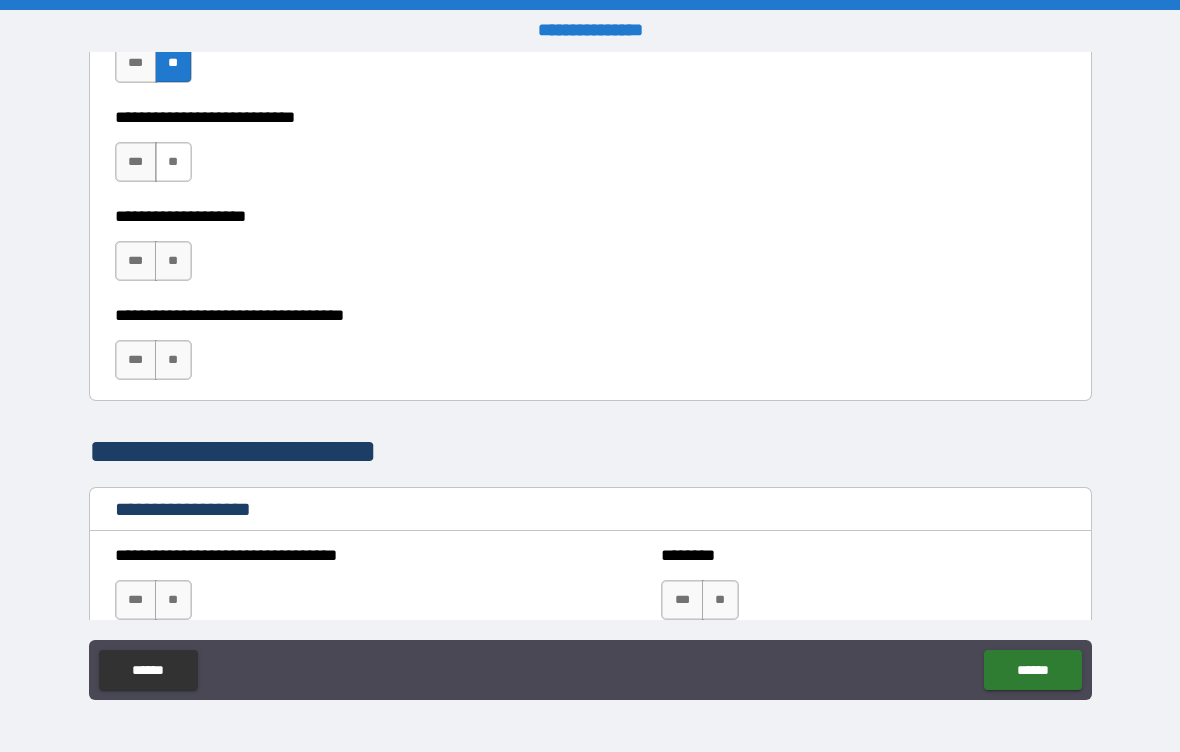 click on "**" at bounding box center (173, 162) 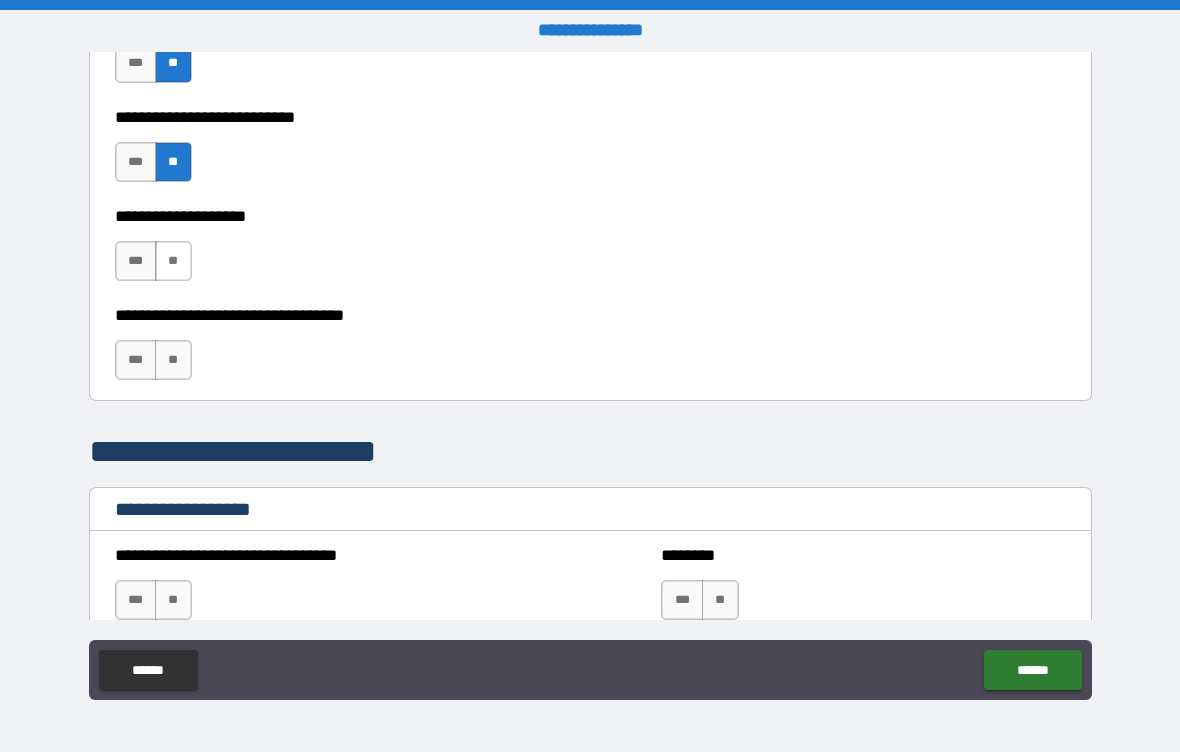 click on "**" at bounding box center [173, 261] 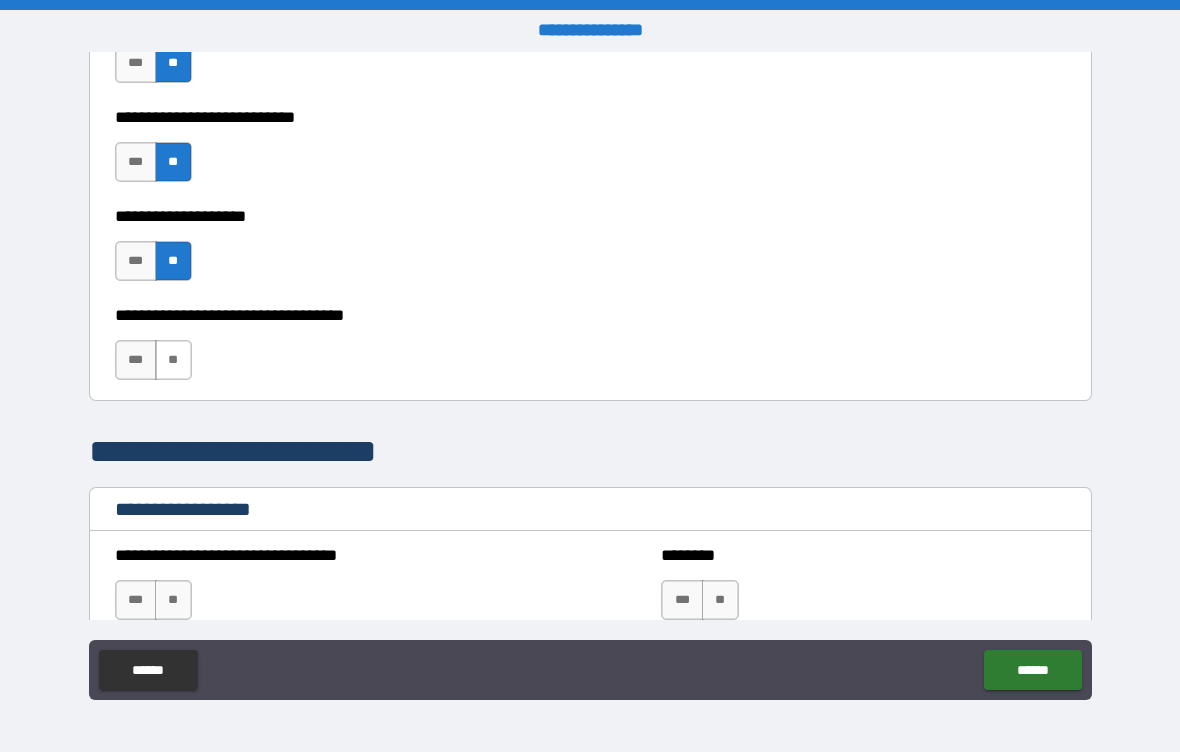 click on "**" at bounding box center (173, 360) 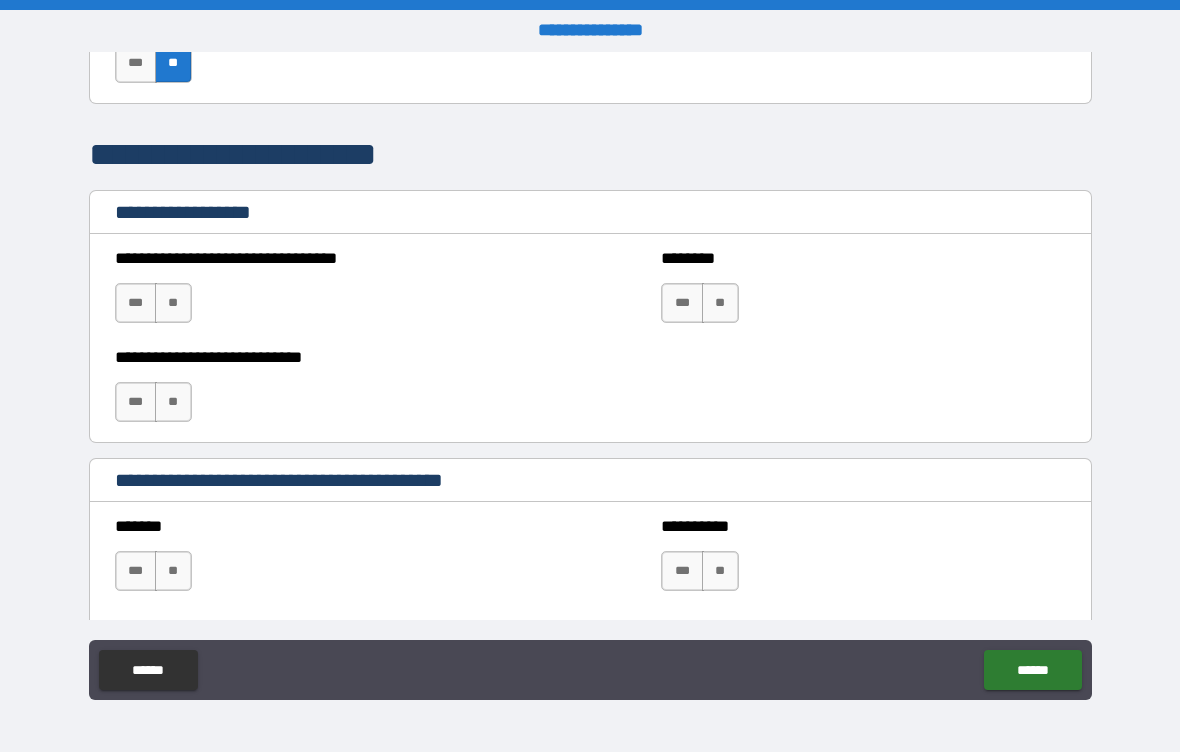 scroll, scrollTop: 1316, scrollLeft: 0, axis: vertical 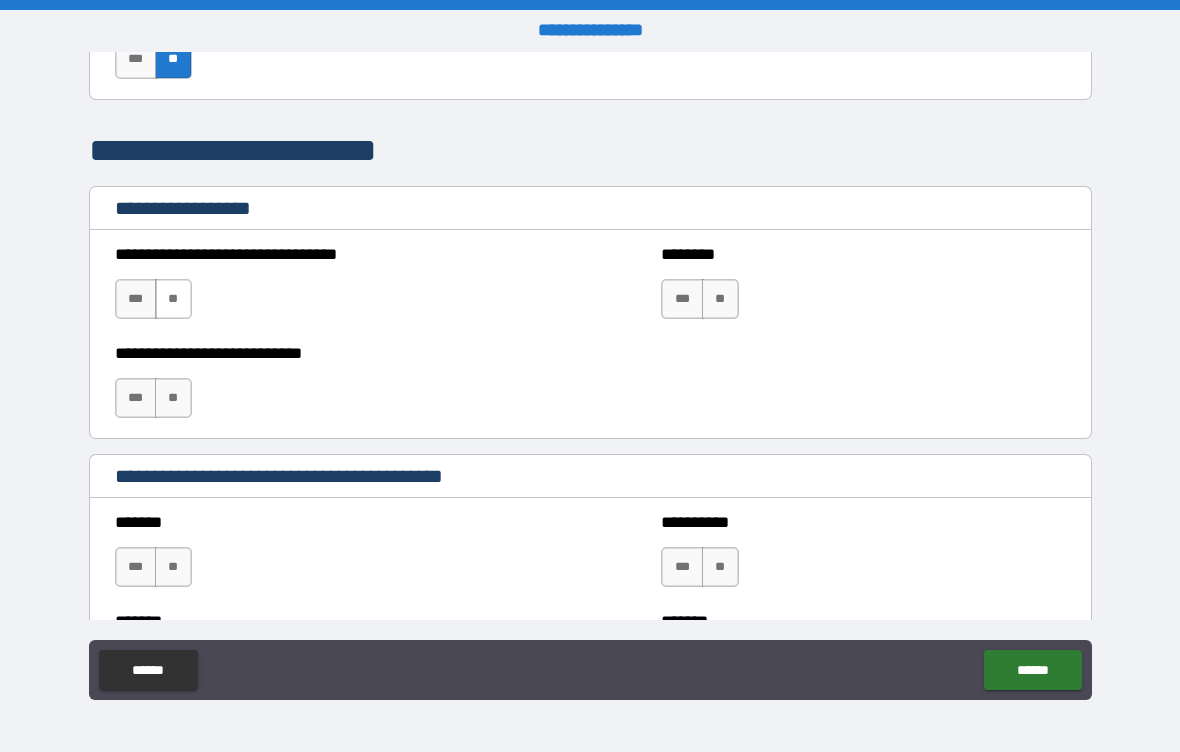 click on "**" at bounding box center (173, 299) 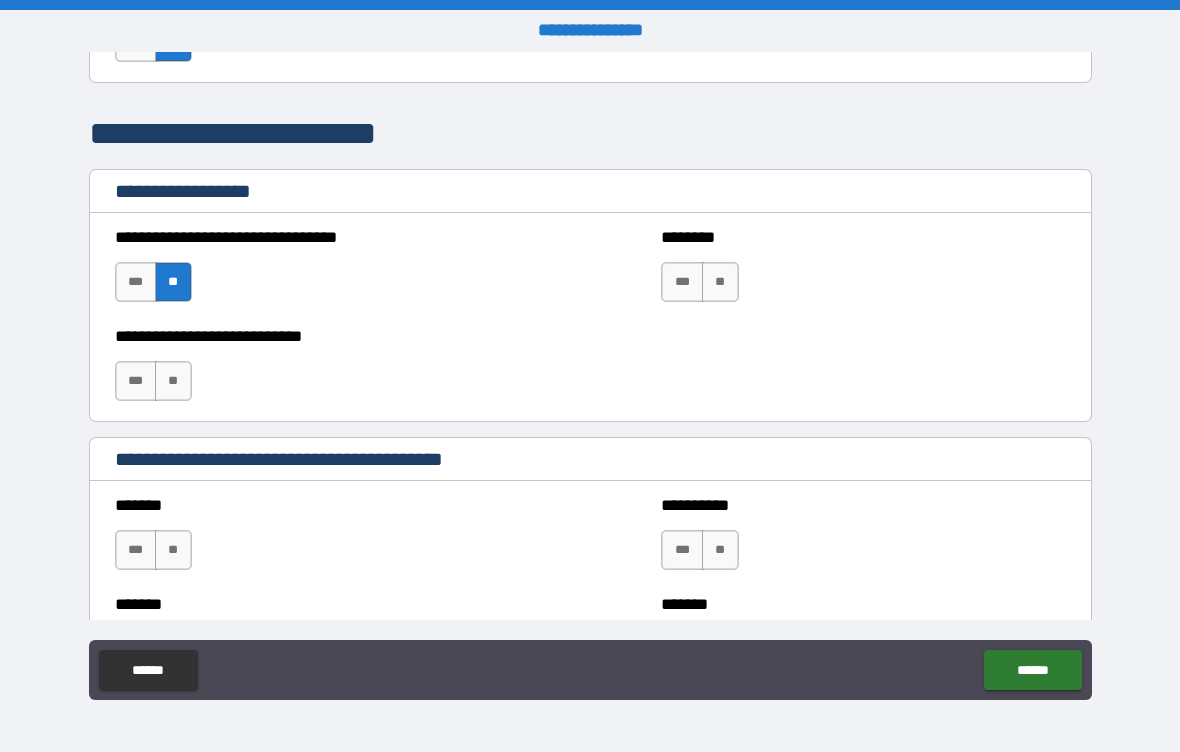 scroll, scrollTop: 1356, scrollLeft: 0, axis: vertical 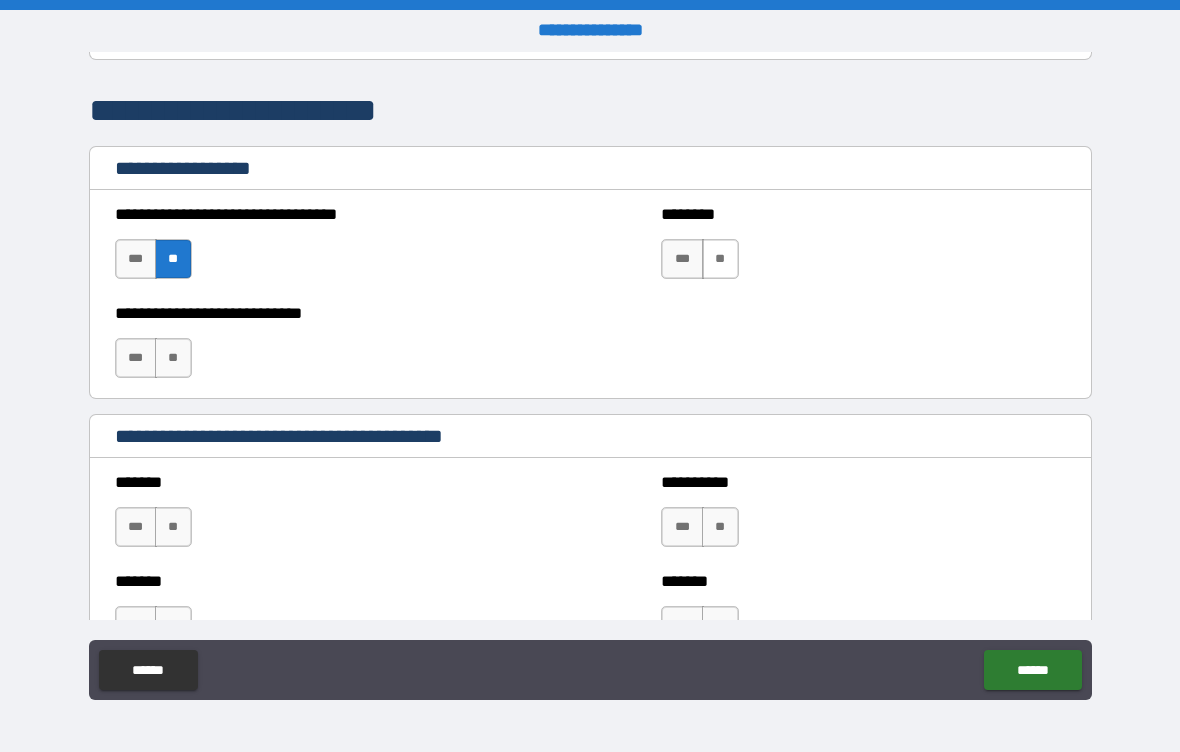 click on "**" at bounding box center (720, 259) 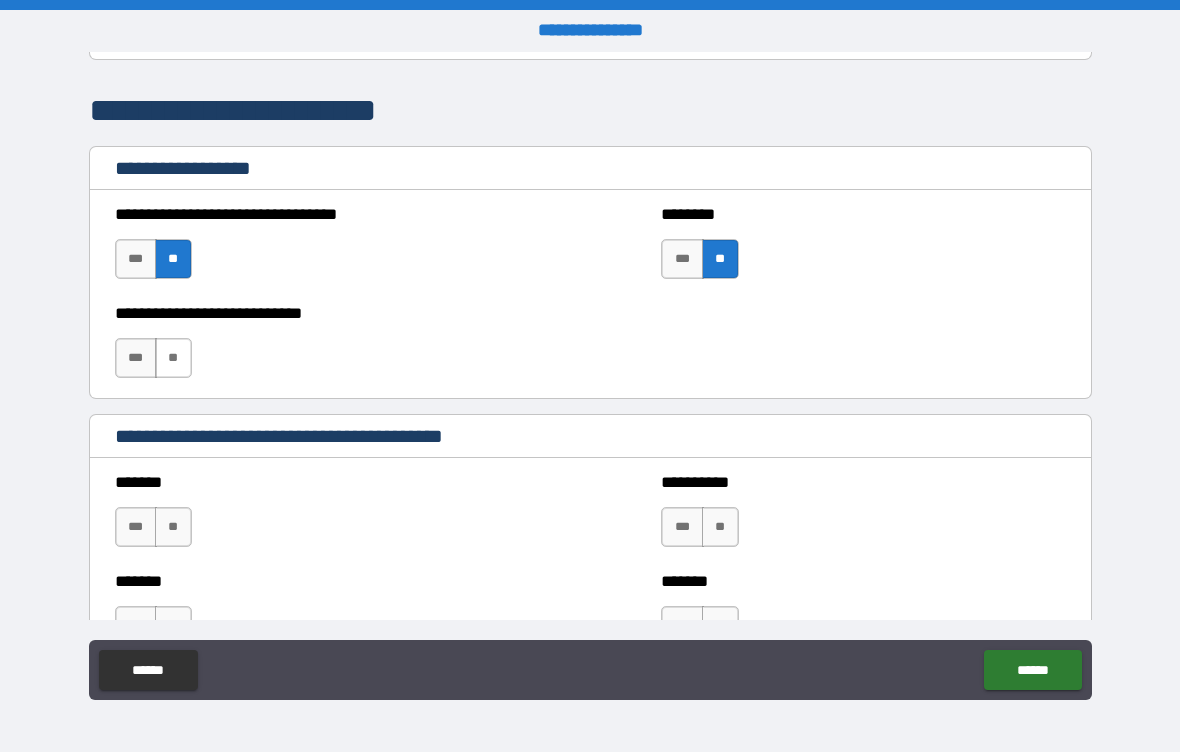 click on "**" at bounding box center [173, 358] 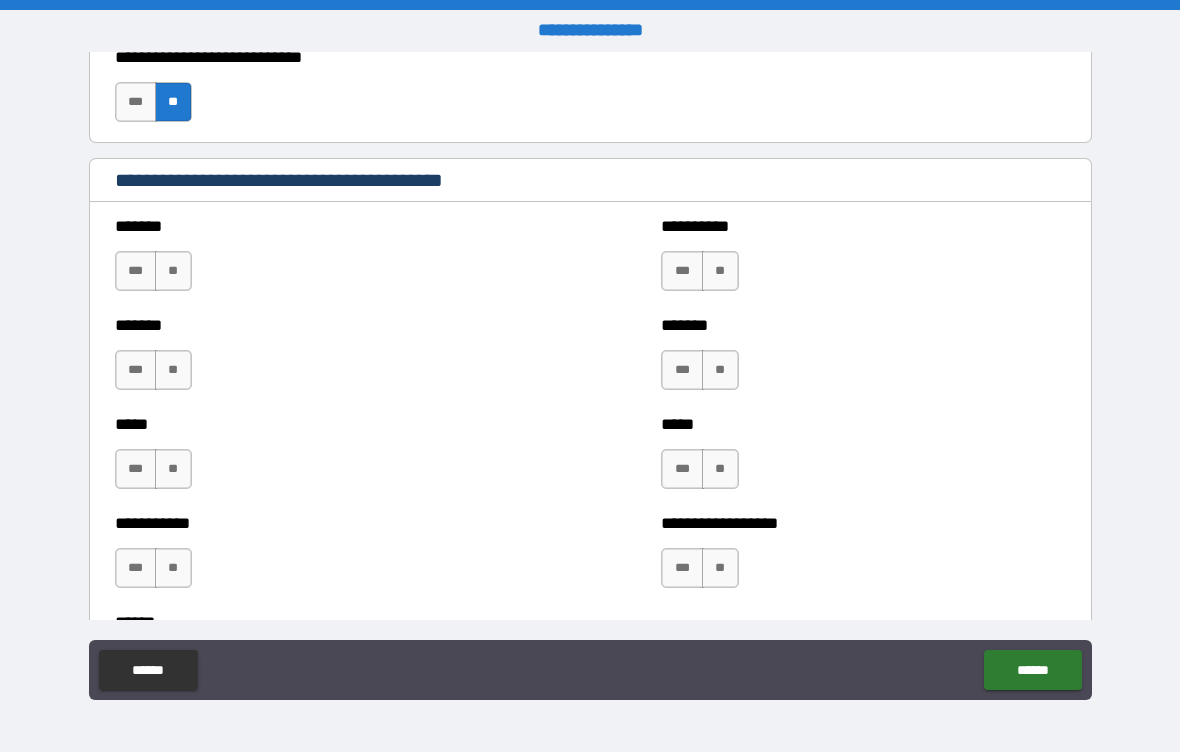 scroll, scrollTop: 1613, scrollLeft: 0, axis: vertical 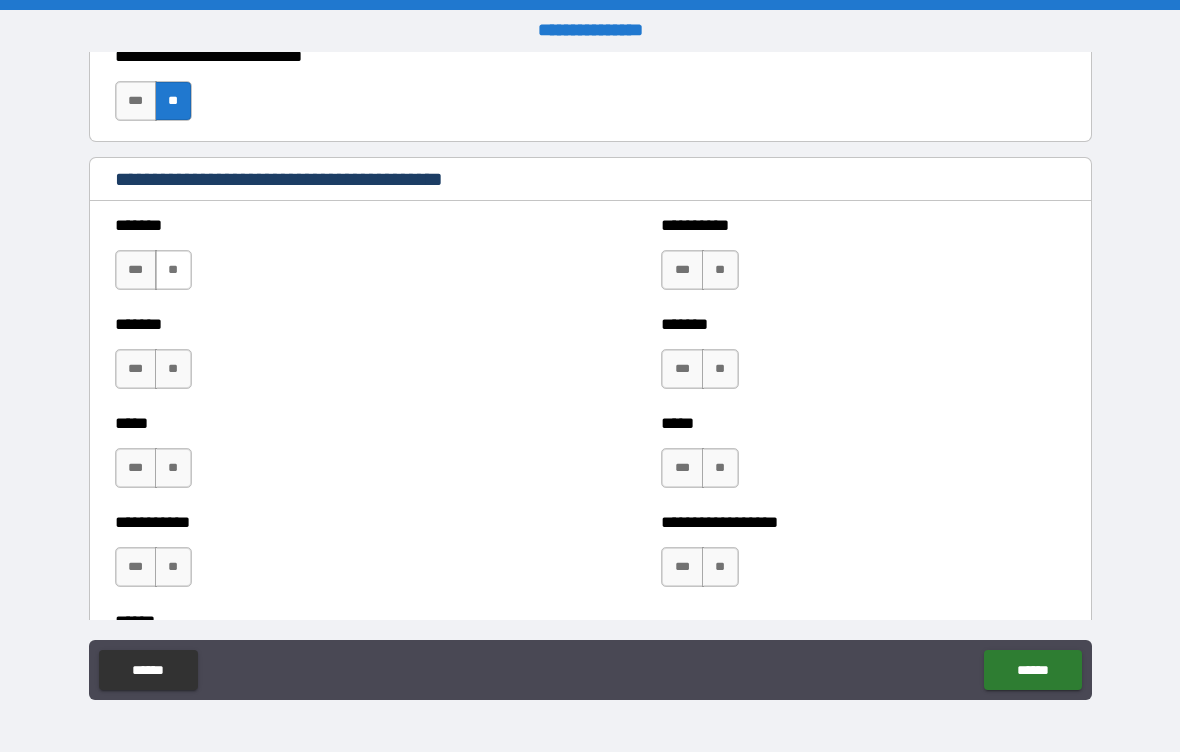 click on "**" at bounding box center (173, 270) 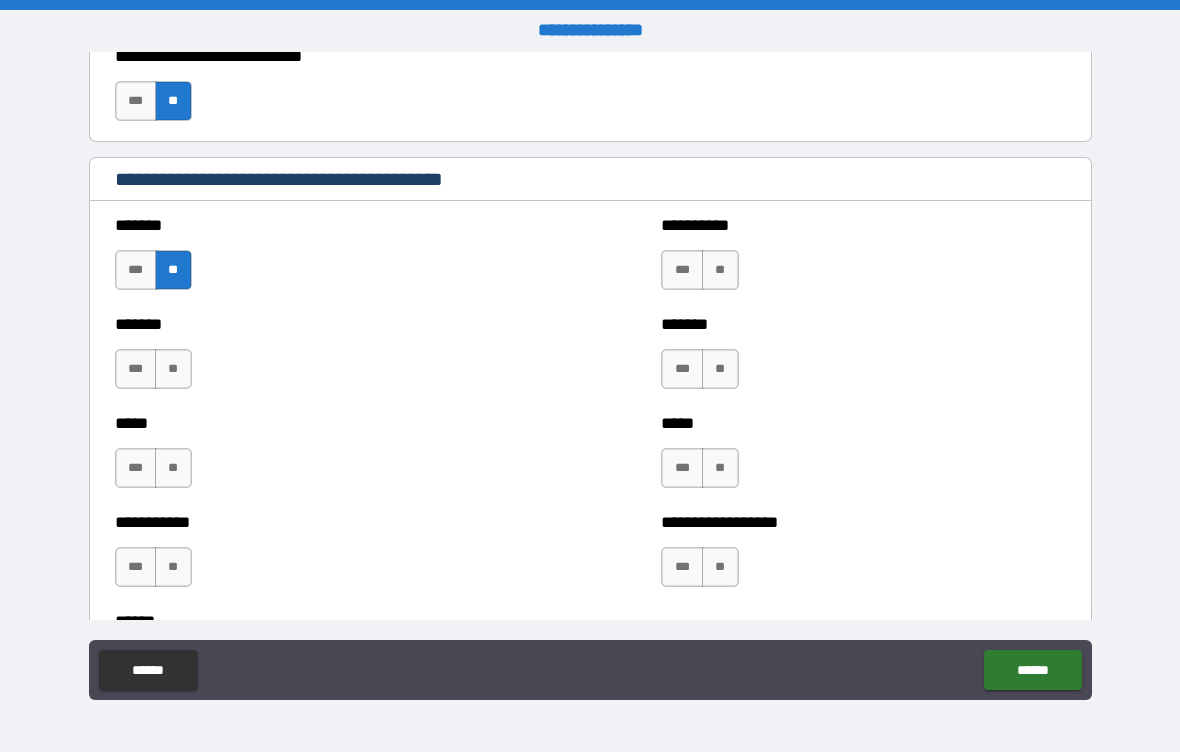 click on "**" at bounding box center (173, 369) 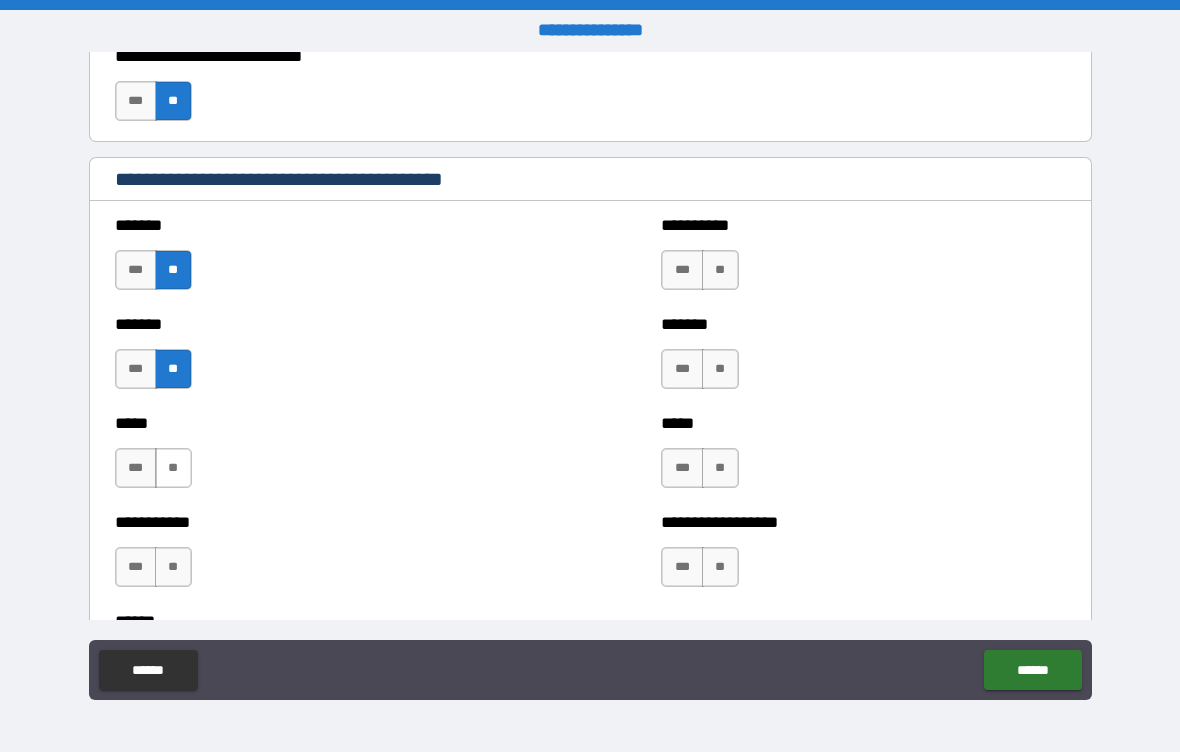 click on "**" at bounding box center [173, 468] 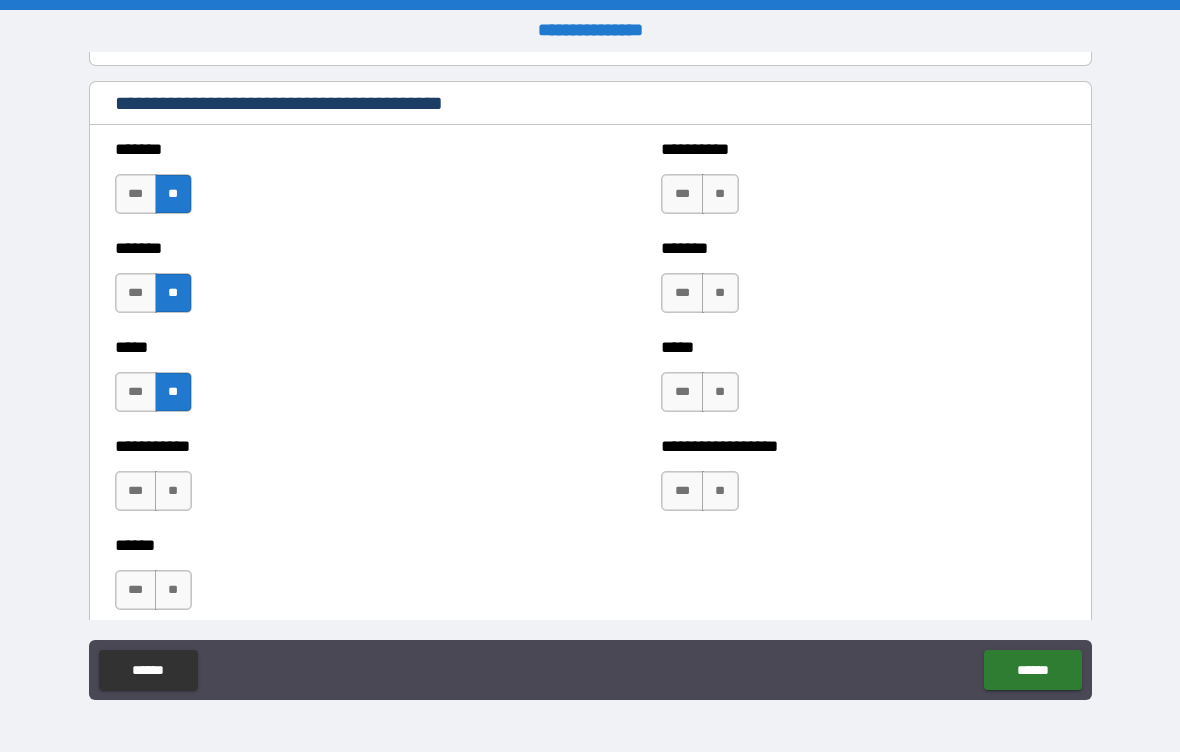 scroll, scrollTop: 1701, scrollLeft: 0, axis: vertical 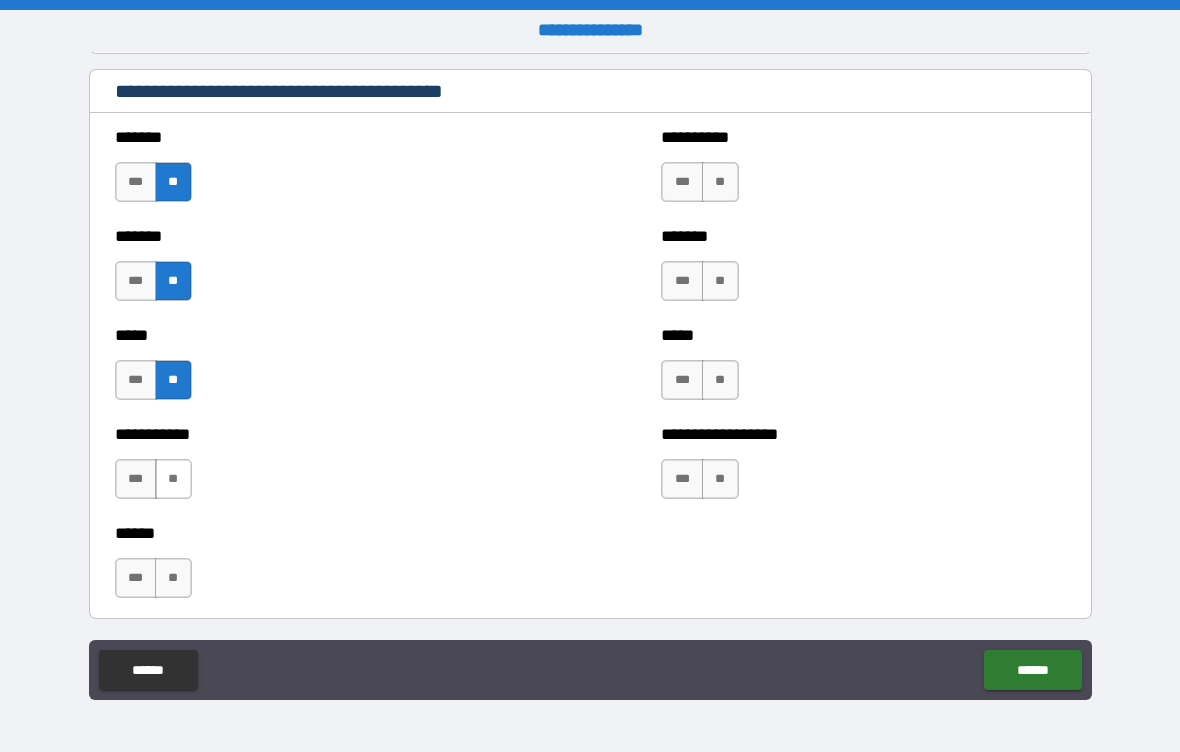 click on "**" at bounding box center (173, 479) 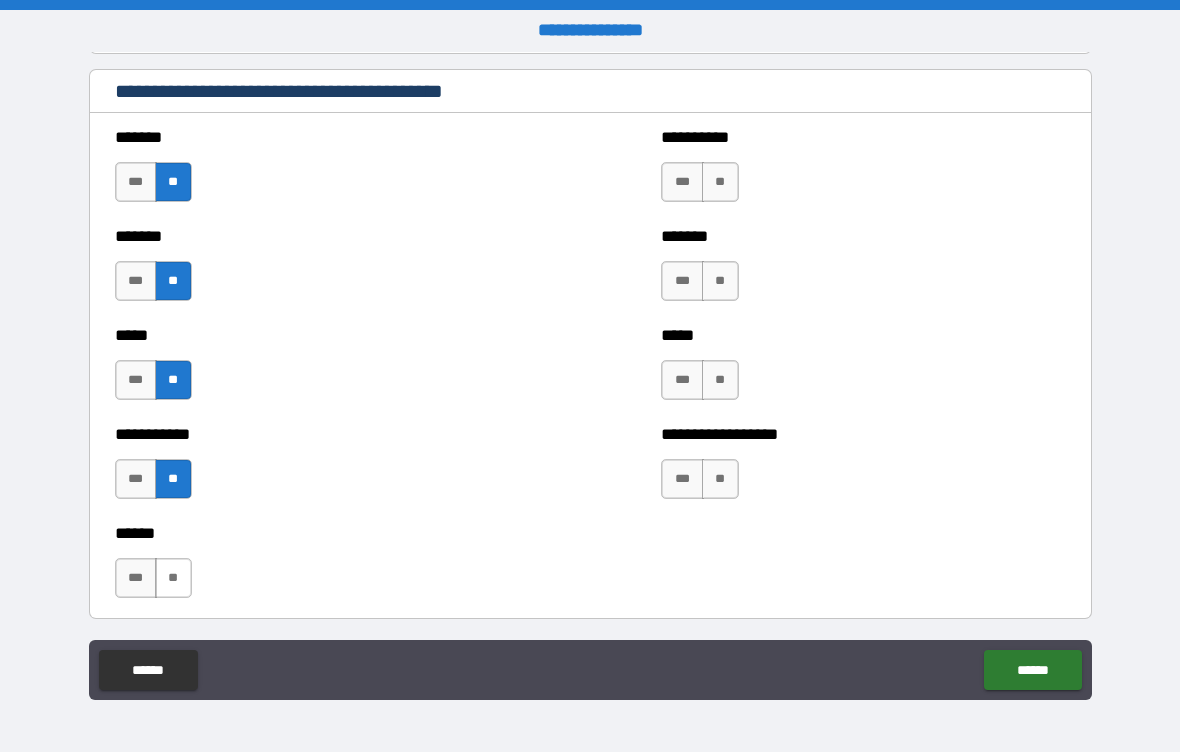 click on "**" at bounding box center [173, 578] 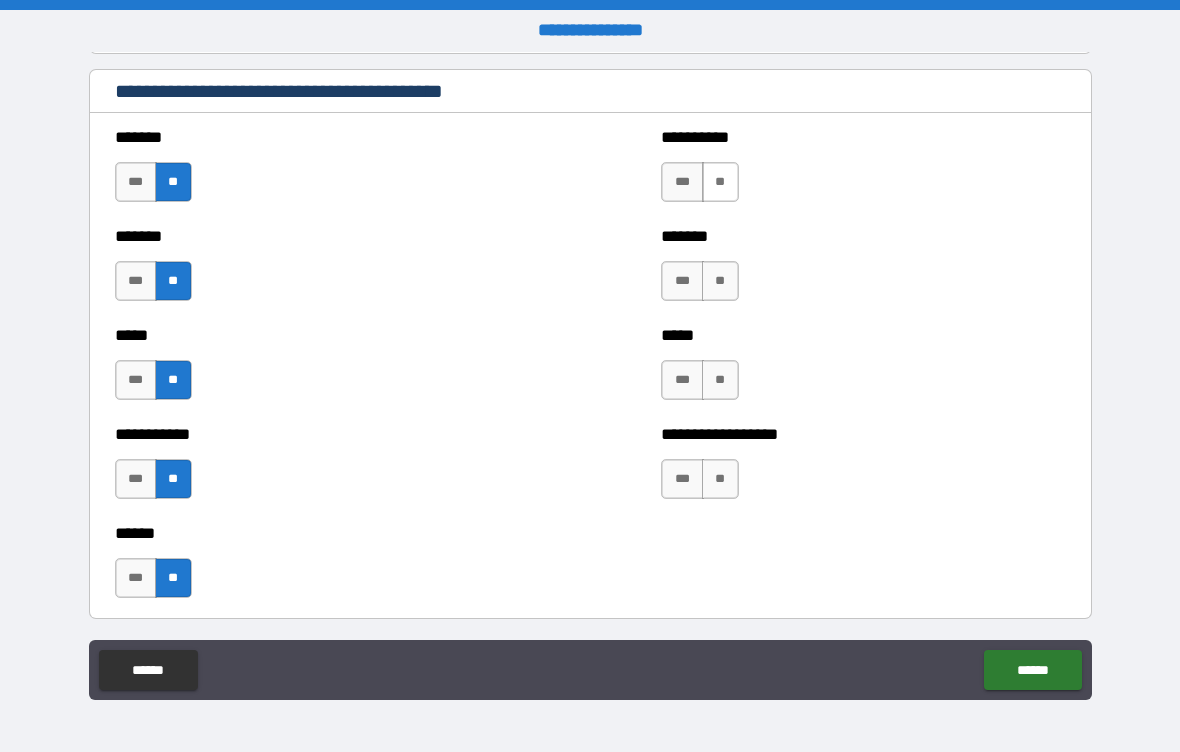 click on "**" at bounding box center [720, 182] 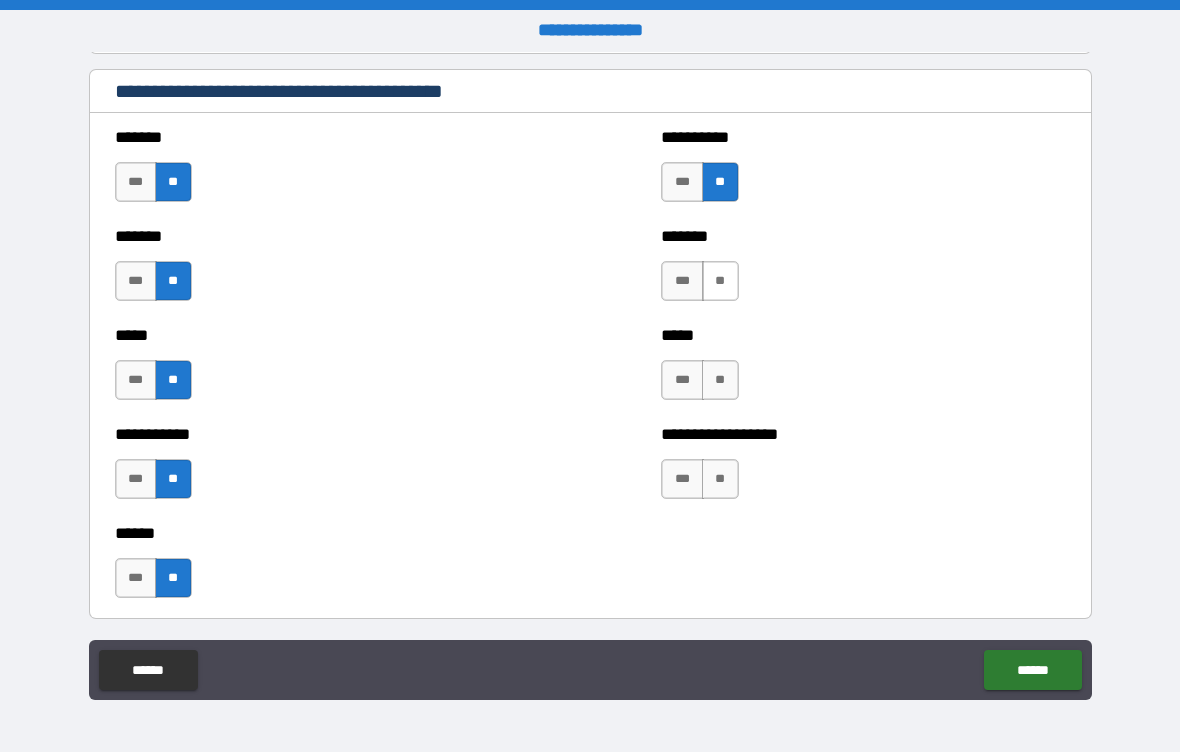 click on "**" at bounding box center (720, 281) 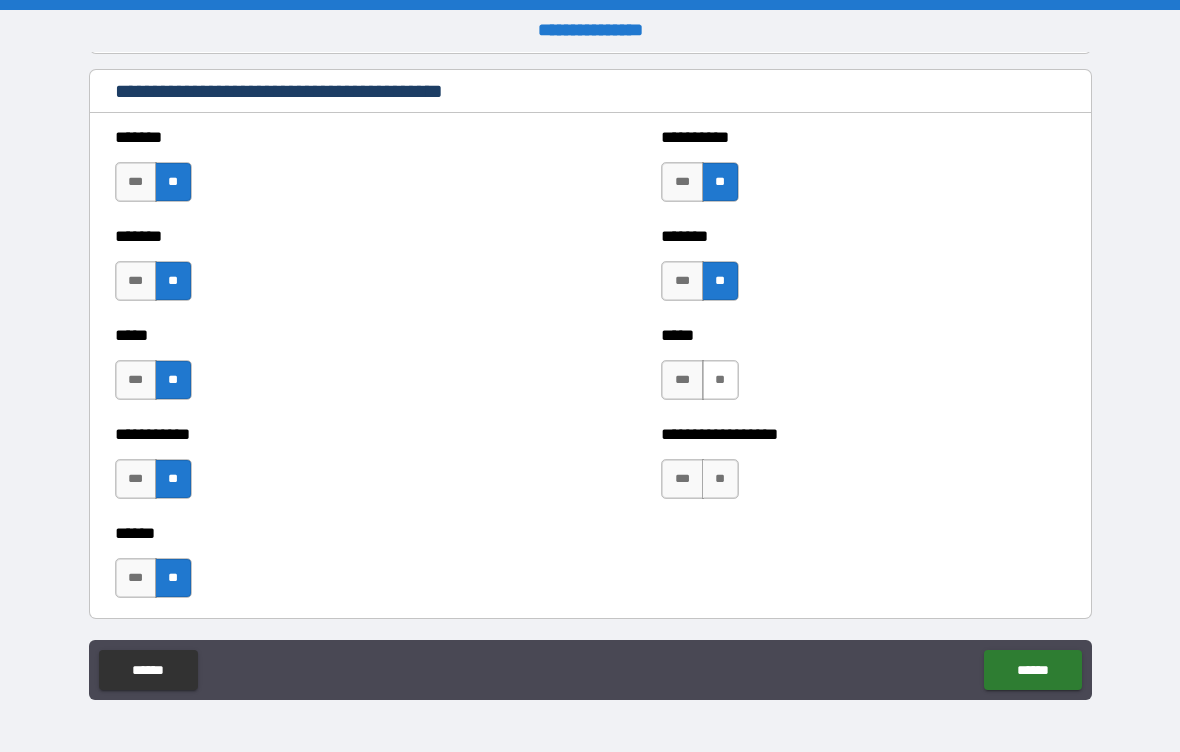 click on "**" at bounding box center [720, 380] 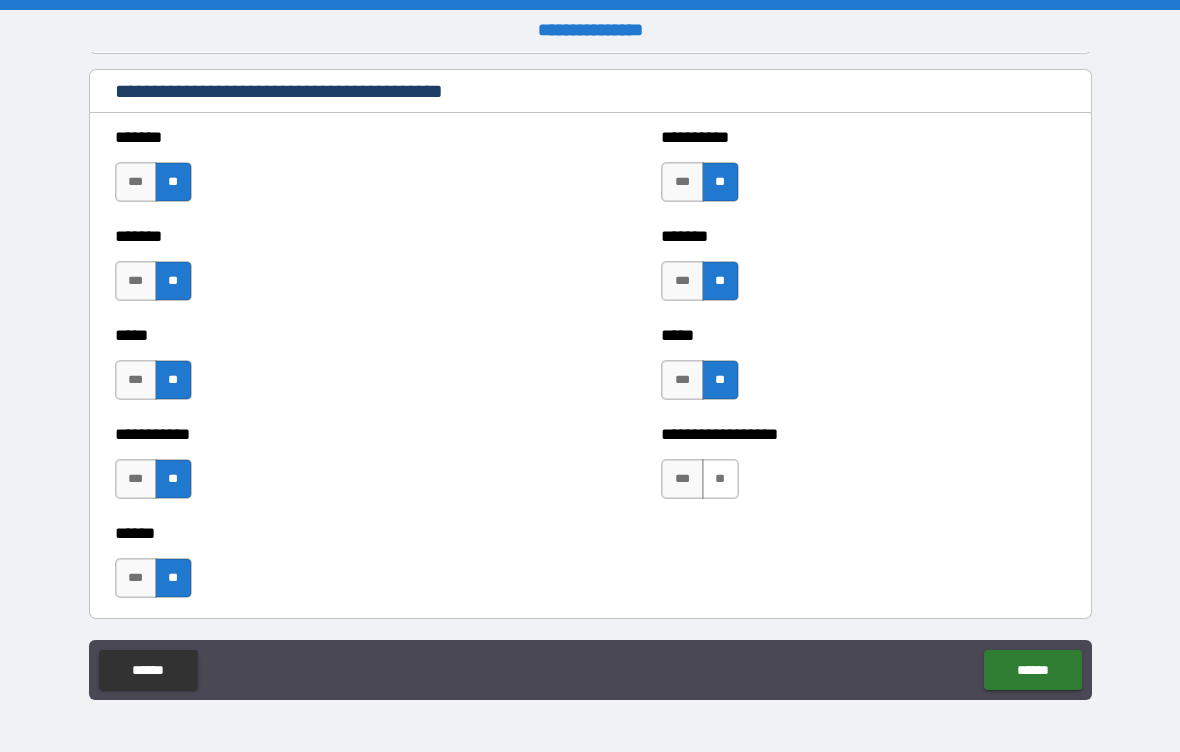 click on "**" at bounding box center [720, 479] 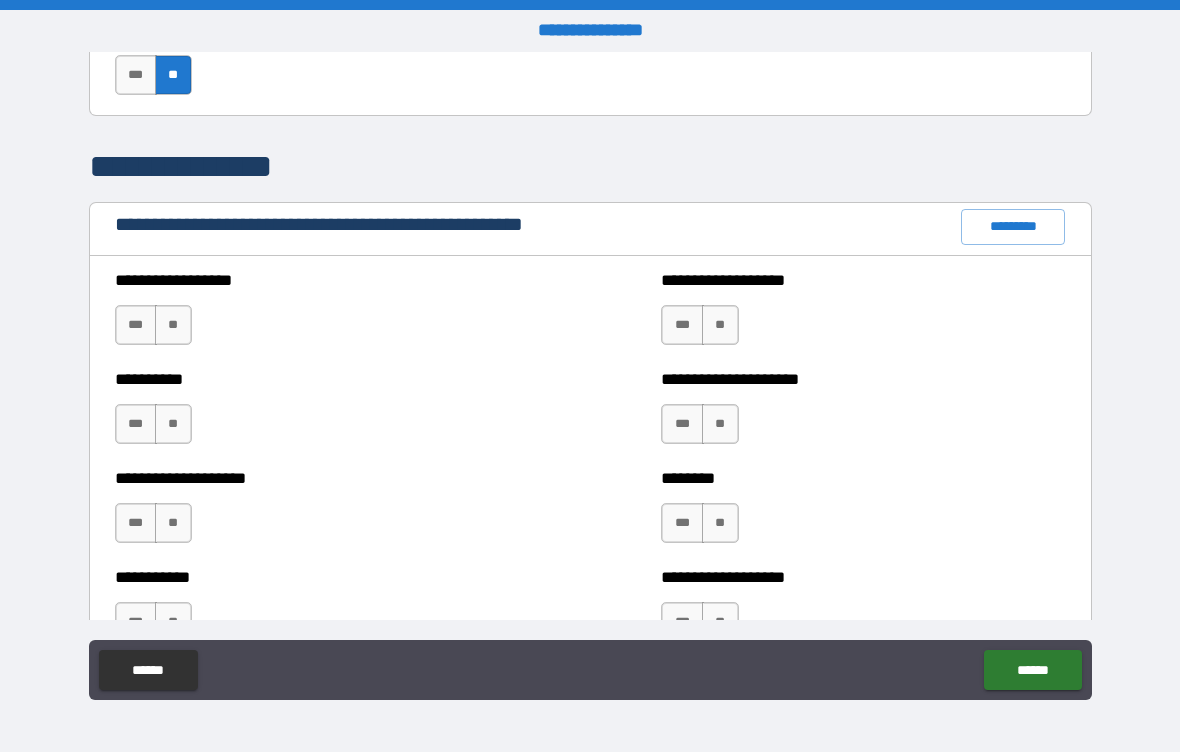 scroll, scrollTop: 2205, scrollLeft: 0, axis: vertical 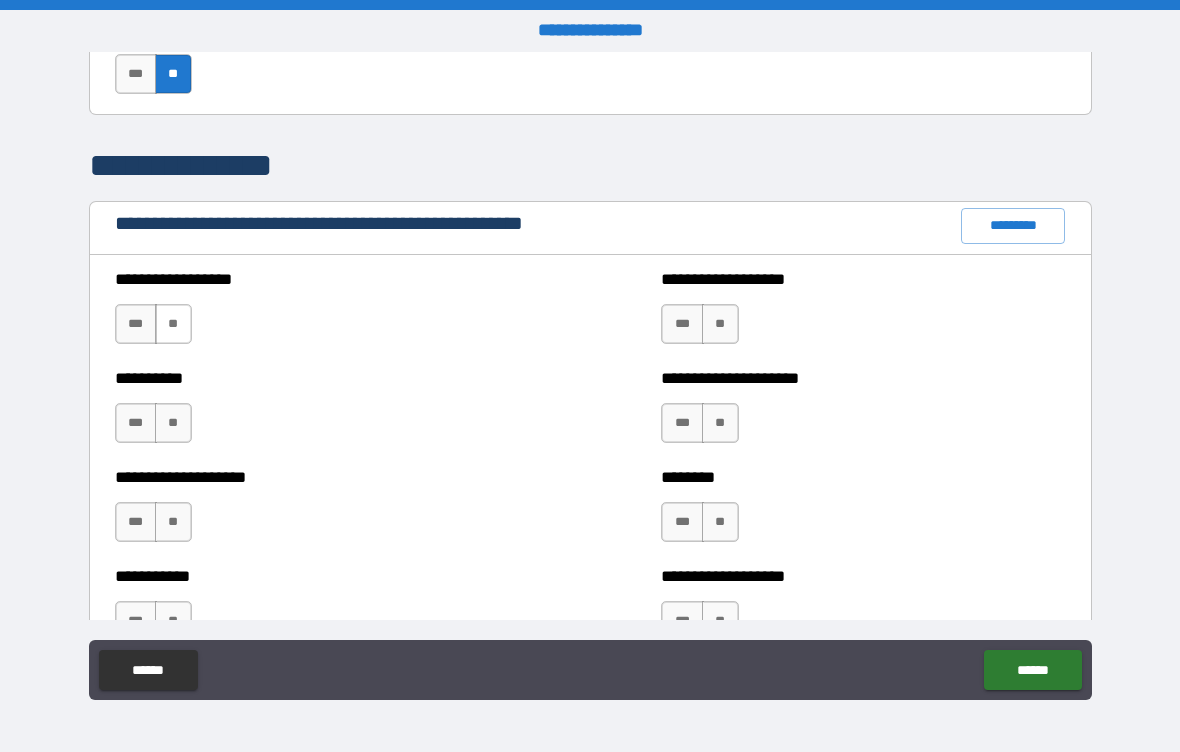click on "**" at bounding box center [173, 324] 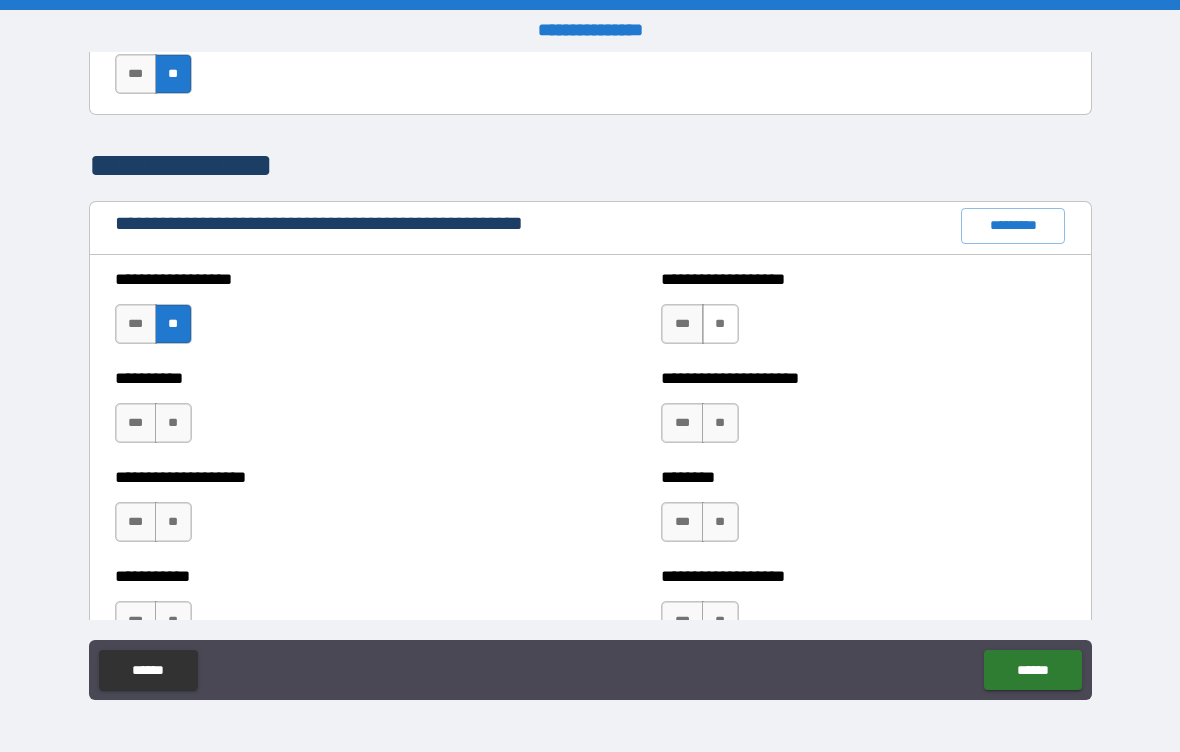 click on "**" at bounding box center (720, 324) 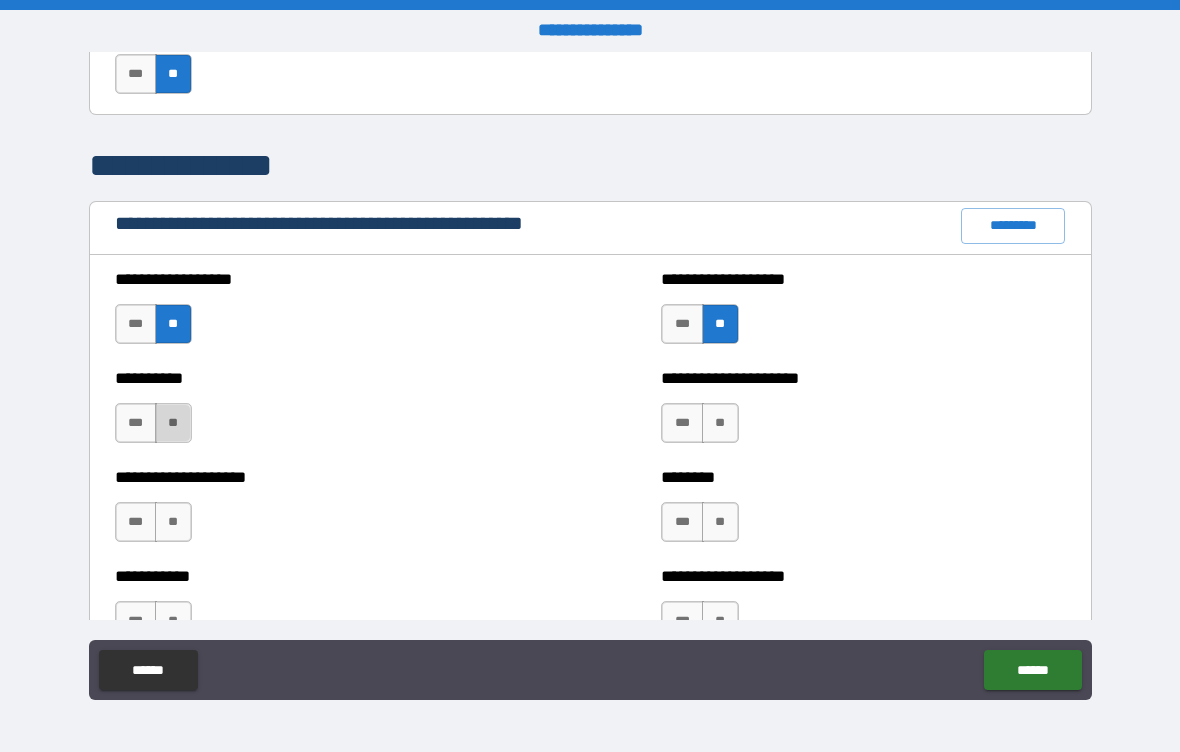 click on "**" at bounding box center (173, 423) 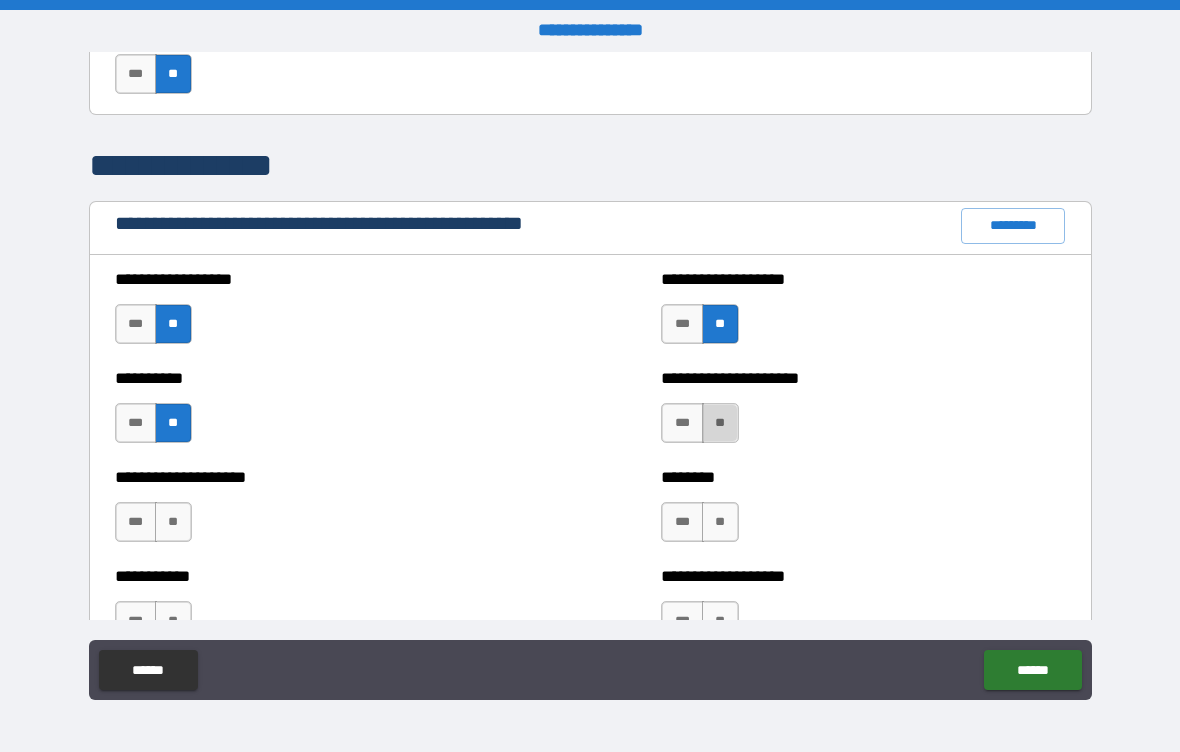click on "**" at bounding box center [720, 423] 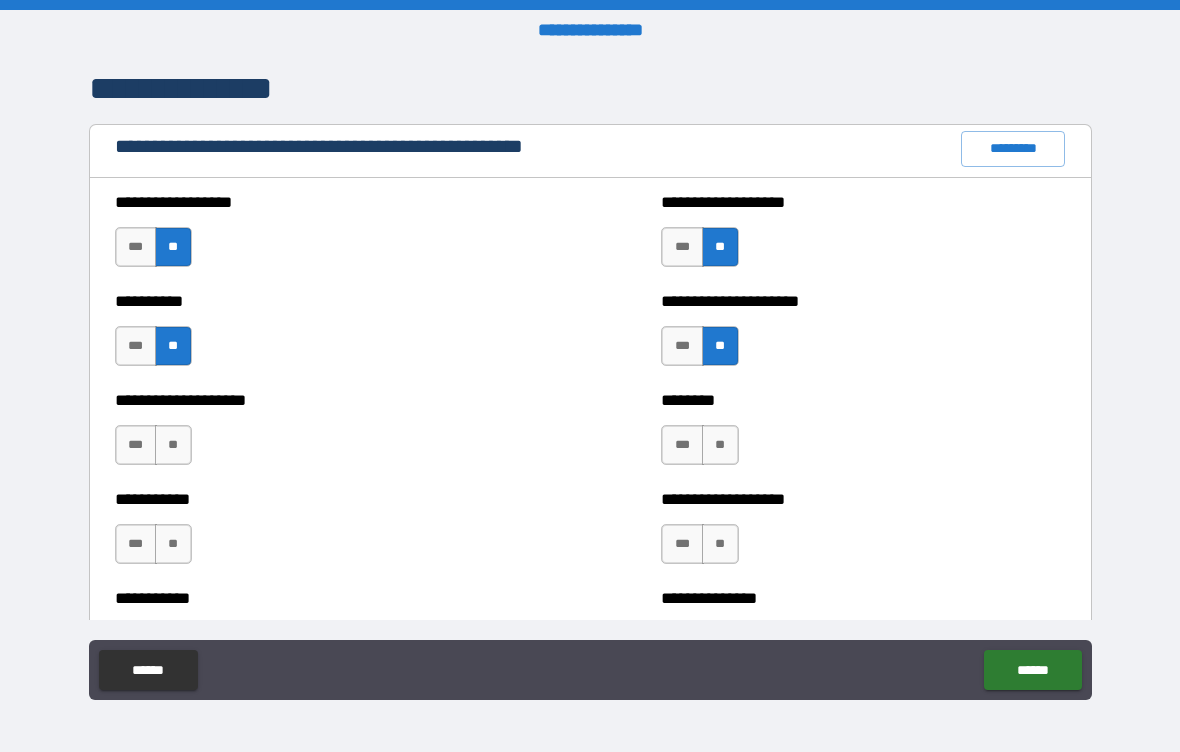 scroll, scrollTop: 2305, scrollLeft: 0, axis: vertical 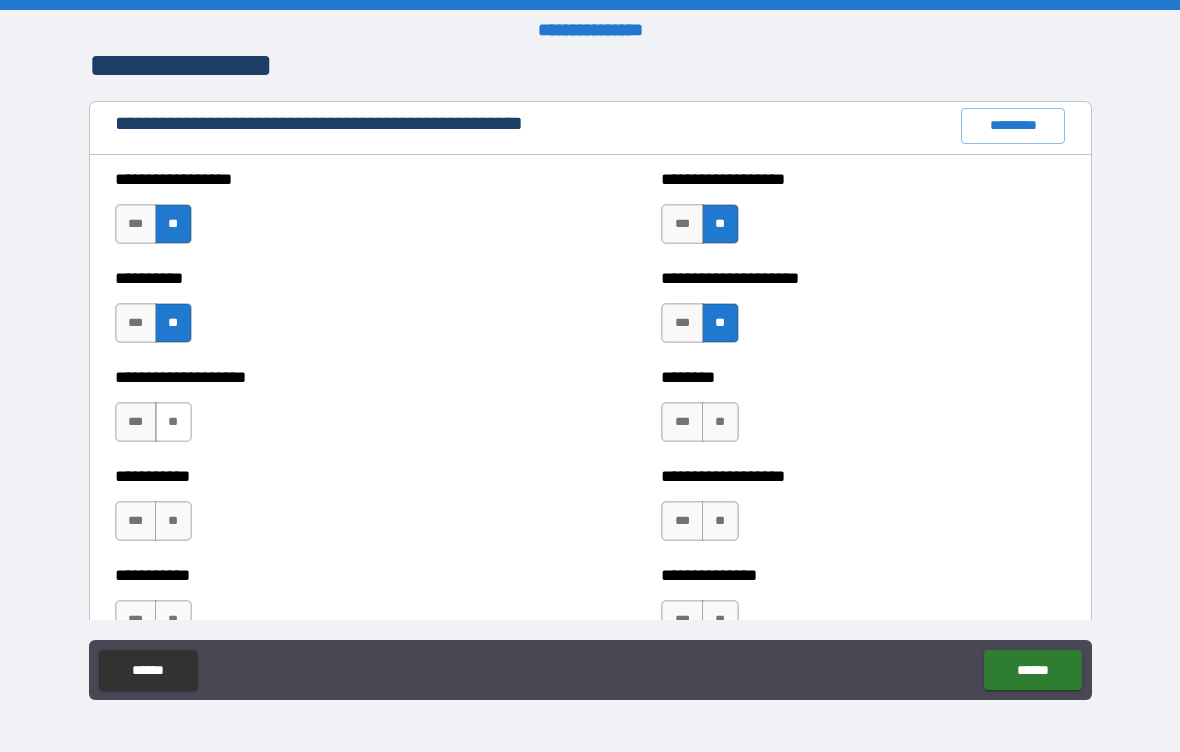 click on "**" at bounding box center [173, 422] 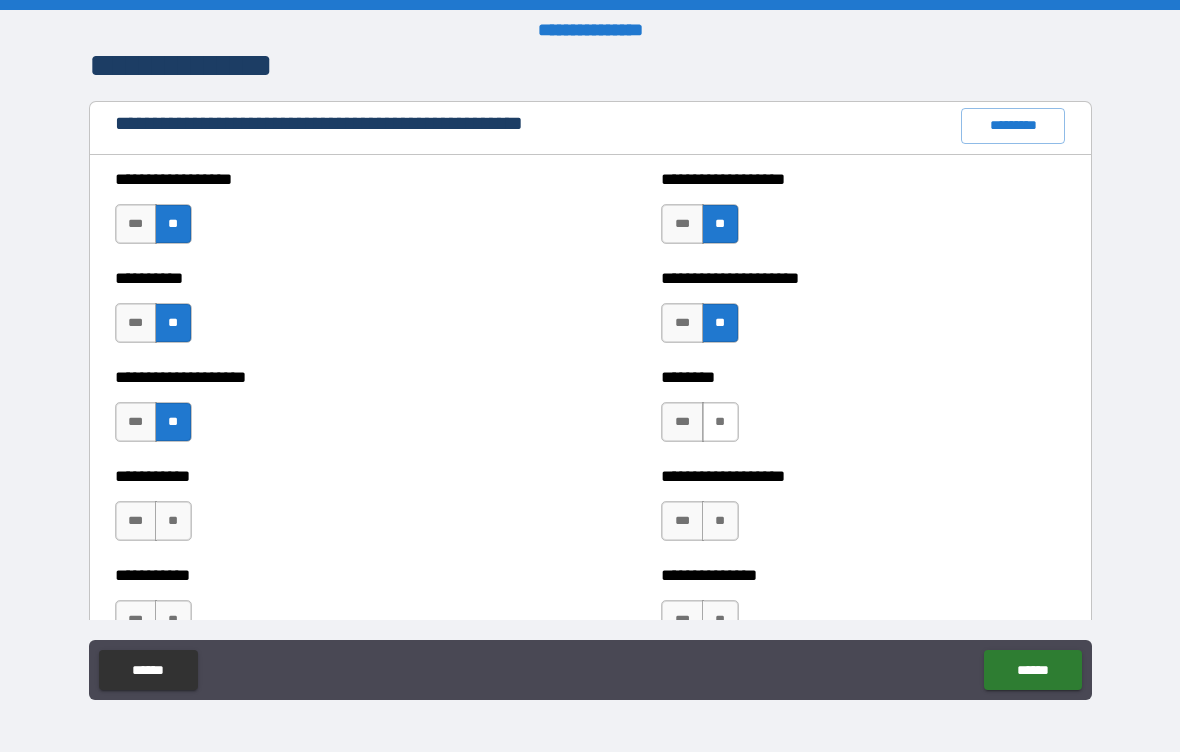 click on "**" at bounding box center [720, 422] 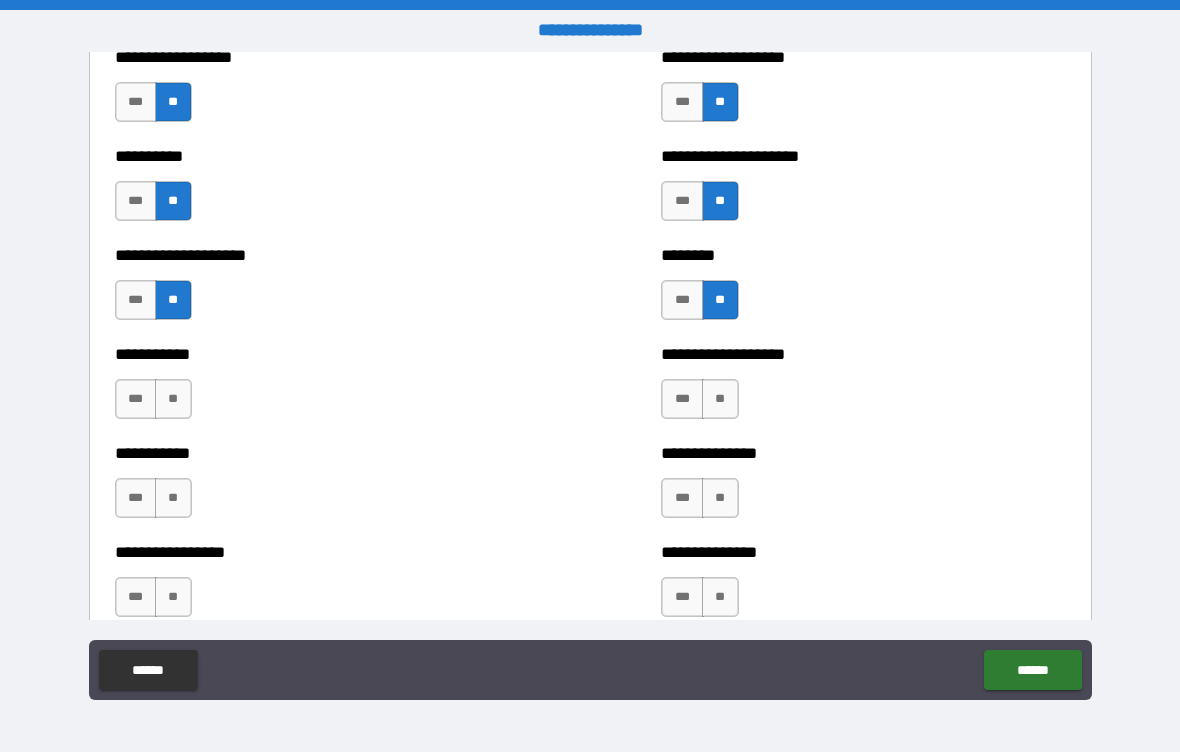 scroll, scrollTop: 2428, scrollLeft: 0, axis: vertical 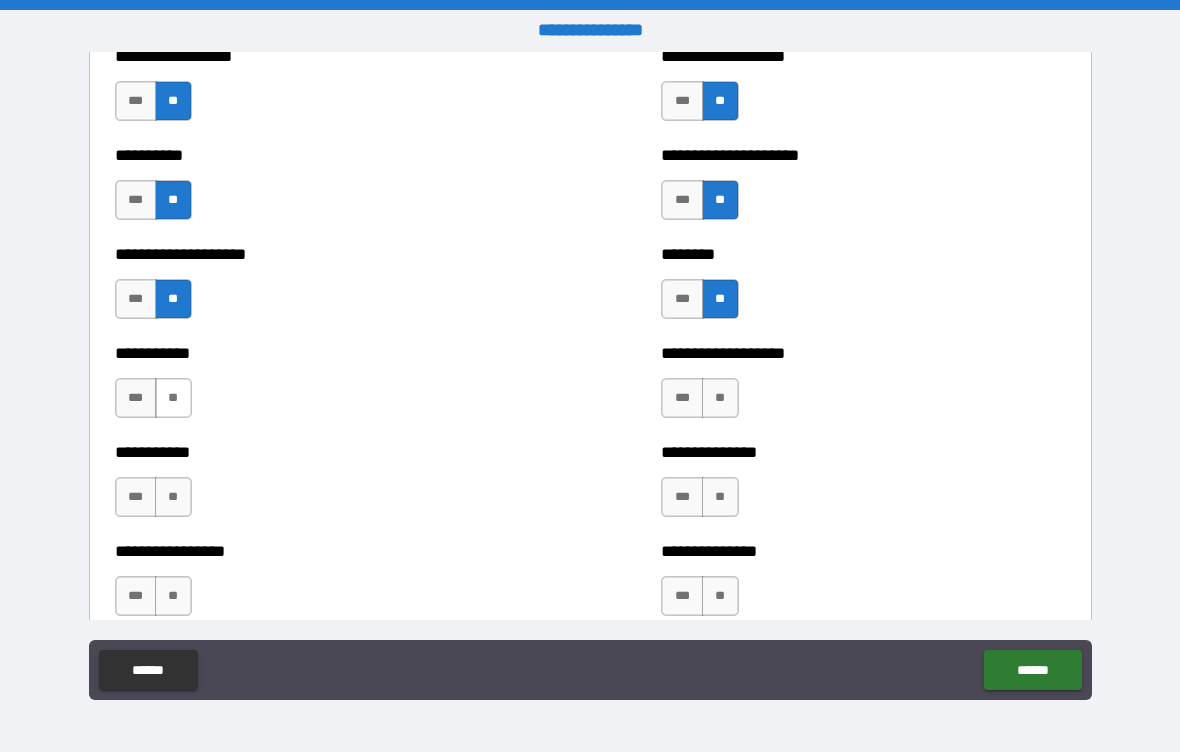 click on "**" at bounding box center [173, 398] 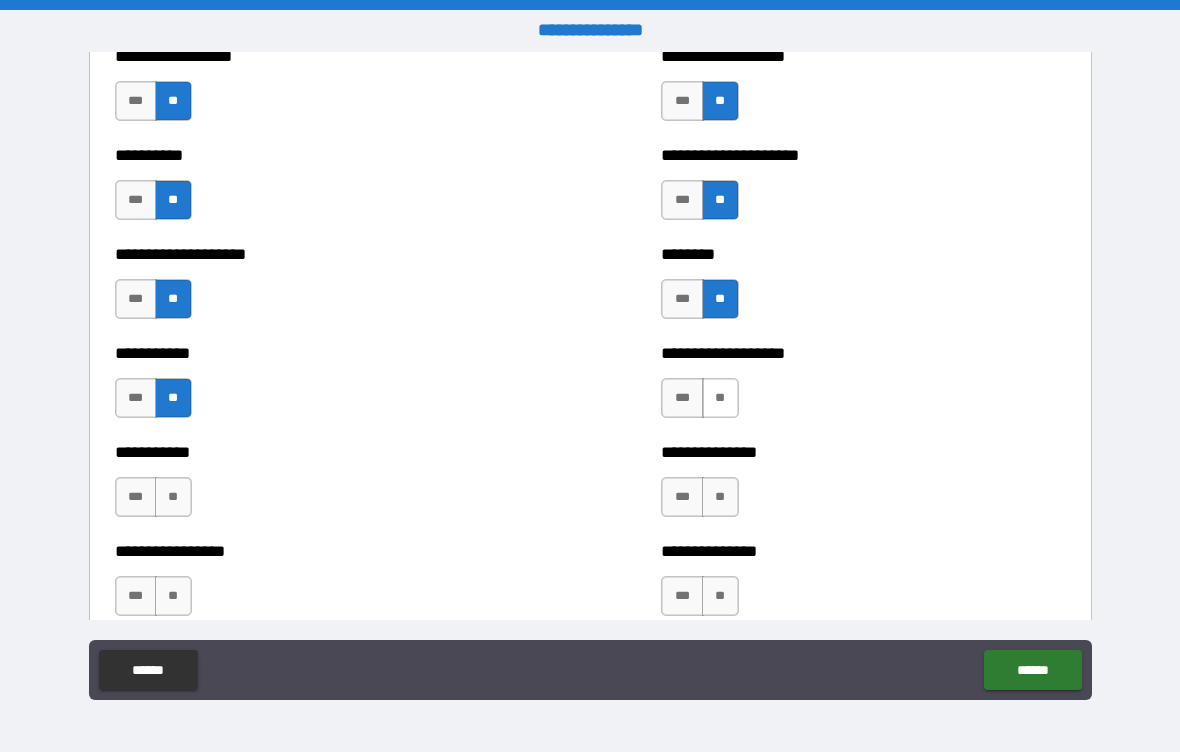click on "**" at bounding box center [720, 398] 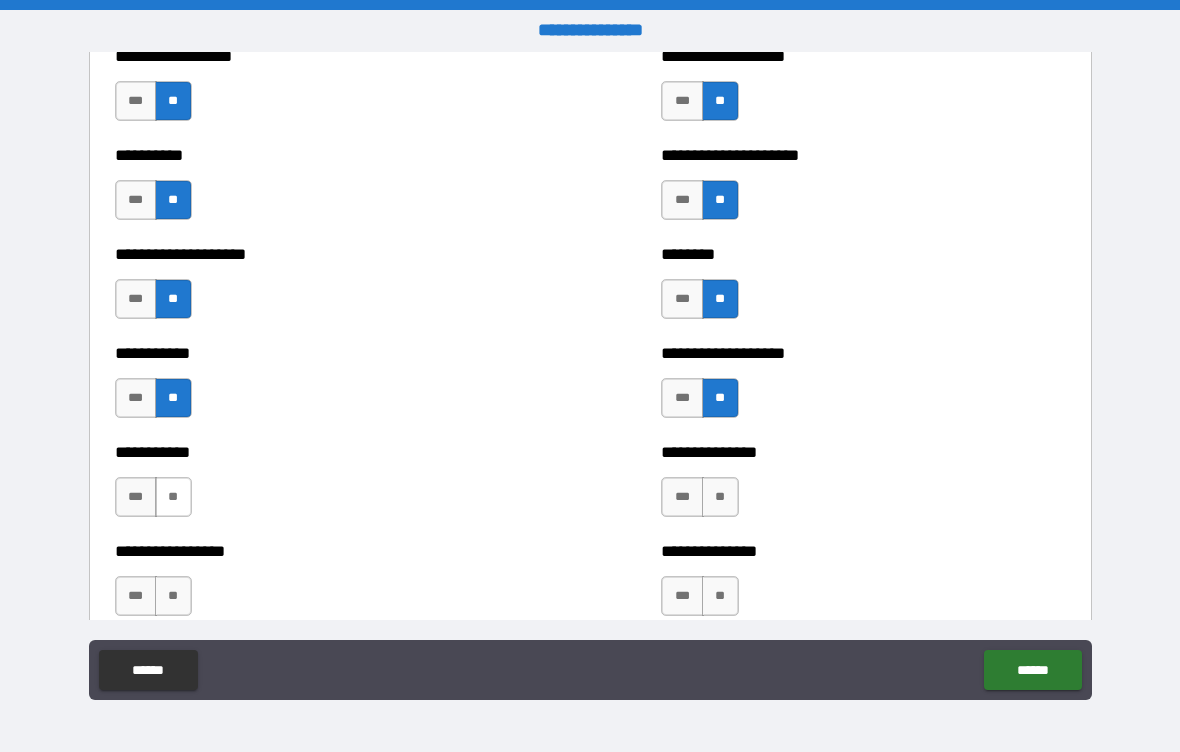click on "**" at bounding box center (173, 497) 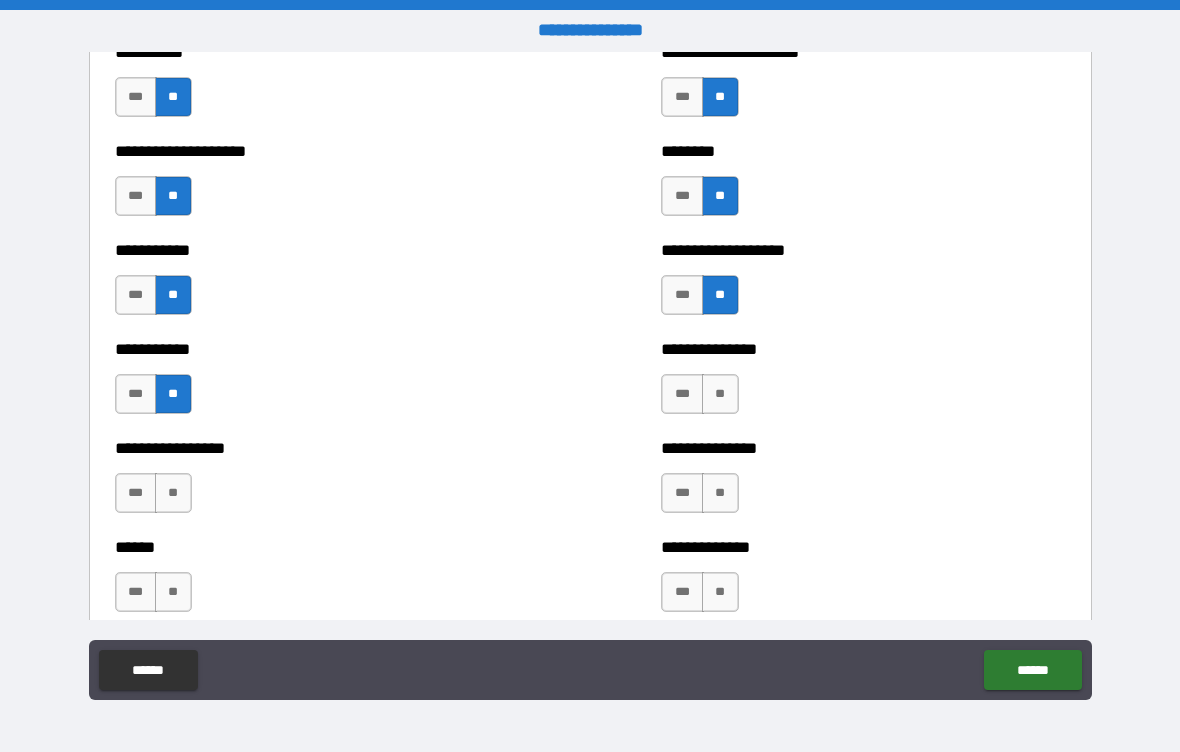 scroll, scrollTop: 2547, scrollLeft: 0, axis: vertical 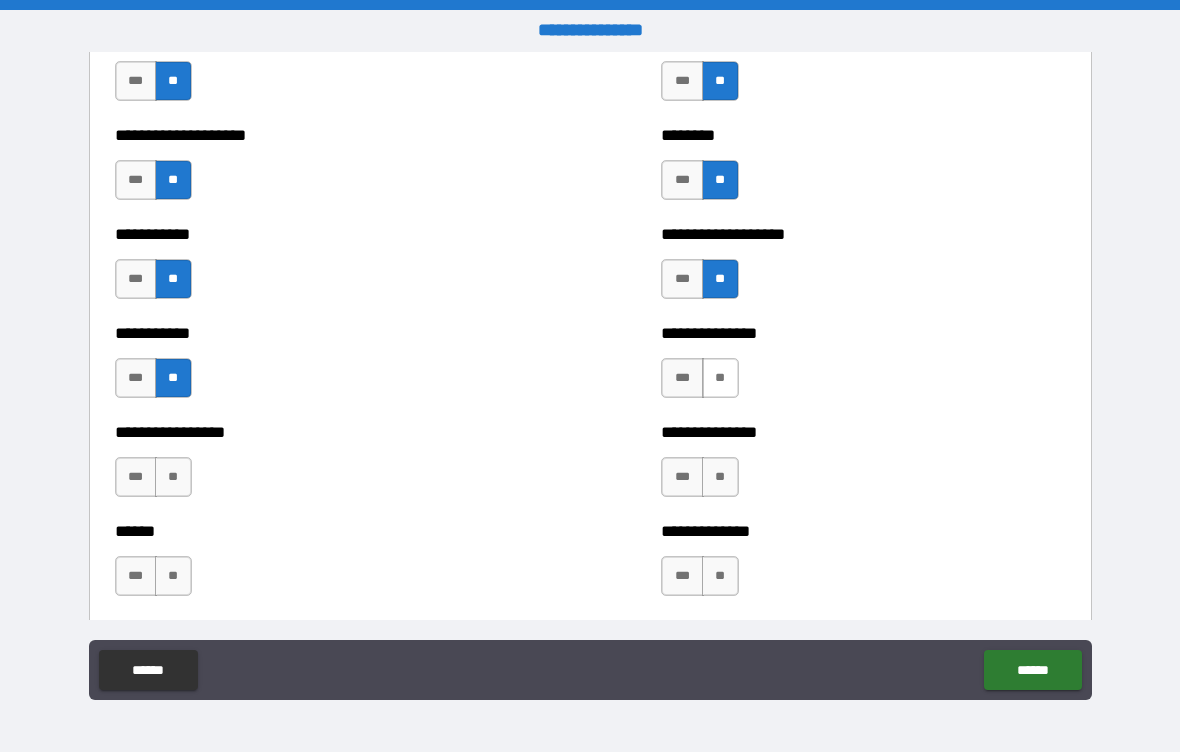 click on "**" at bounding box center [720, 378] 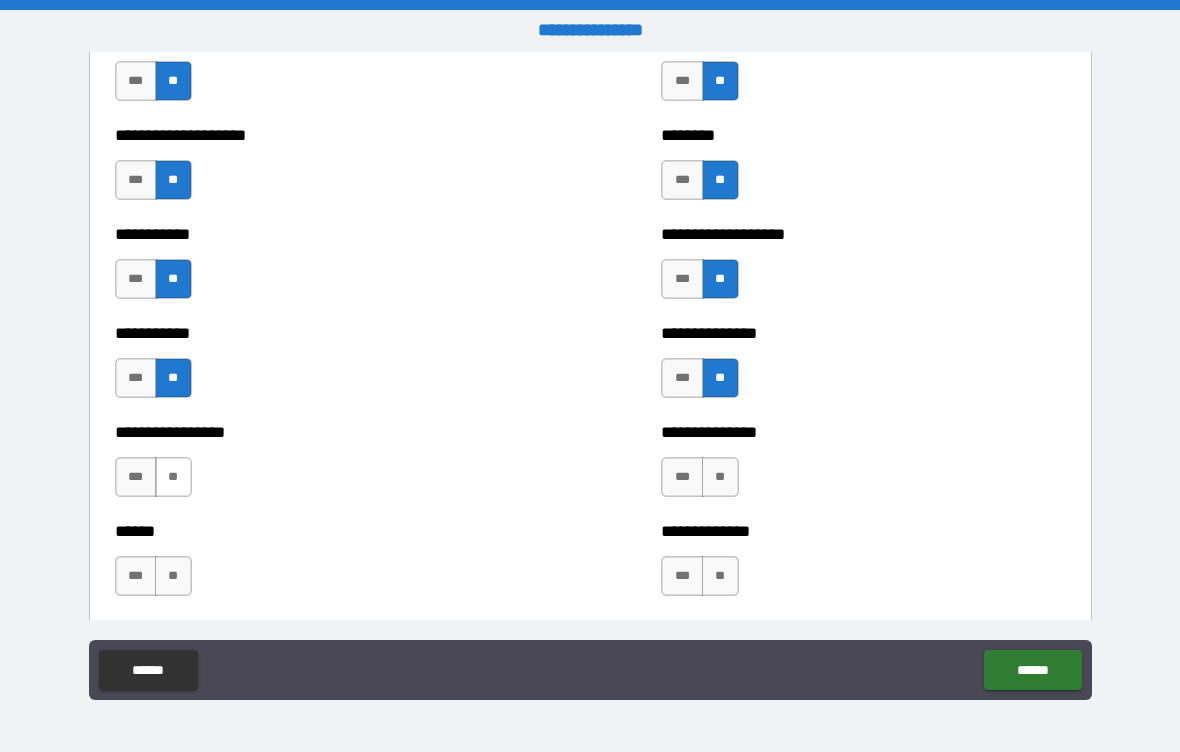 click on "**" at bounding box center (173, 477) 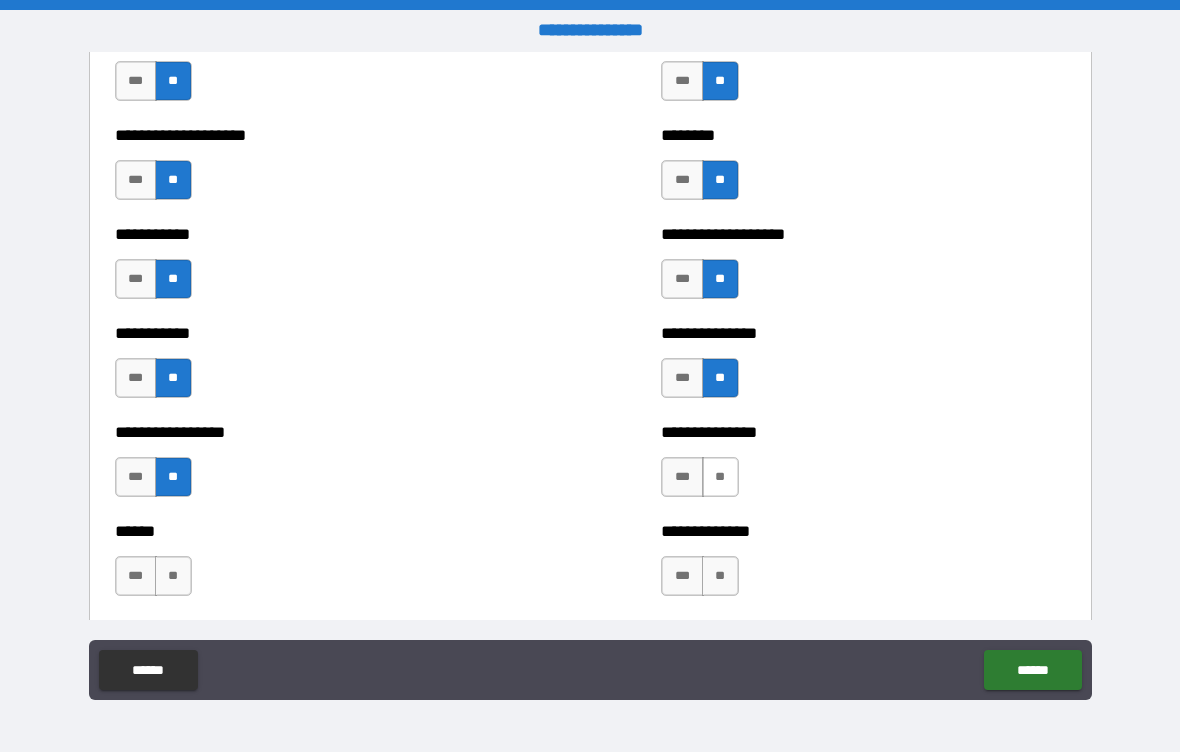 click on "**" at bounding box center (720, 477) 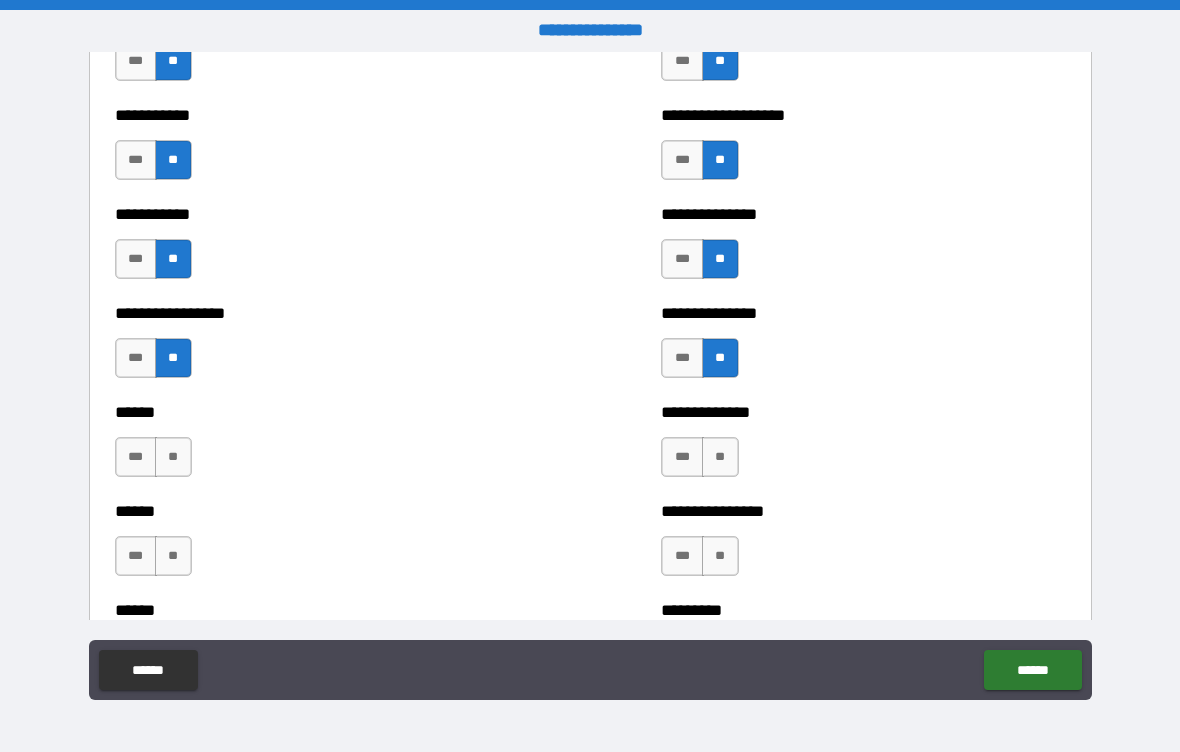 scroll, scrollTop: 2673, scrollLeft: 0, axis: vertical 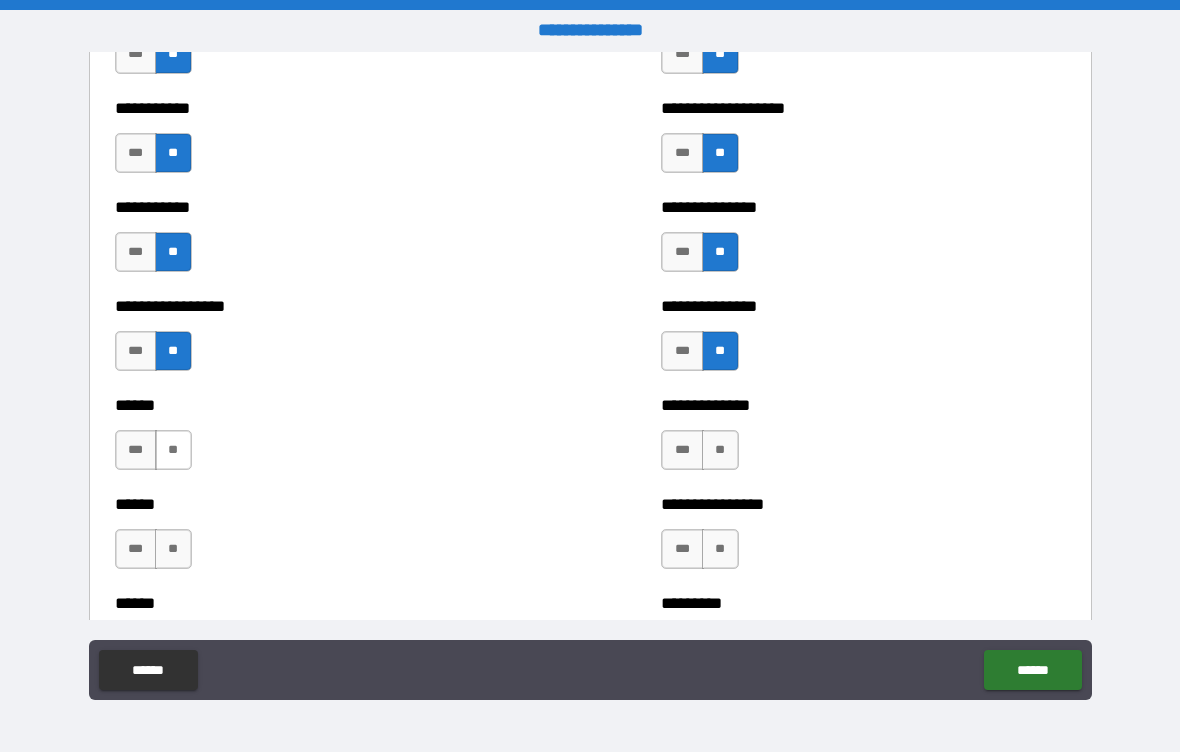 click on "**" at bounding box center (173, 450) 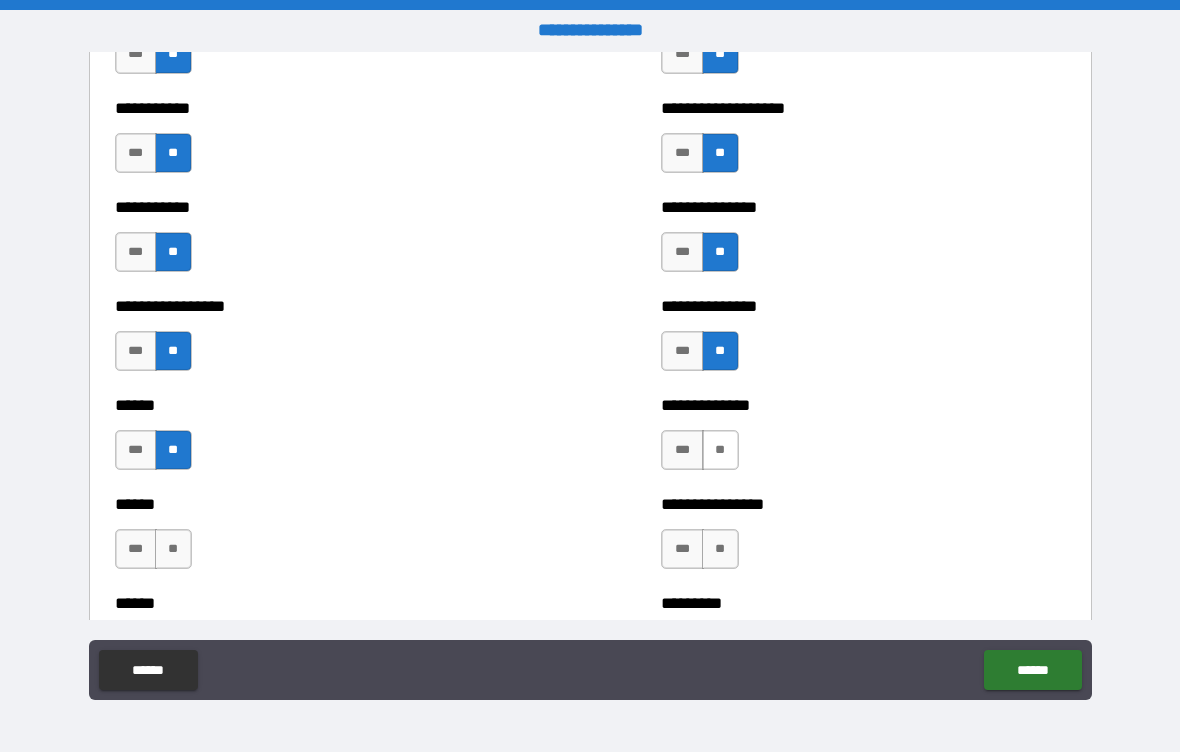 click on "**" at bounding box center (720, 450) 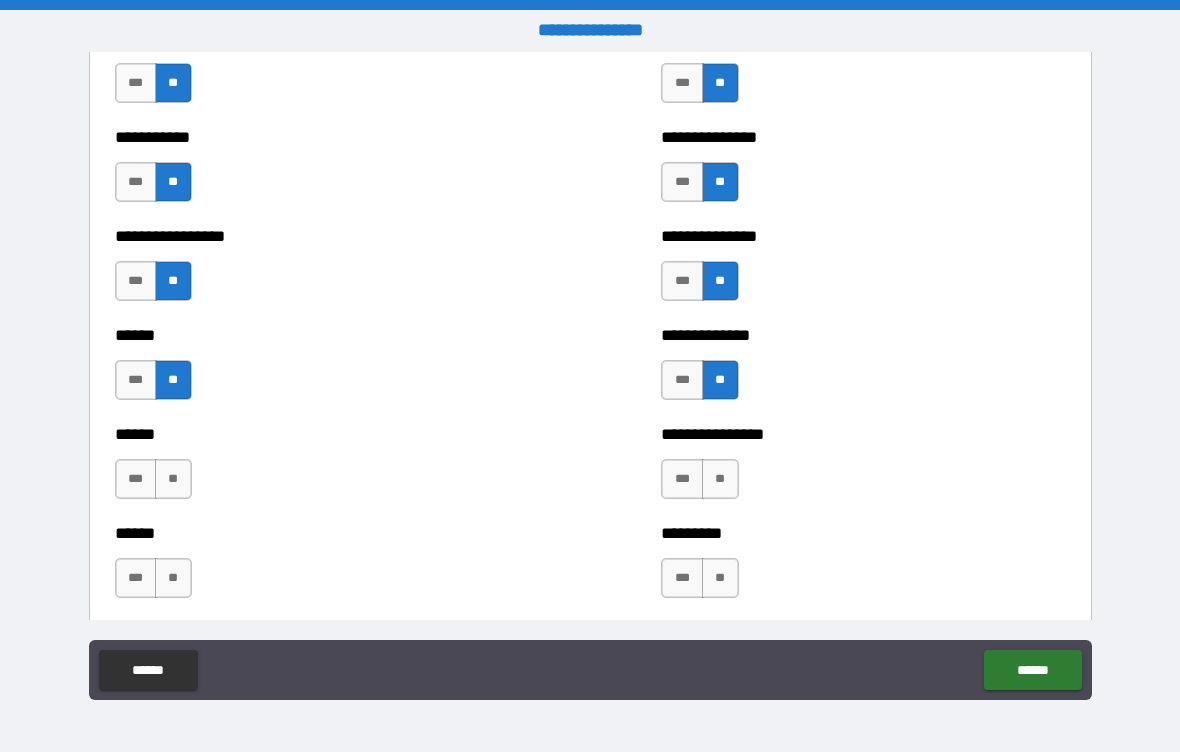 scroll, scrollTop: 2823, scrollLeft: 0, axis: vertical 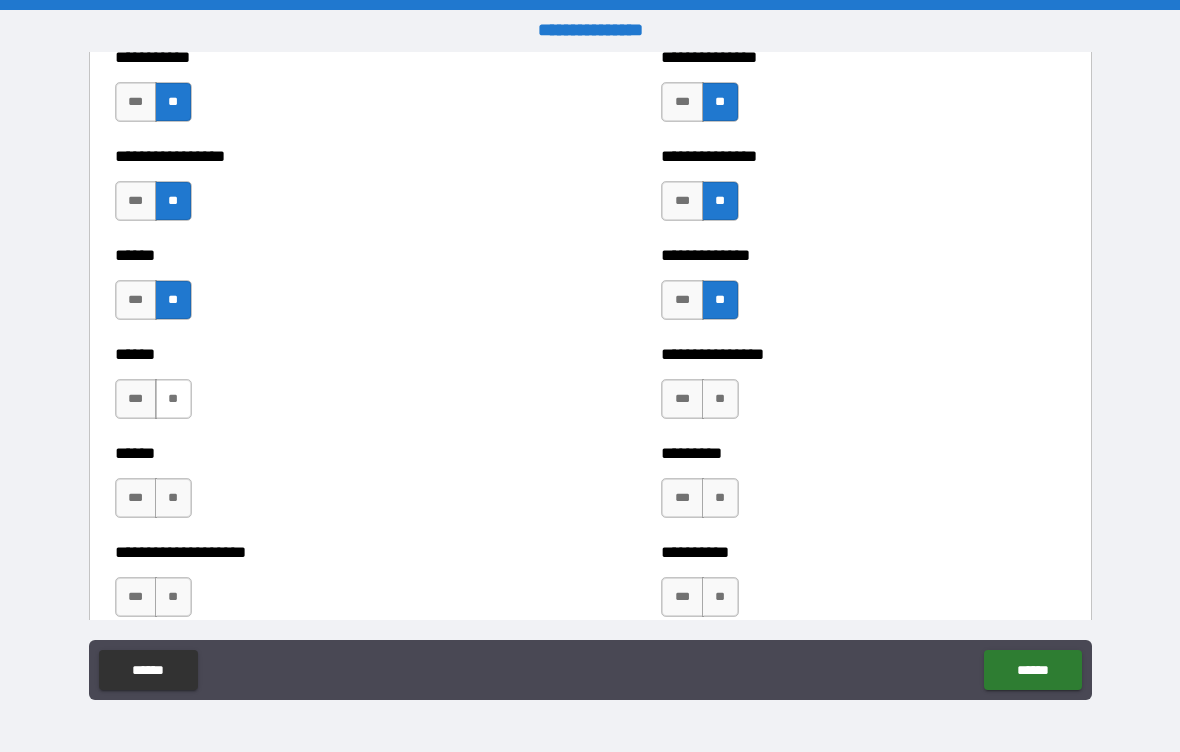 click on "**" at bounding box center [173, 399] 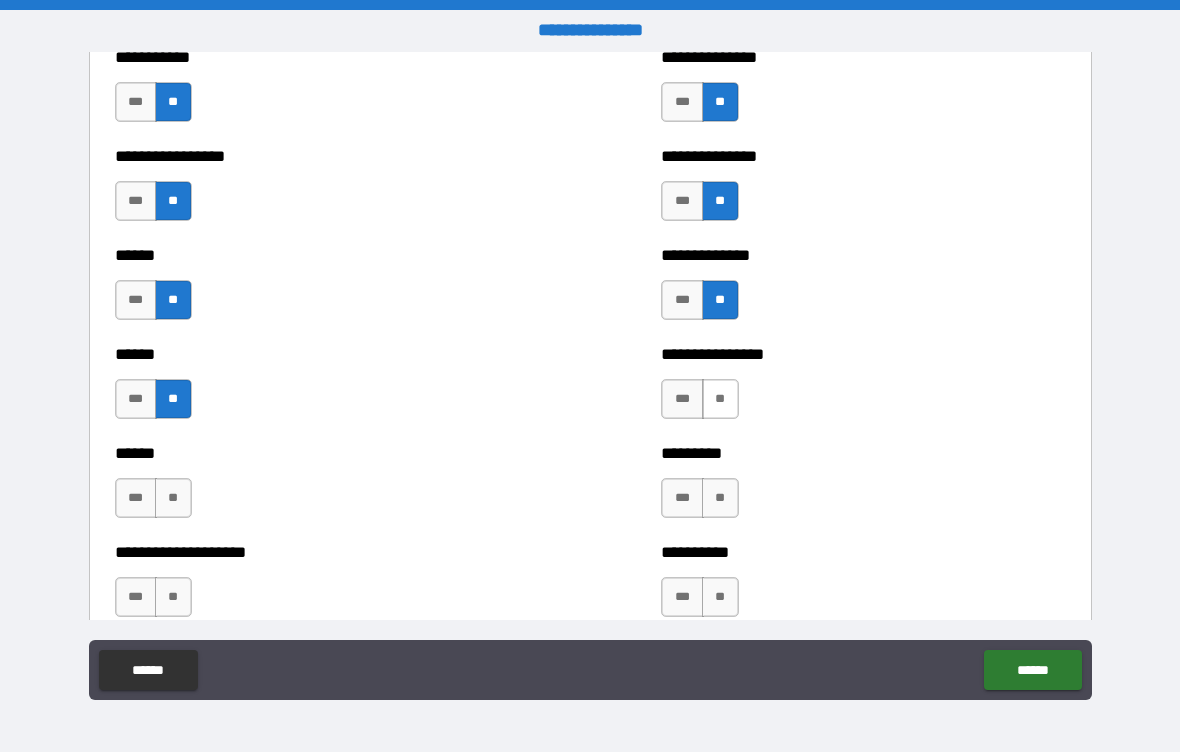 click on "**" at bounding box center [720, 399] 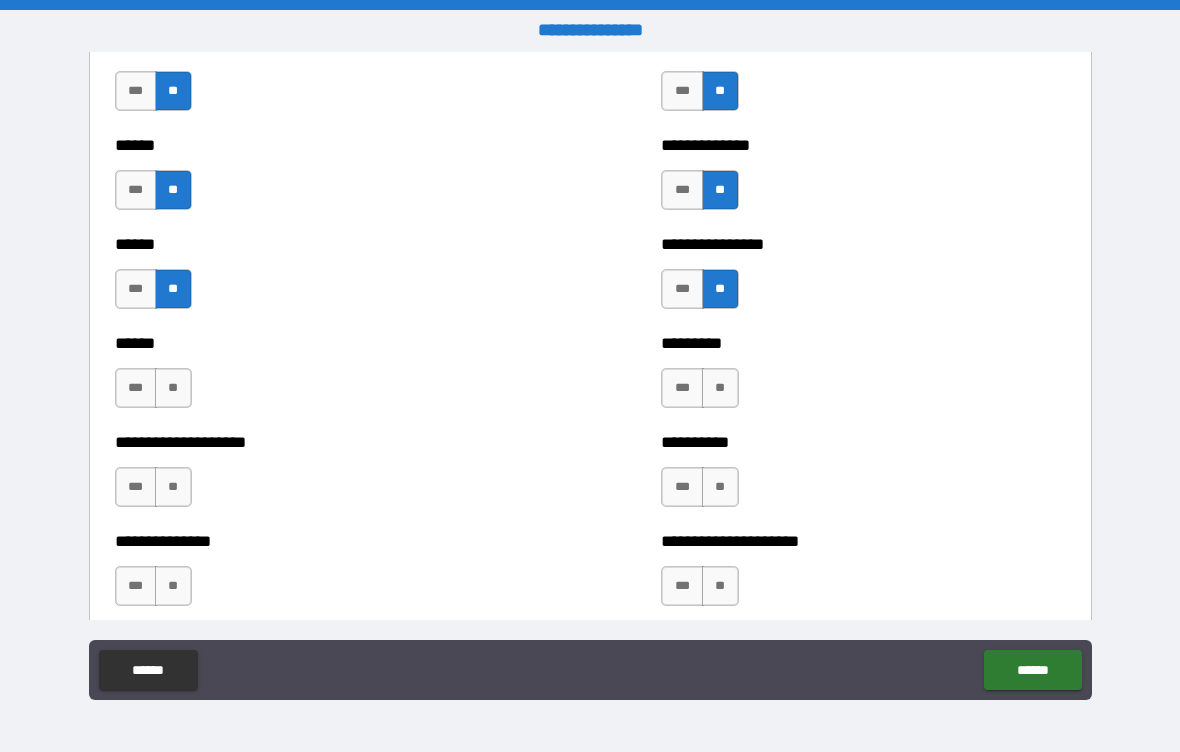 scroll, scrollTop: 2934, scrollLeft: 0, axis: vertical 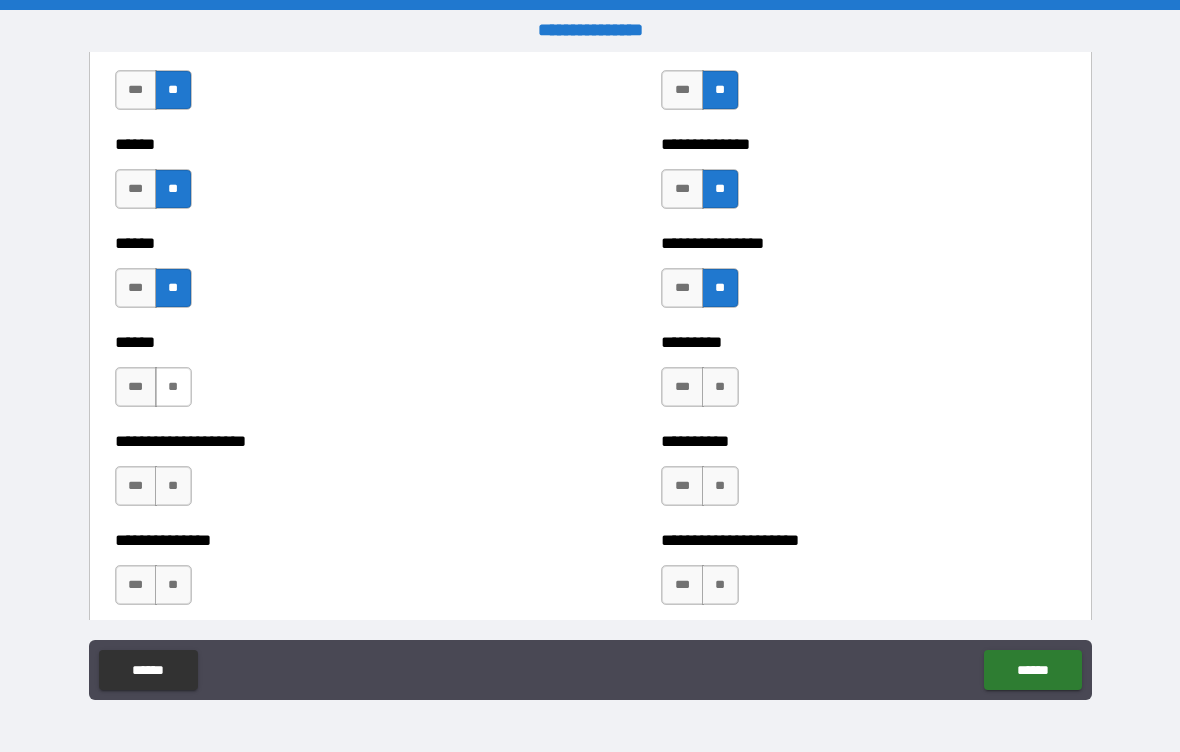 click on "**" at bounding box center [173, 387] 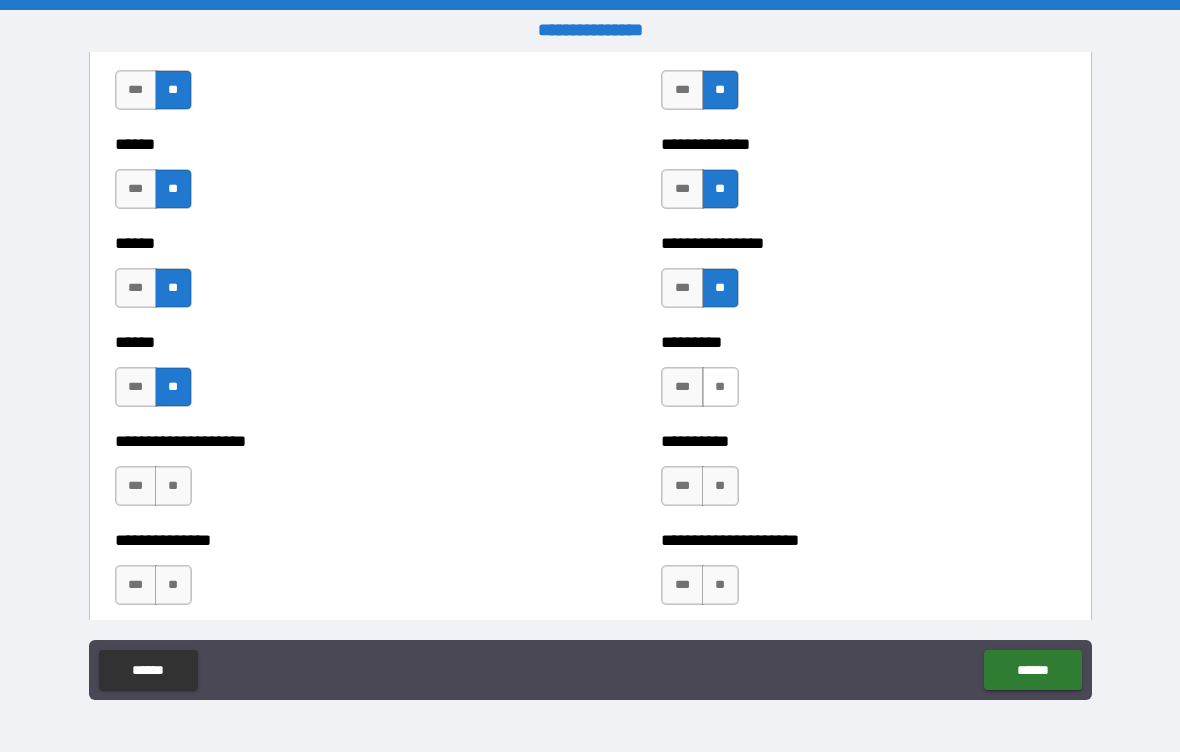 click on "**" at bounding box center (720, 387) 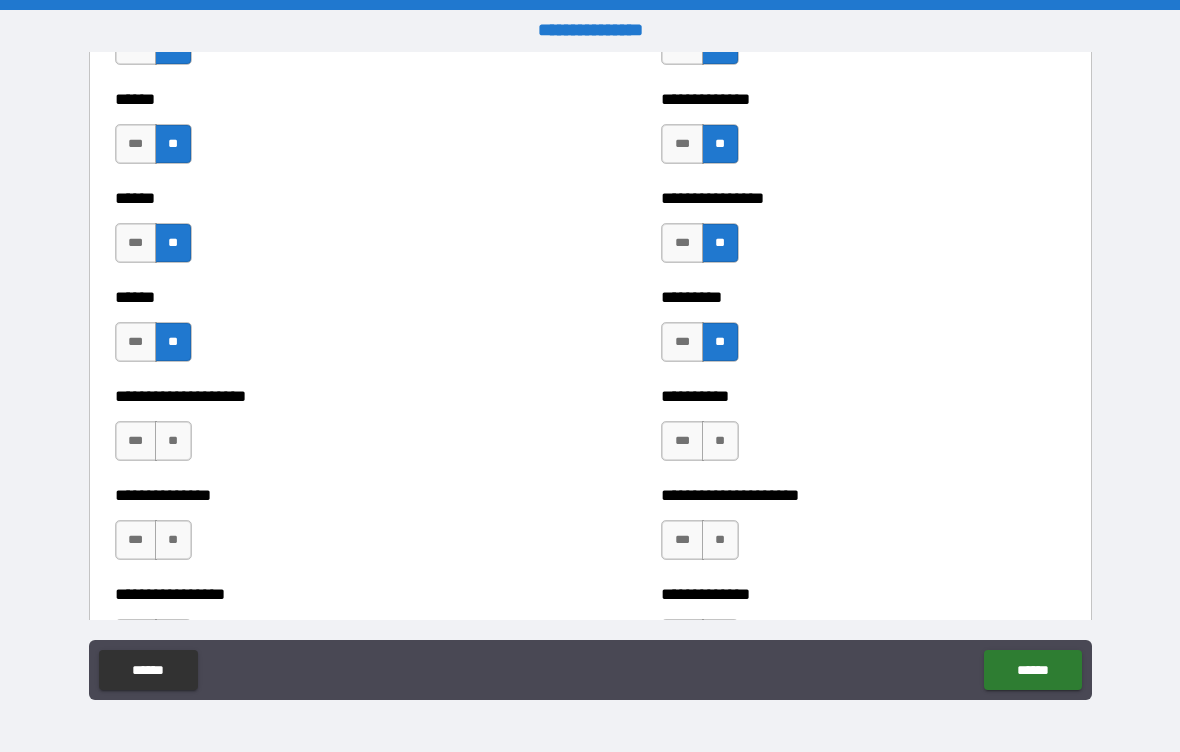 scroll, scrollTop: 2988, scrollLeft: 0, axis: vertical 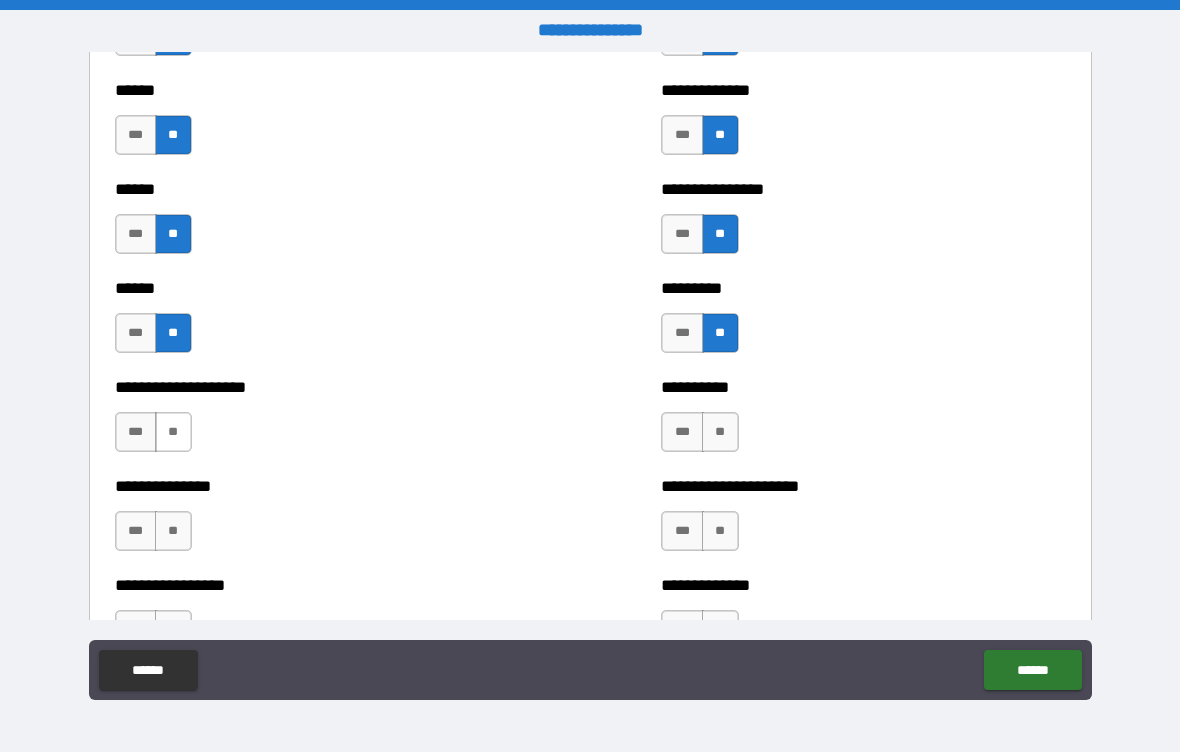 click on "**" at bounding box center (173, 432) 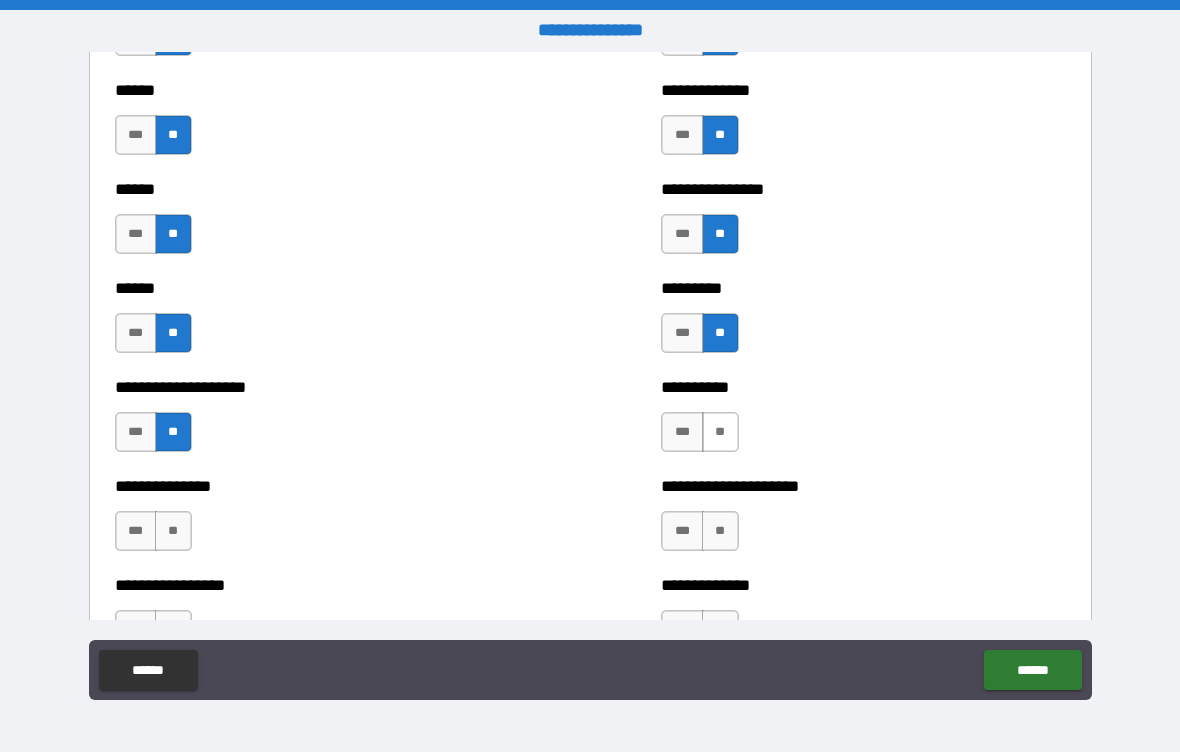 click on "**" at bounding box center (720, 432) 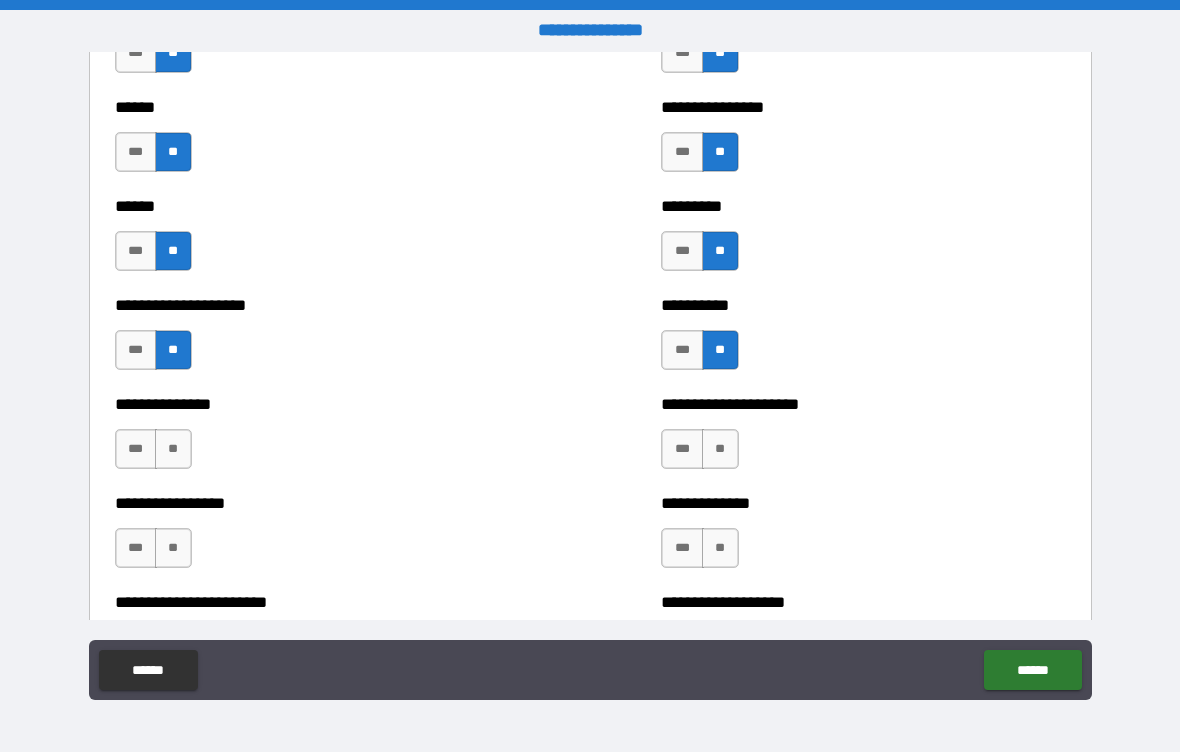 scroll, scrollTop: 3075, scrollLeft: 0, axis: vertical 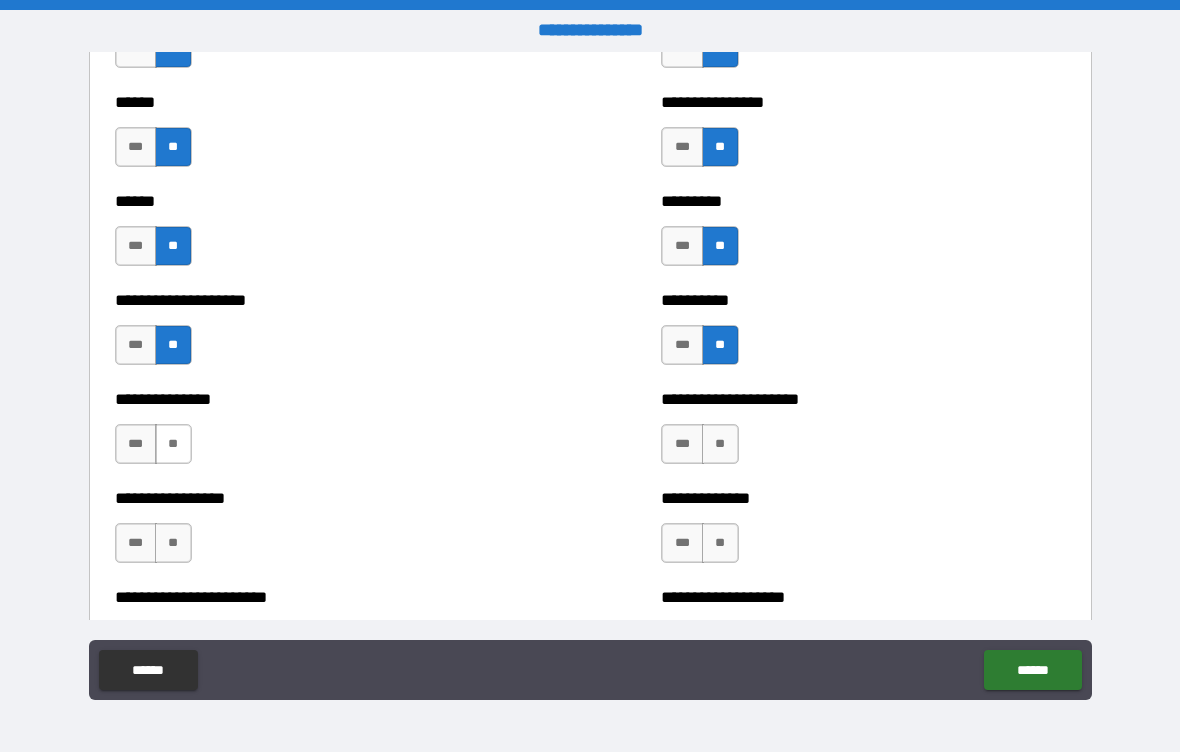 click on "**" at bounding box center (173, 444) 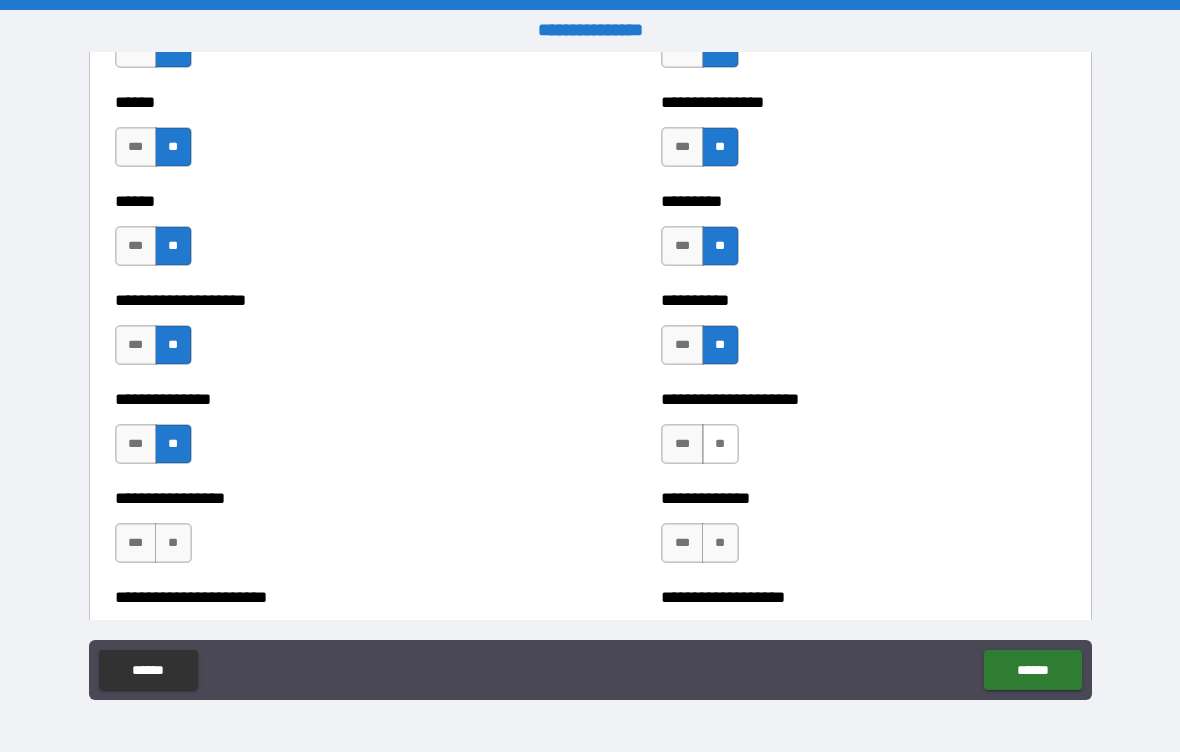 click on "**" at bounding box center (720, 444) 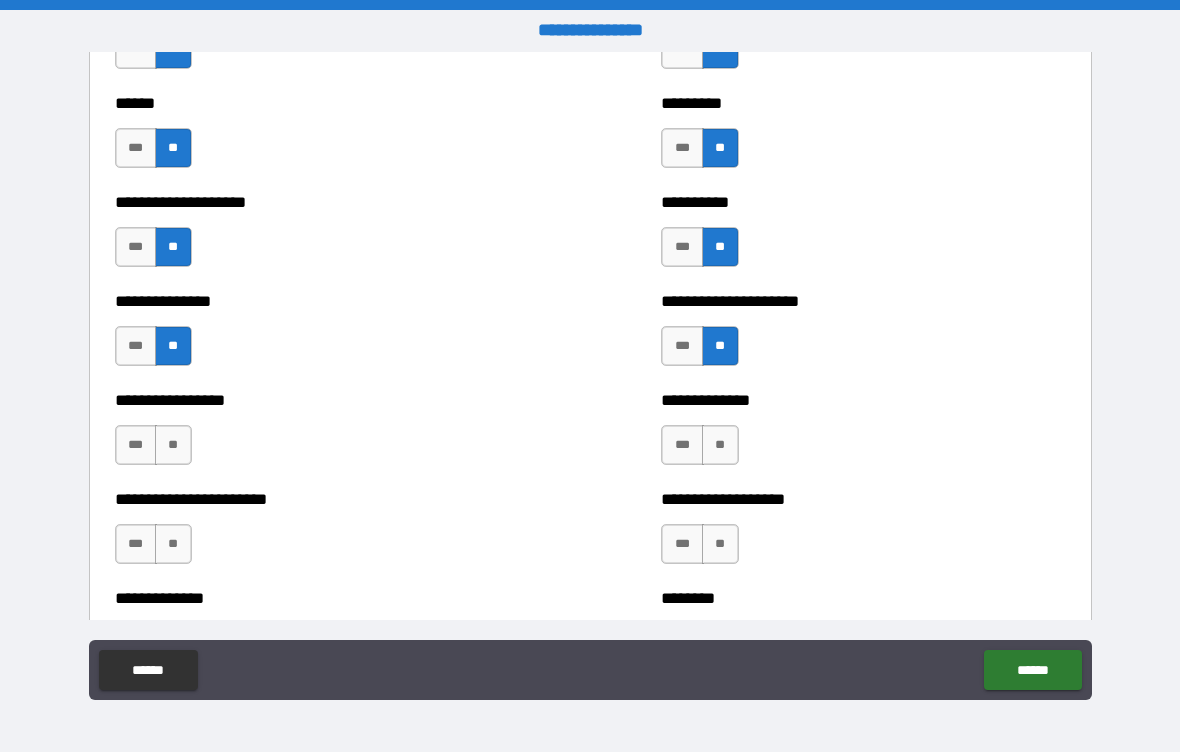 scroll, scrollTop: 3183, scrollLeft: 0, axis: vertical 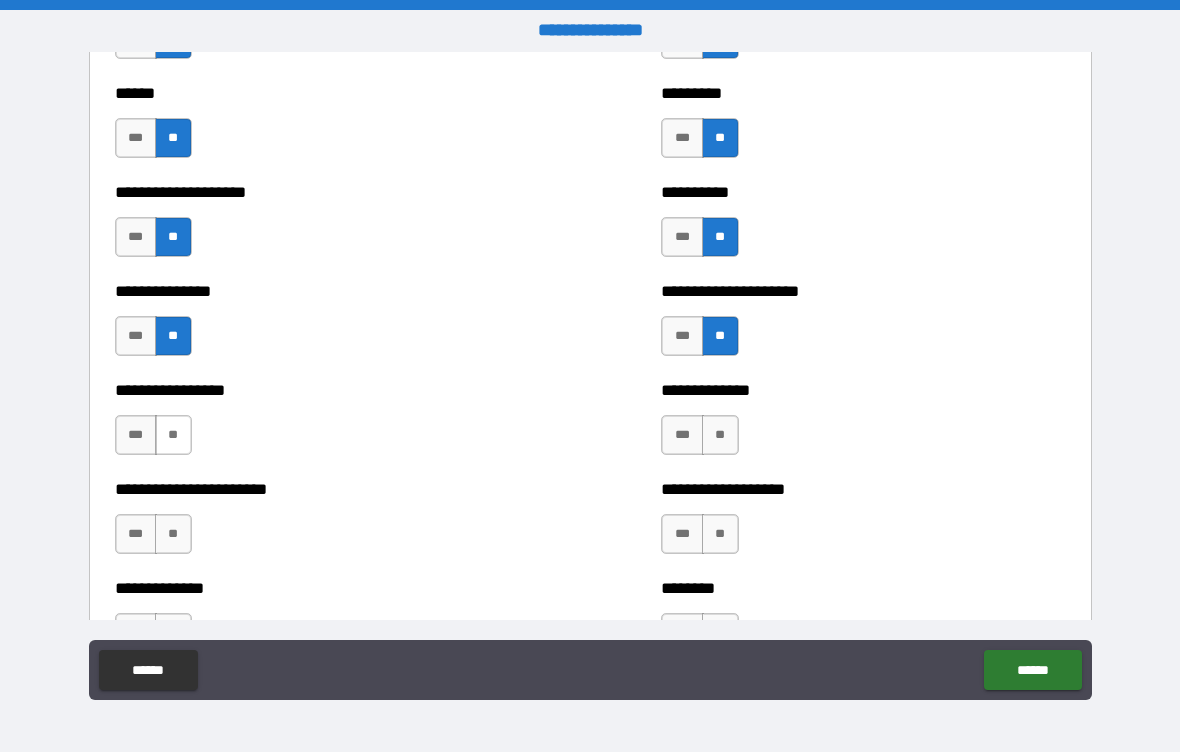 click on "**" at bounding box center (173, 435) 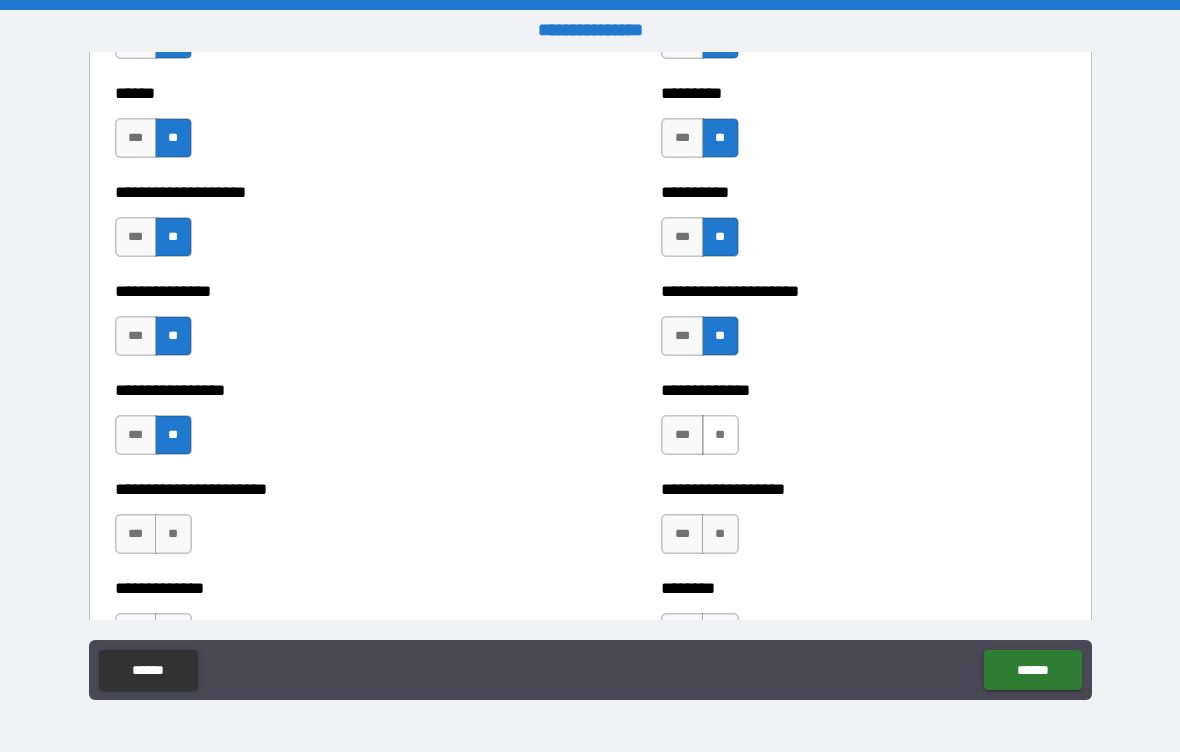 click on "**" at bounding box center (720, 435) 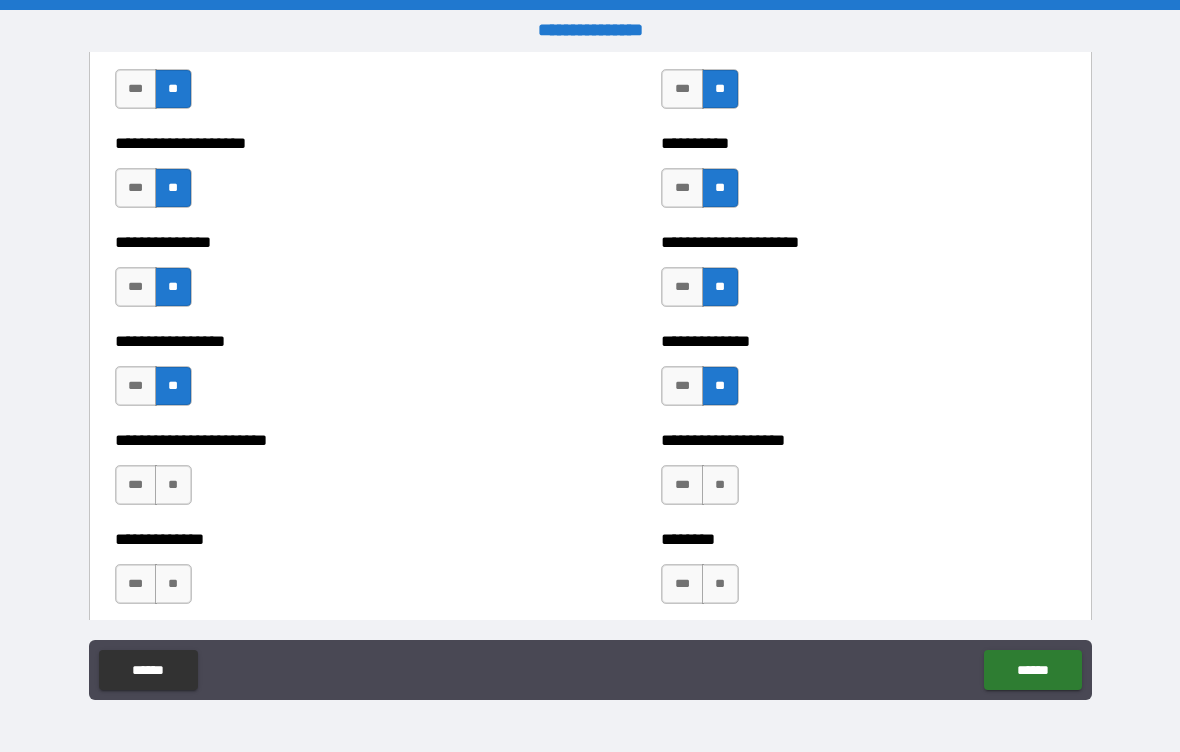 scroll, scrollTop: 3303, scrollLeft: 0, axis: vertical 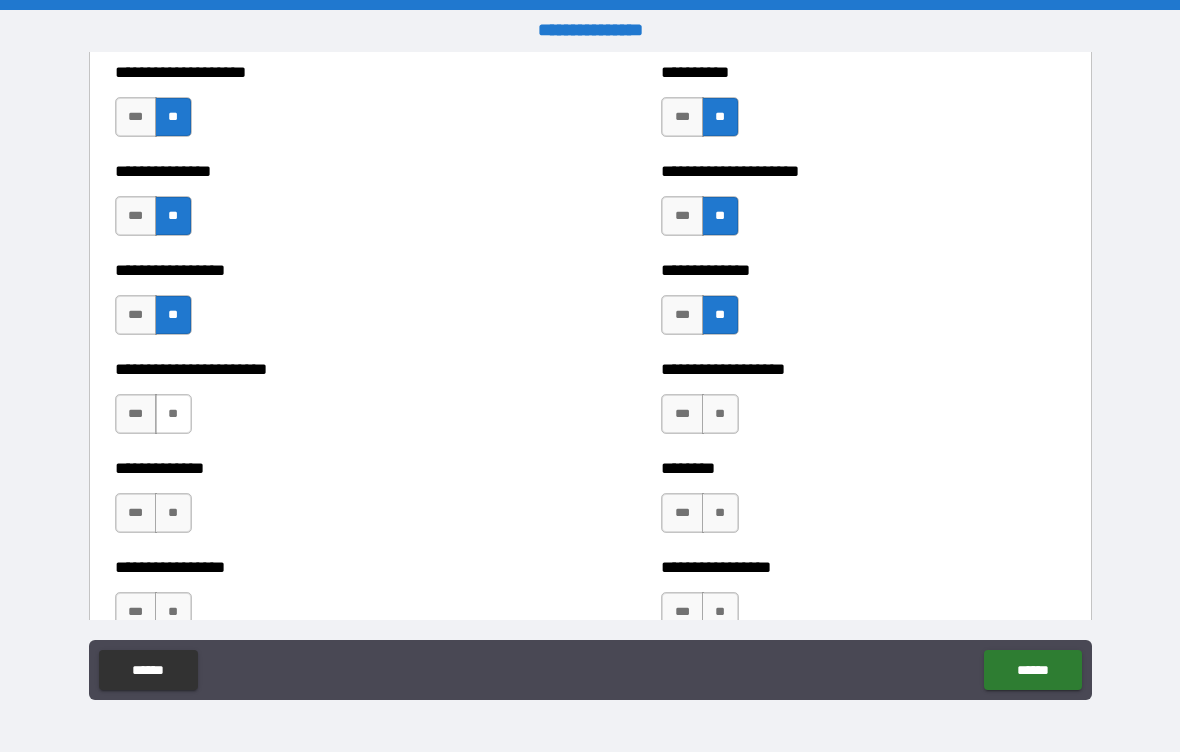 click on "**" at bounding box center (173, 414) 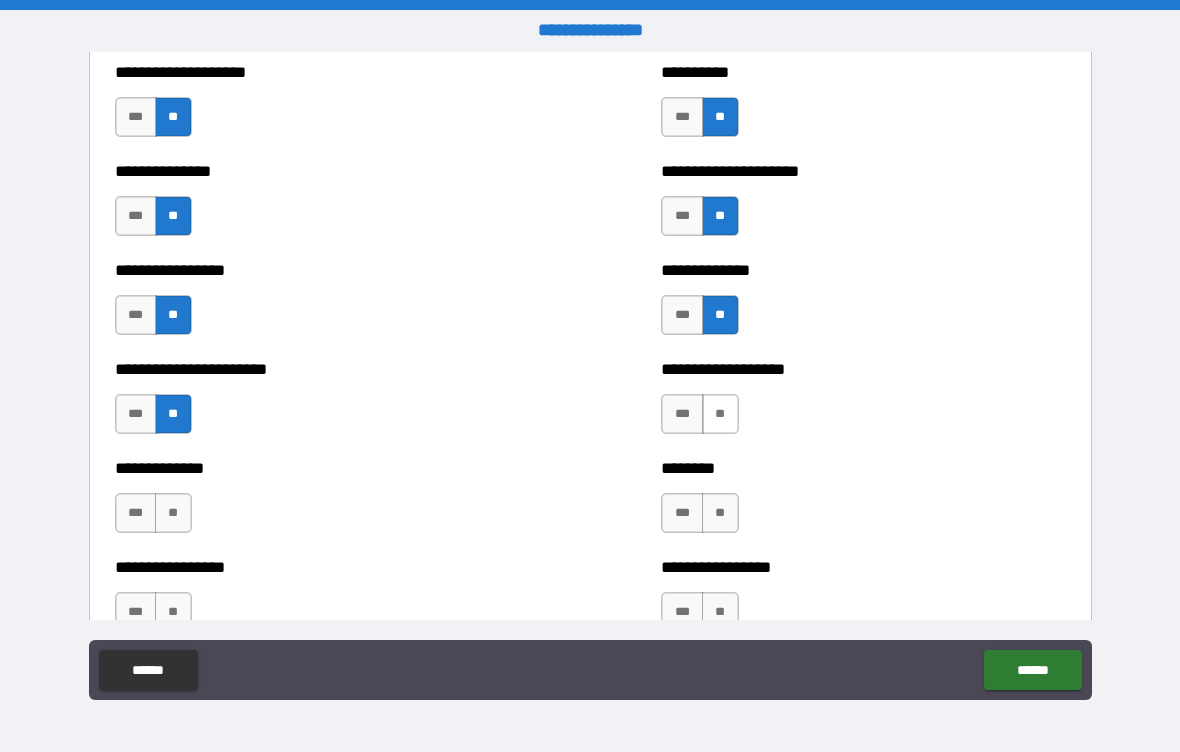 click on "**" at bounding box center [720, 414] 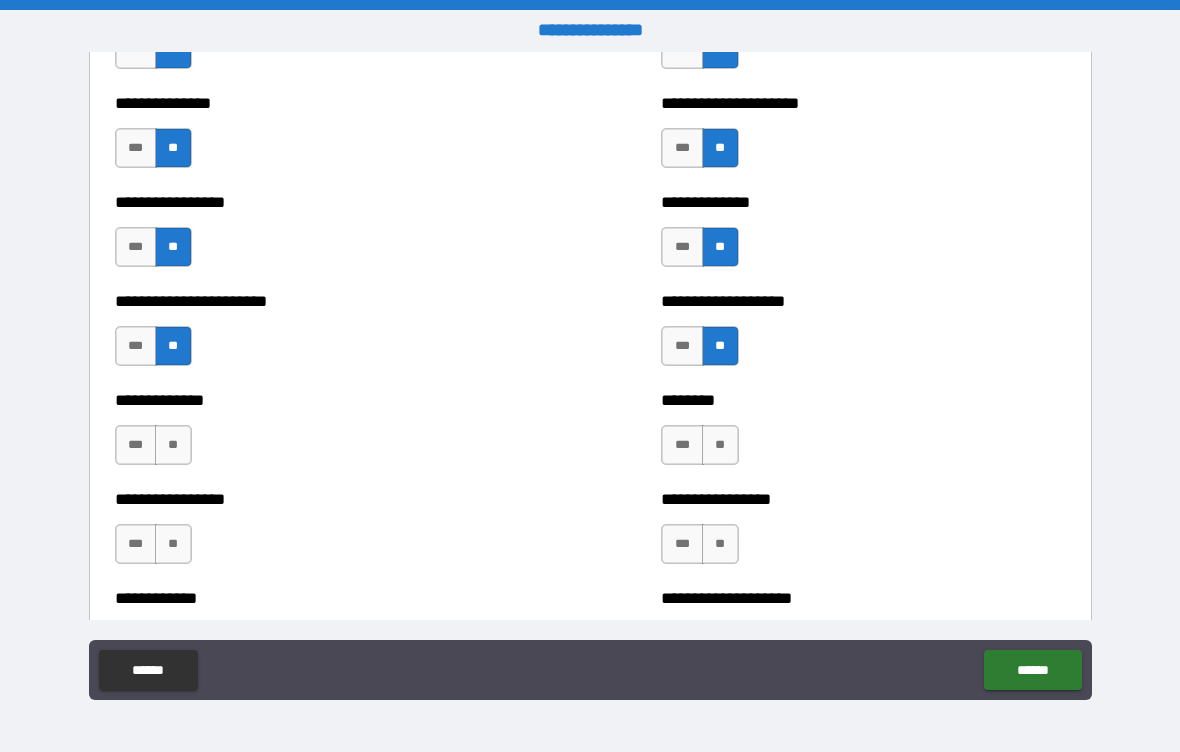 scroll, scrollTop: 3378, scrollLeft: 0, axis: vertical 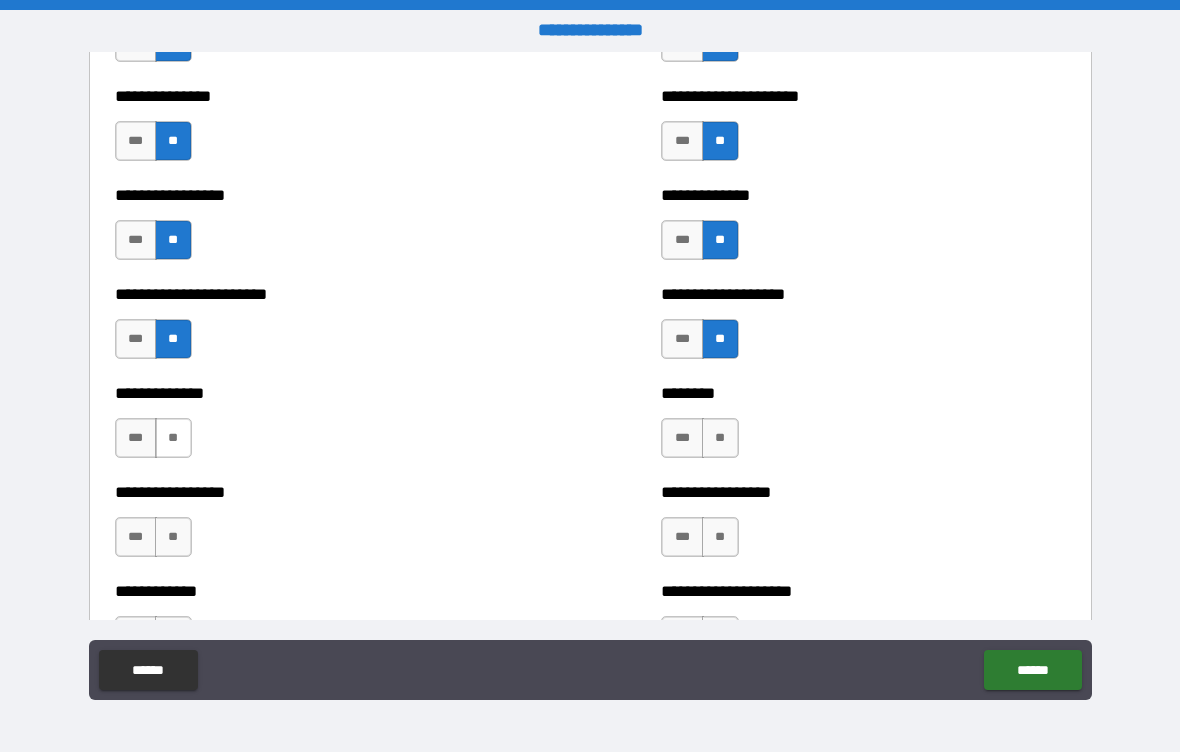 click on "**" at bounding box center [173, 438] 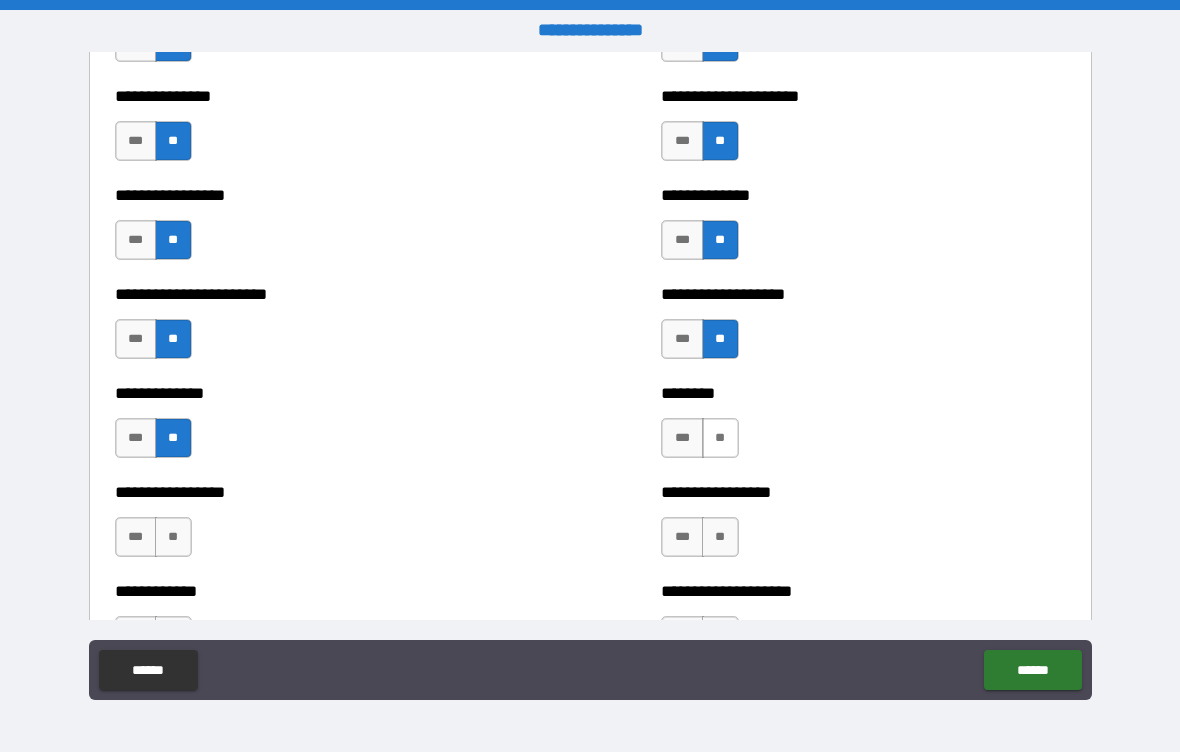 click on "**" at bounding box center (720, 438) 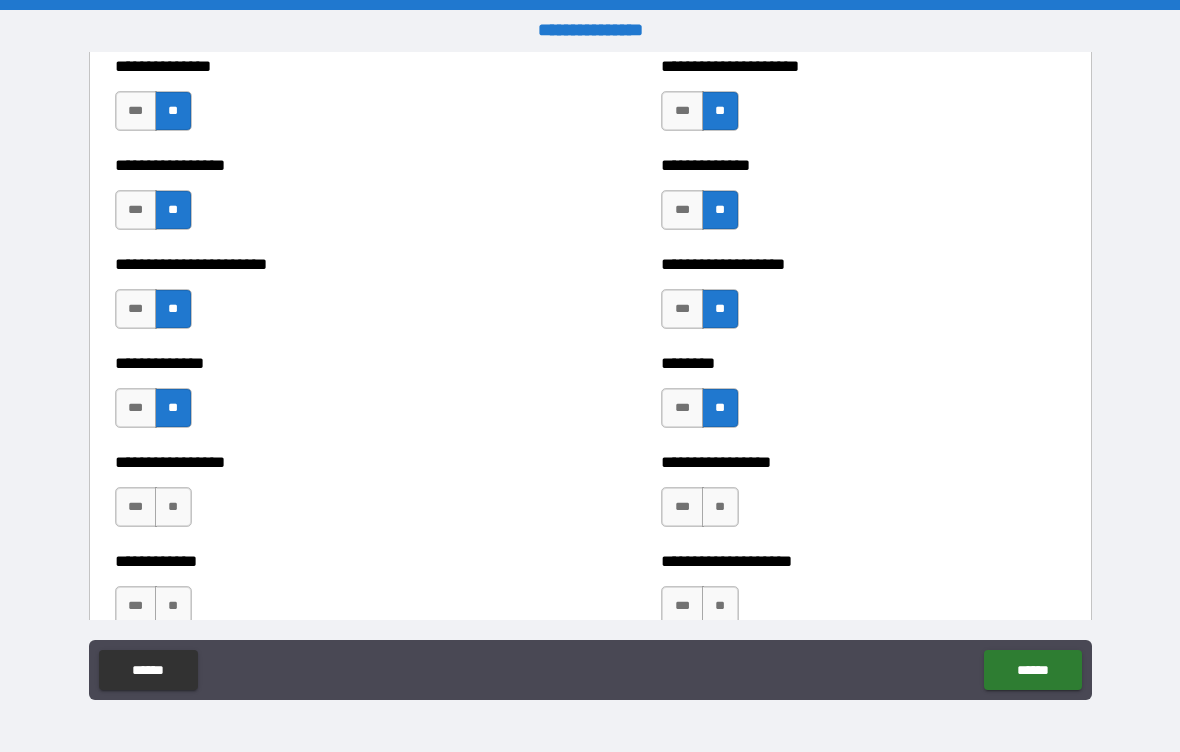 scroll, scrollTop: 3460, scrollLeft: 0, axis: vertical 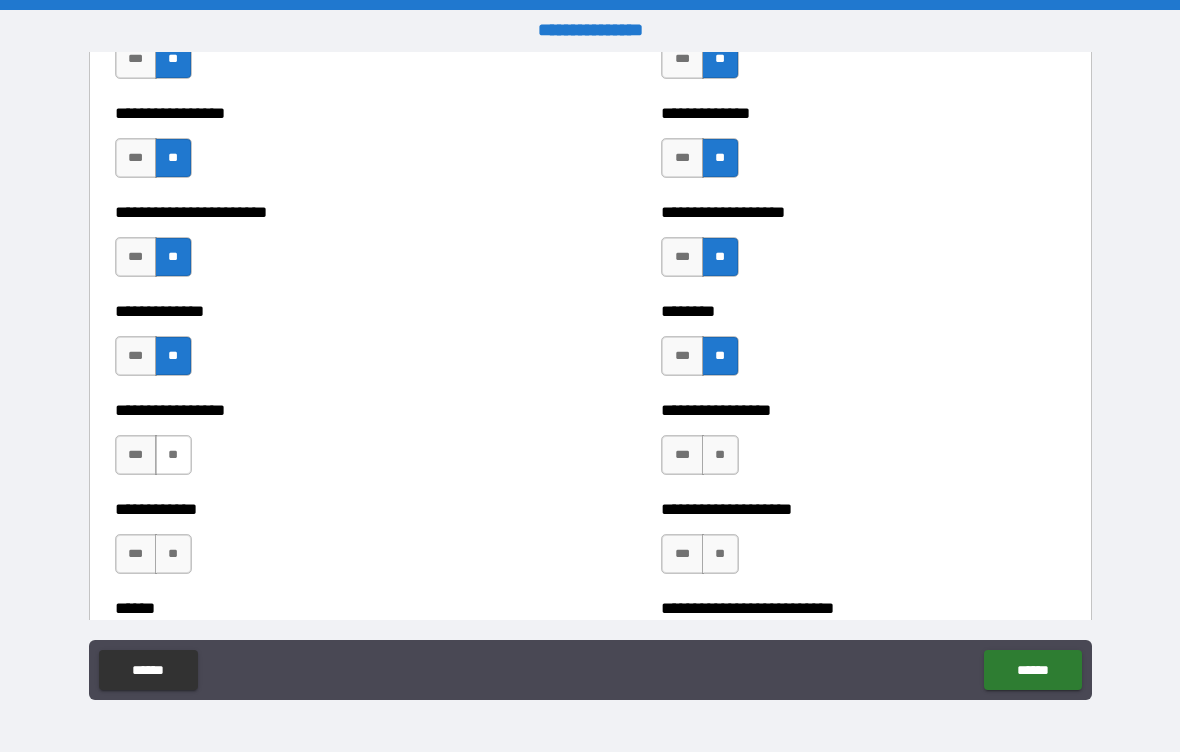 click on "**" at bounding box center (173, 455) 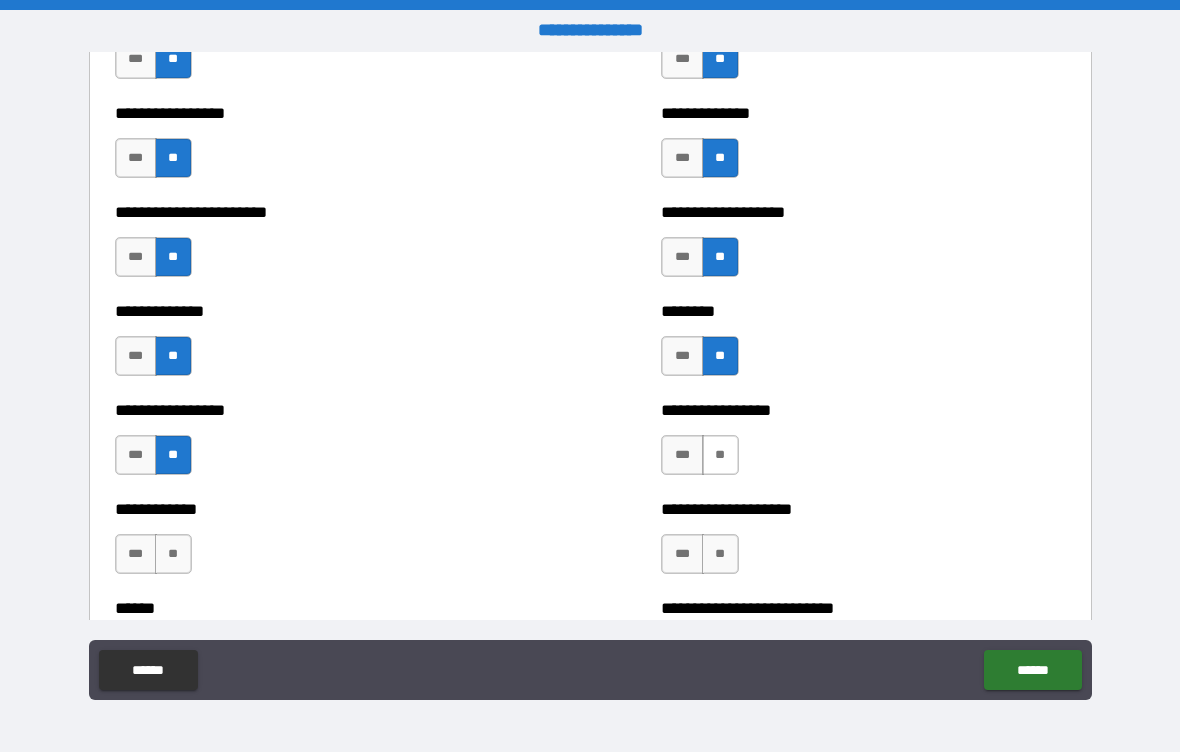 click on "**" at bounding box center [720, 455] 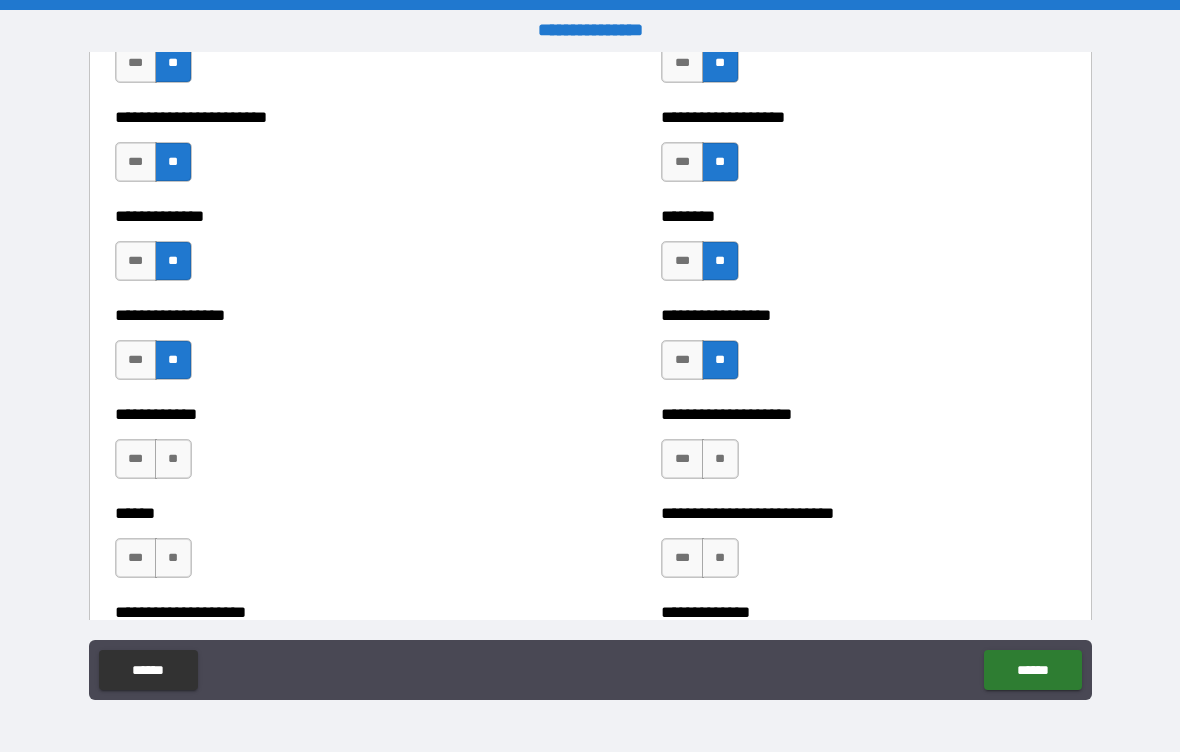 scroll, scrollTop: 3559, scrollLeft: 0, axis: vertical 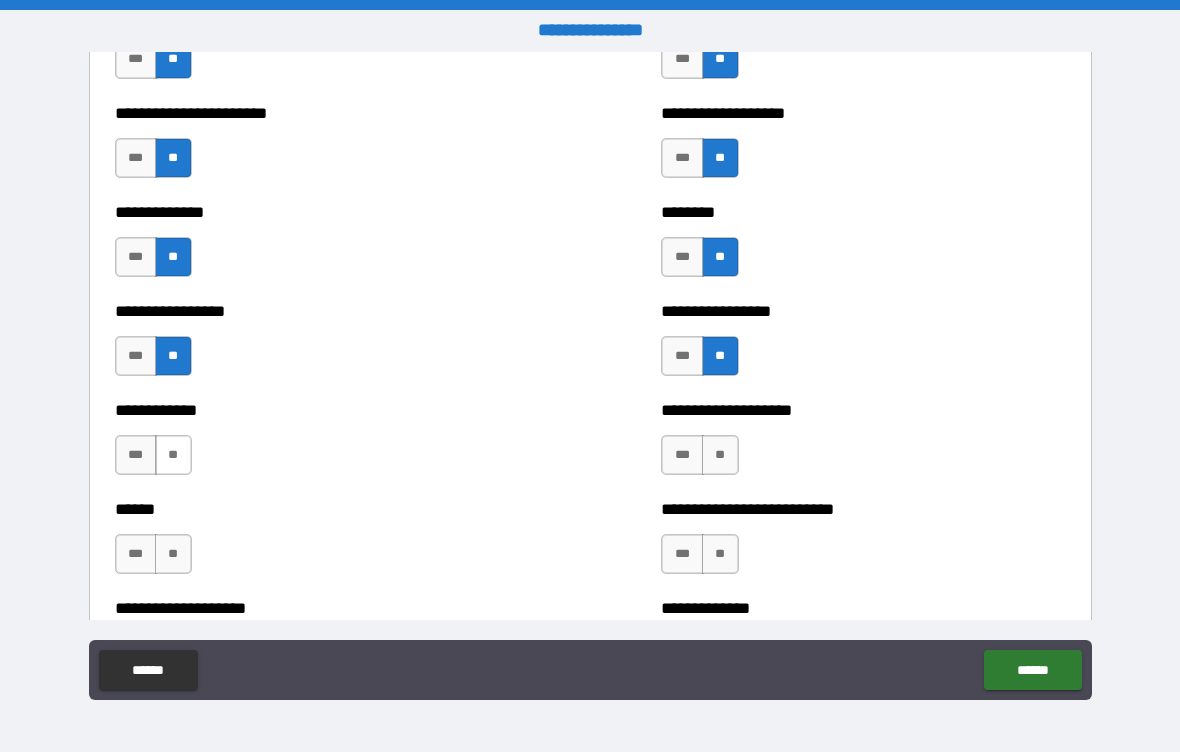 click on "**" at bounding box center (173, 455) 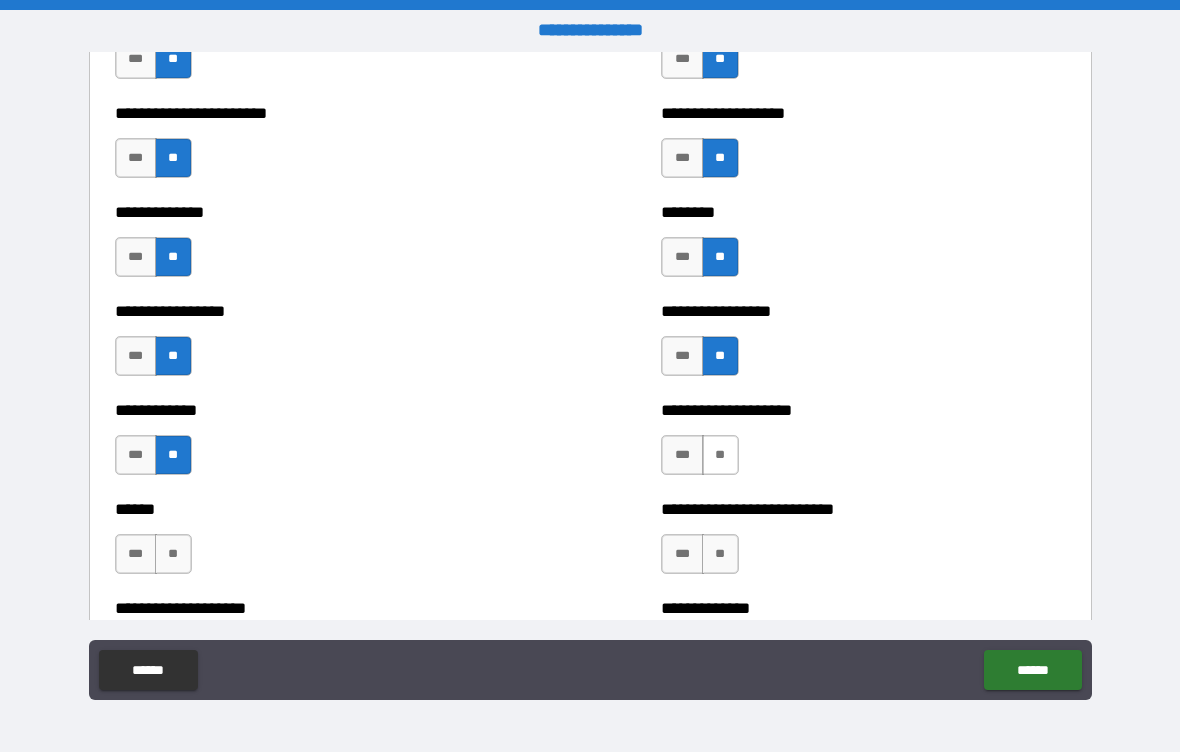 click on "**" at bounding box center (720, 455) 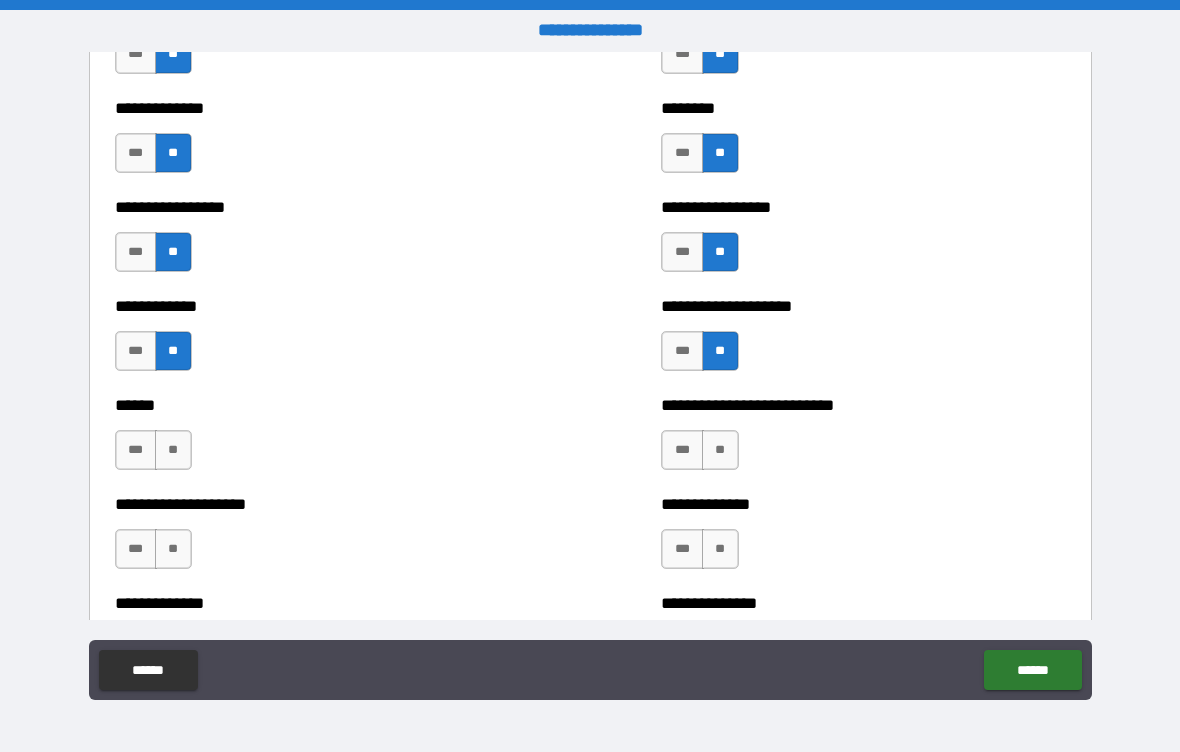 scroll, scrollTop: 3667, scrollLeft: 0, axis: vertical 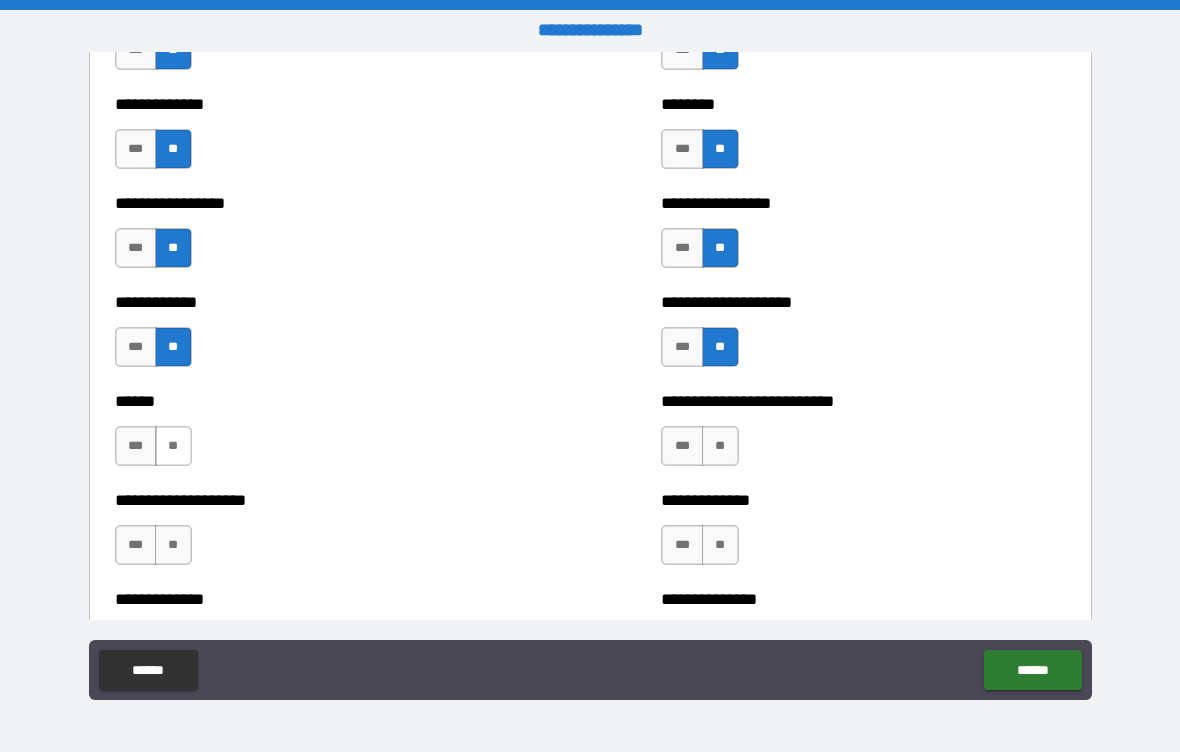 click on "**" at bounding box center [173, 446] 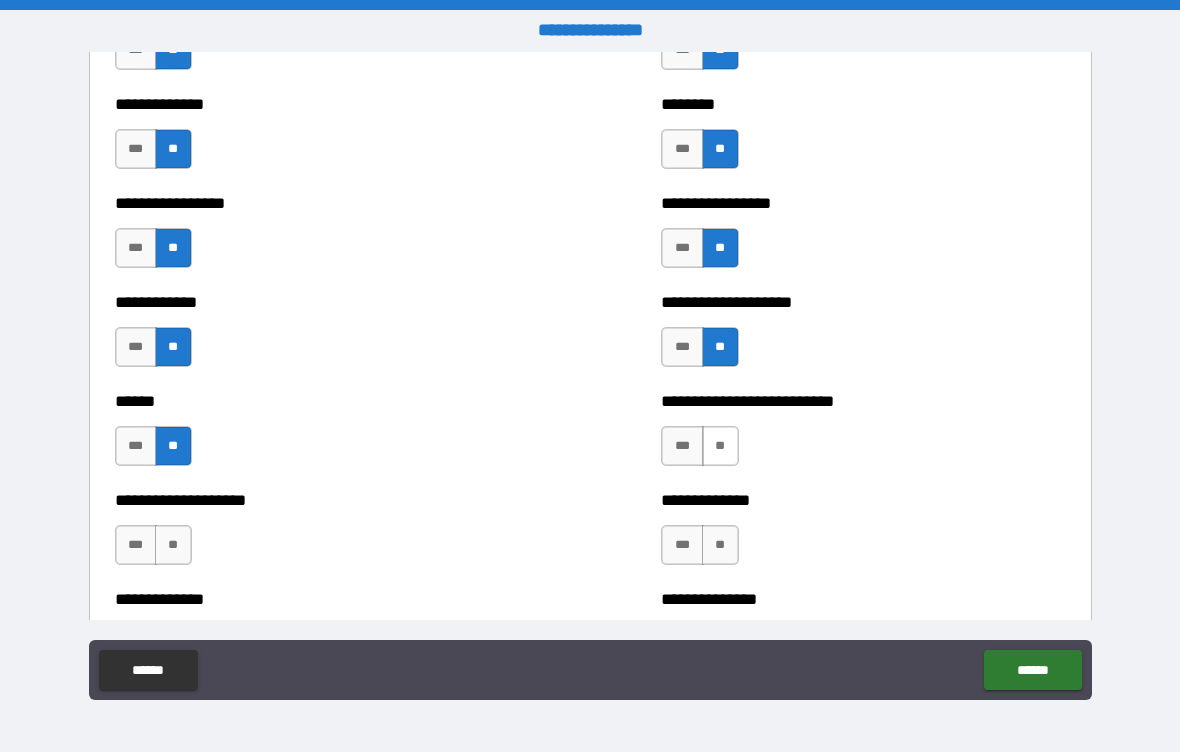 click on "**" at bounding box center (720, 446) 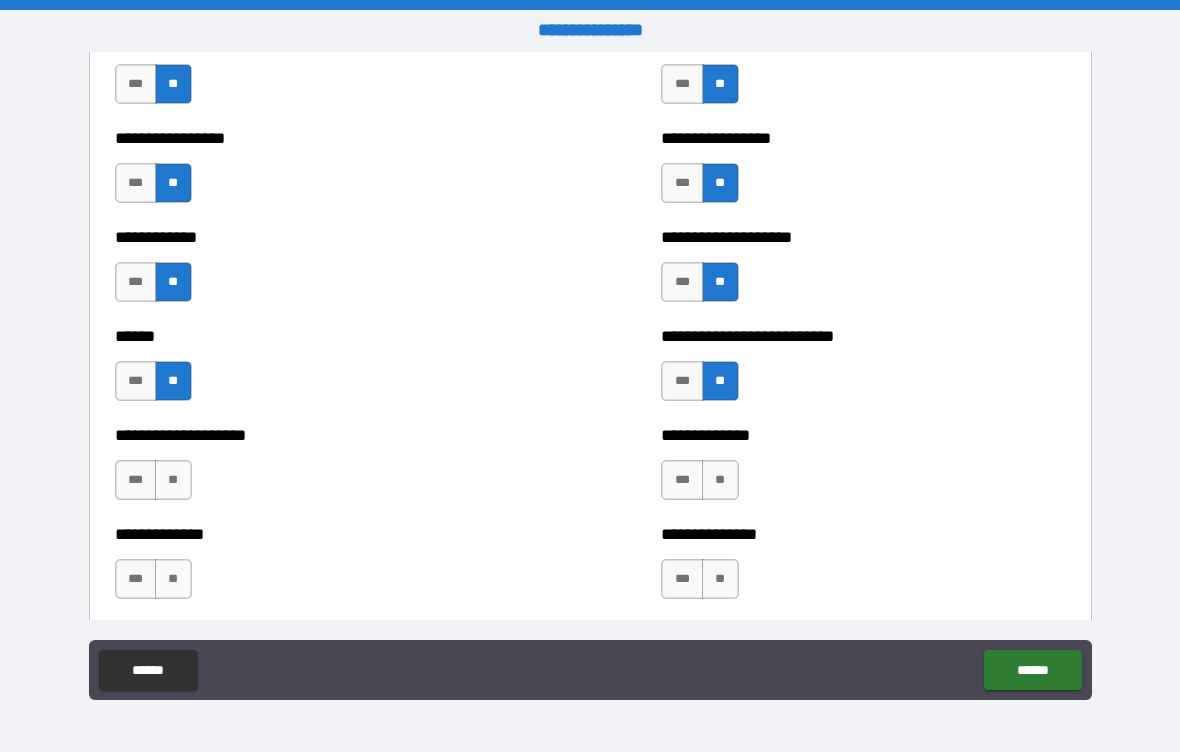scroll, scrollTop: 3783, scrollLeft: 0, axis: vertical 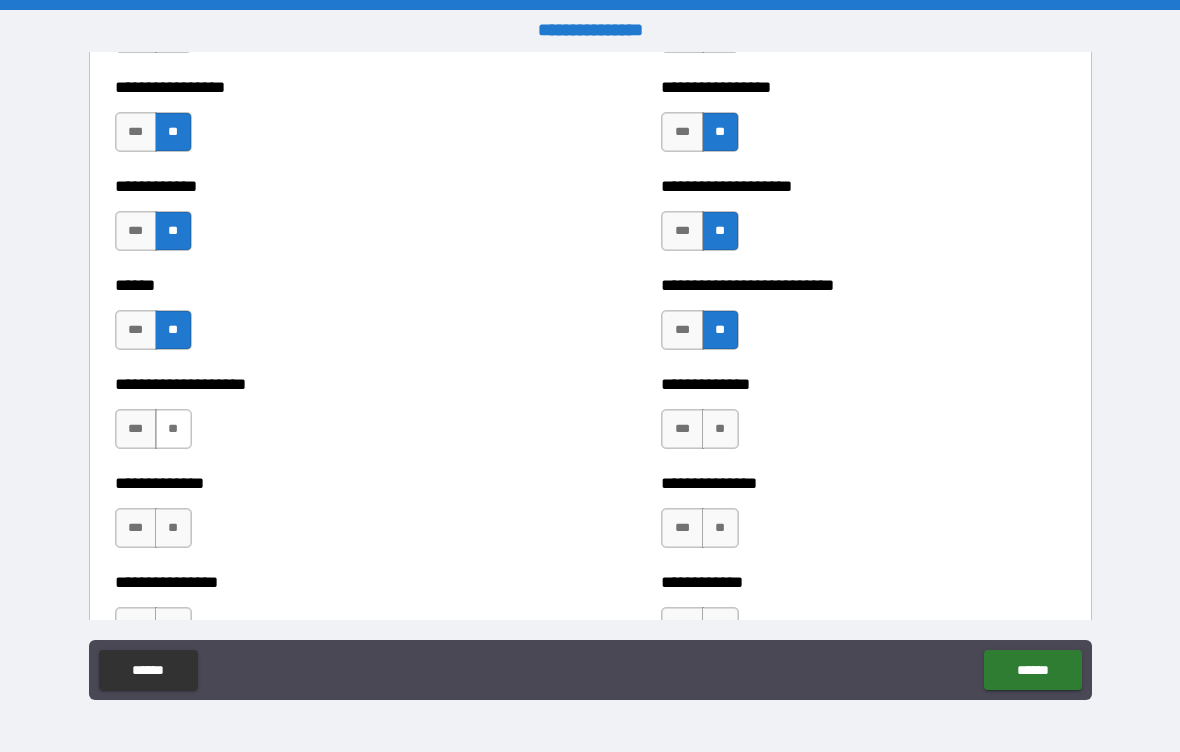 click on "**" at bounding box center (173, 429) 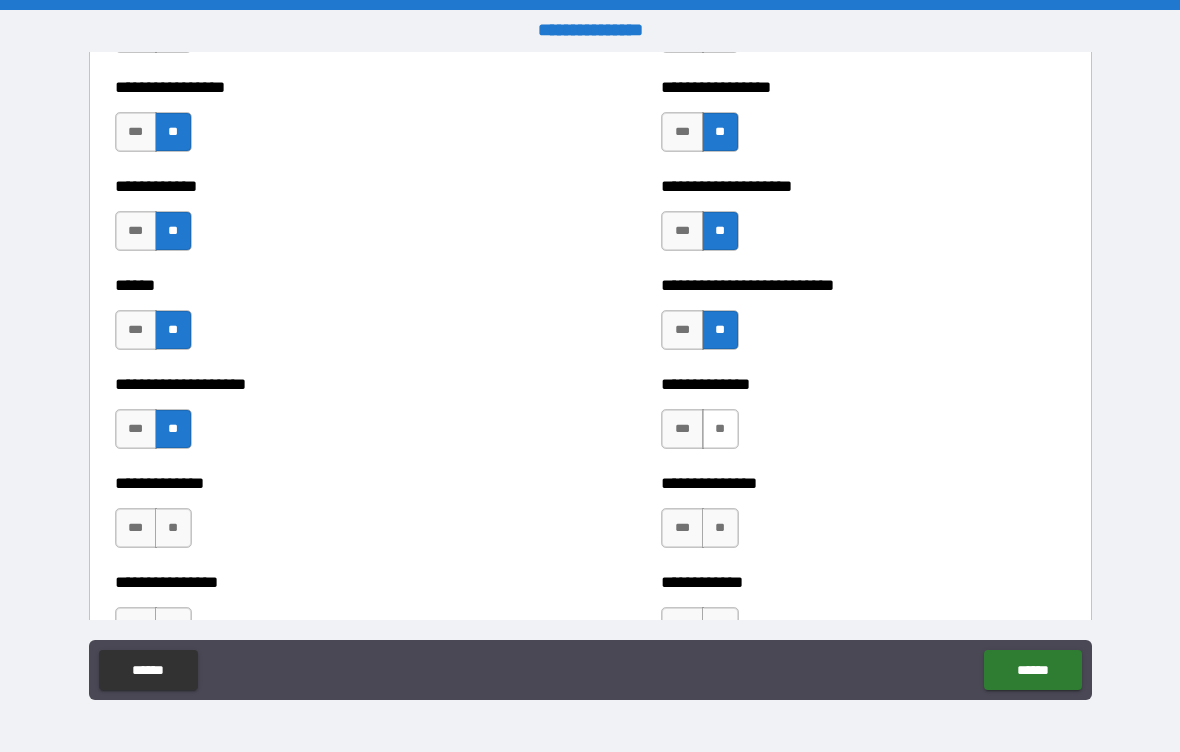 click on "**" at bounding box center [720, 429] 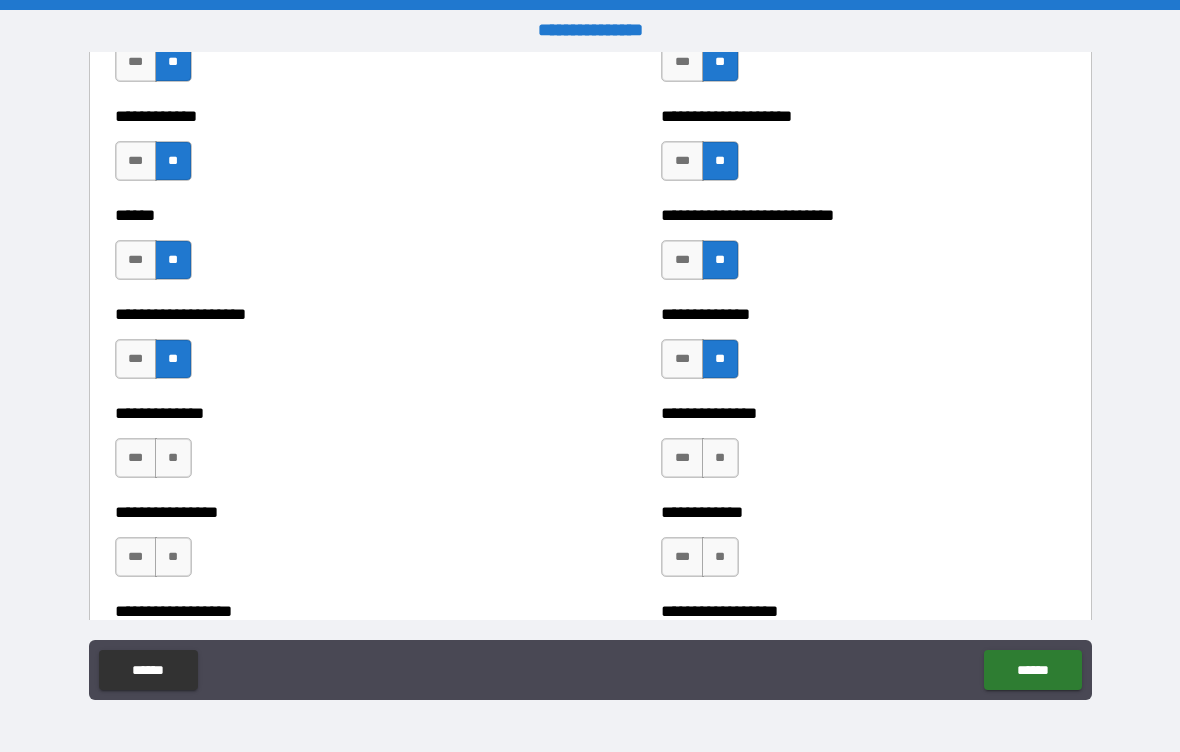 scroll, scrollTop: 3892, scrollLeft: 0, axis: vertical 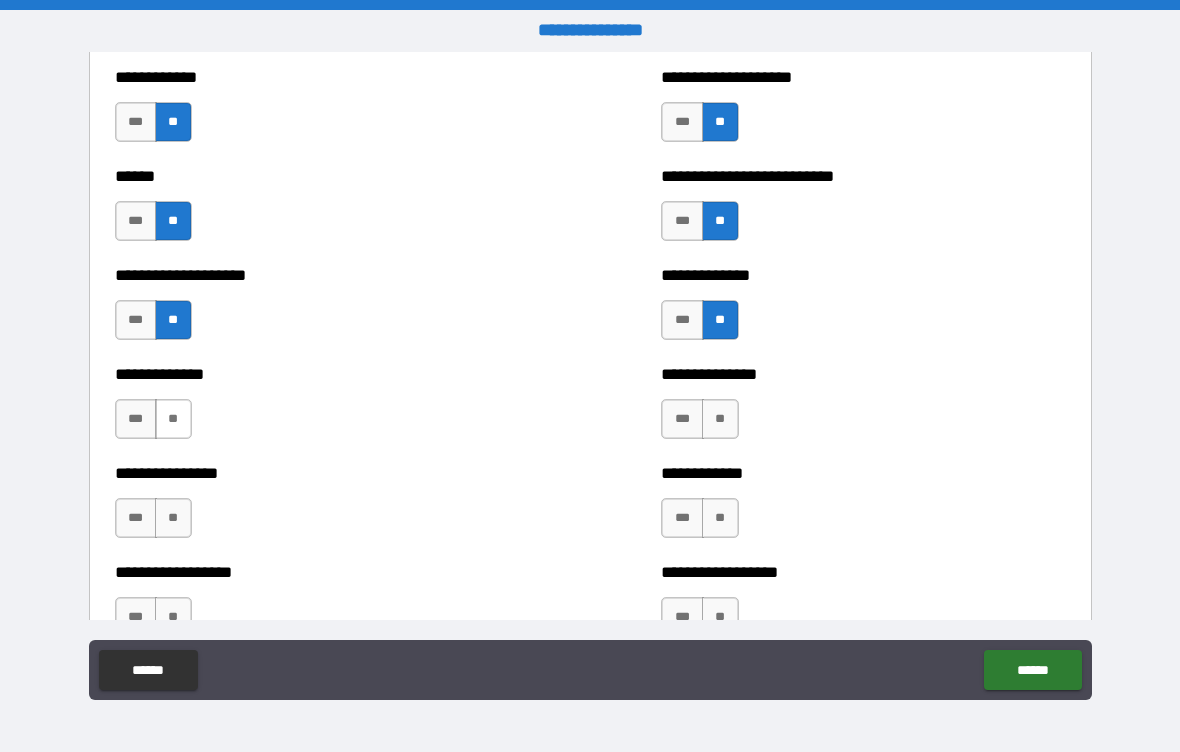 click on "**" at bounding box center (173, 419) 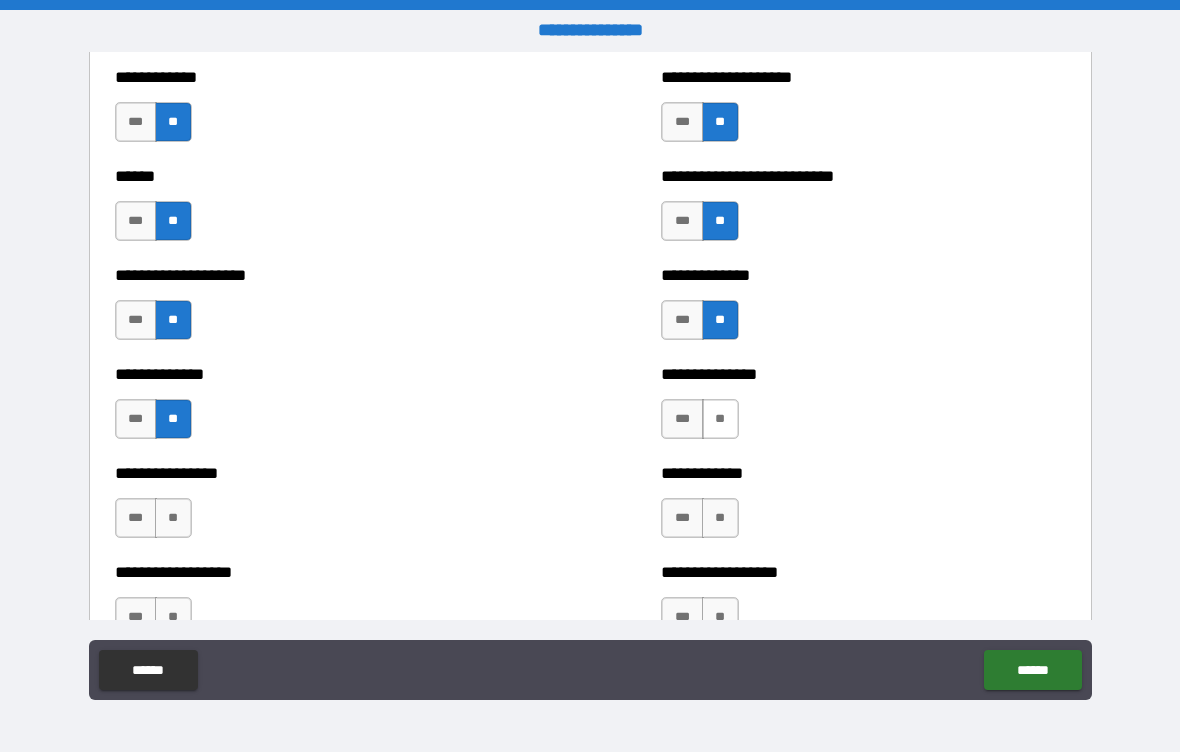 click on "**" at bounding box center [720, 419] 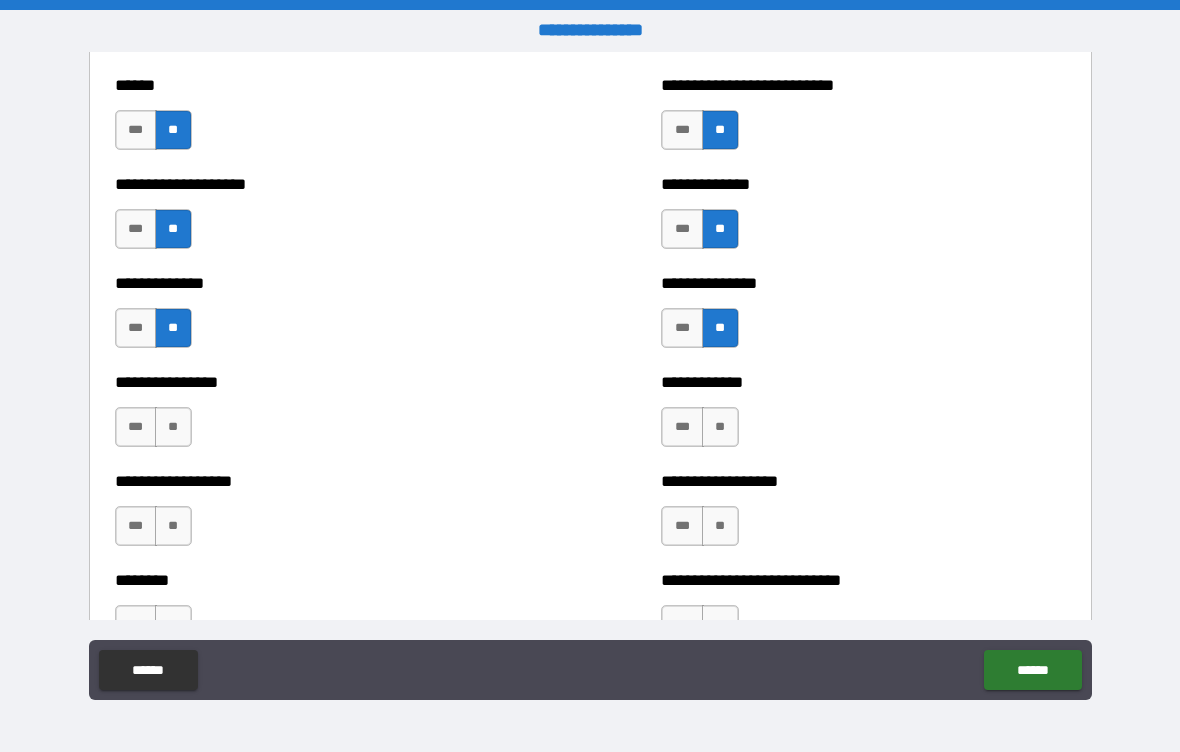 scroll, scrollTop: 3985, scrollLeft: 0, axis: vertical 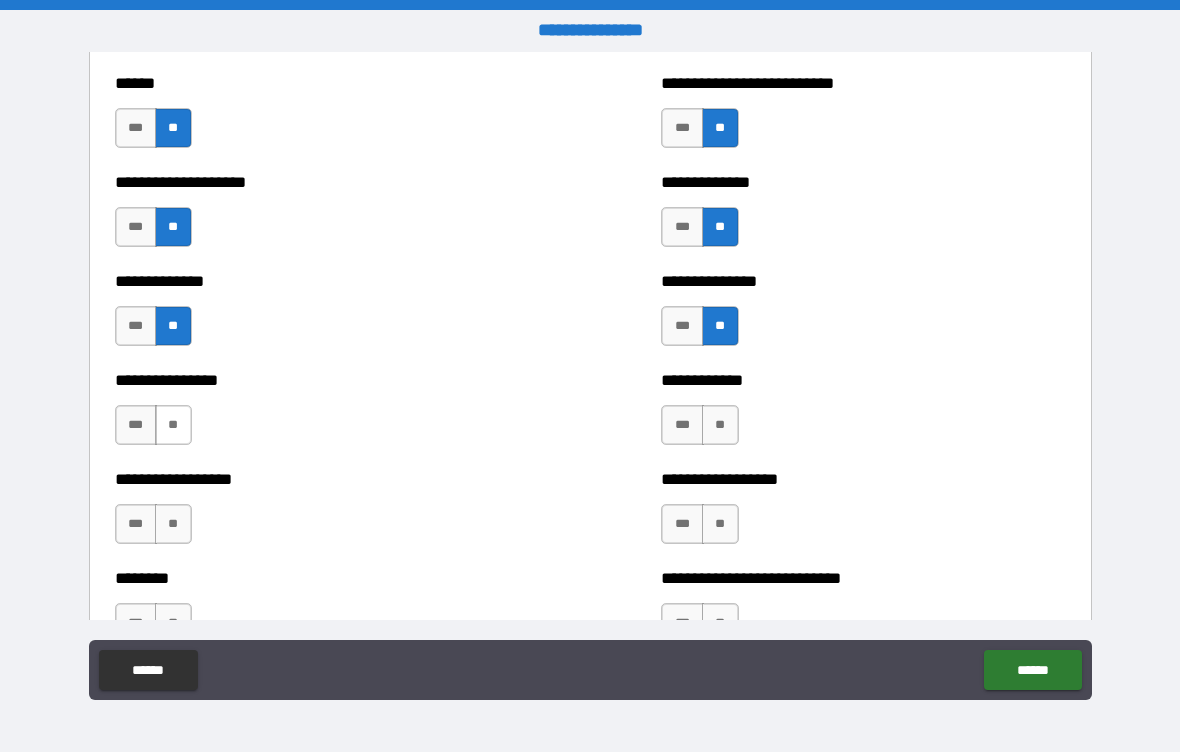 click on "**" at bounding box center (173, 425) 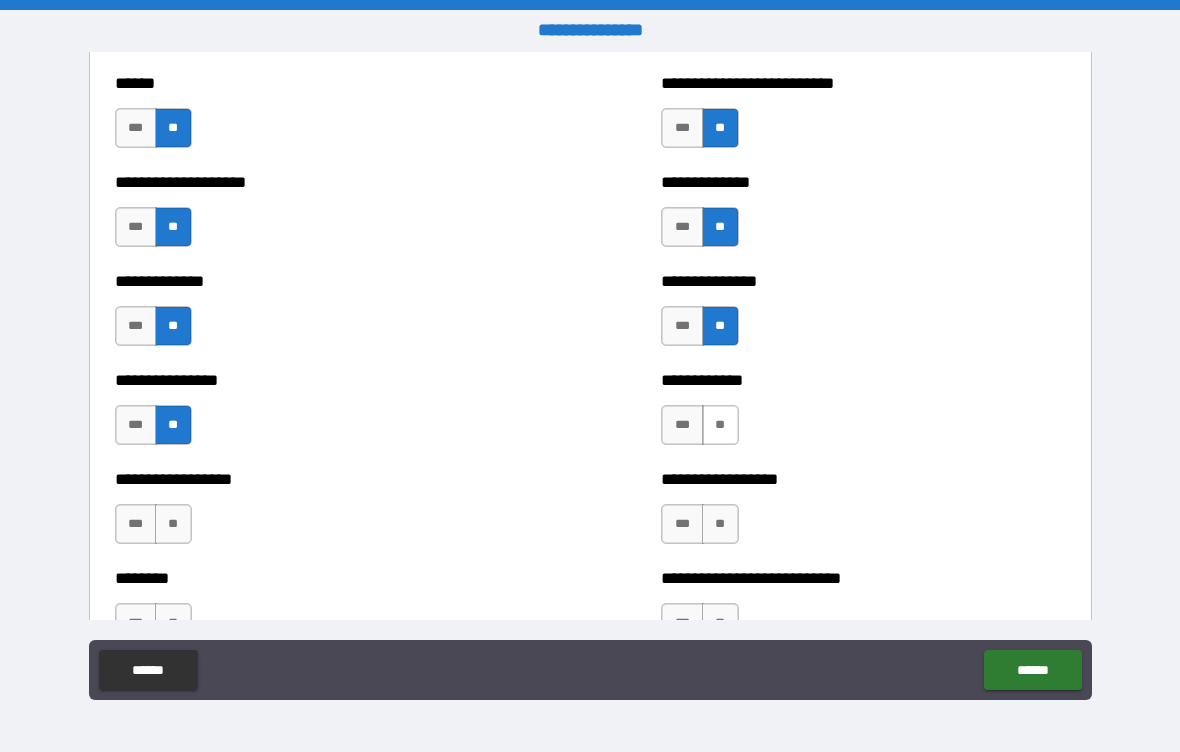 click on "**" at bounding box center (720, 425) 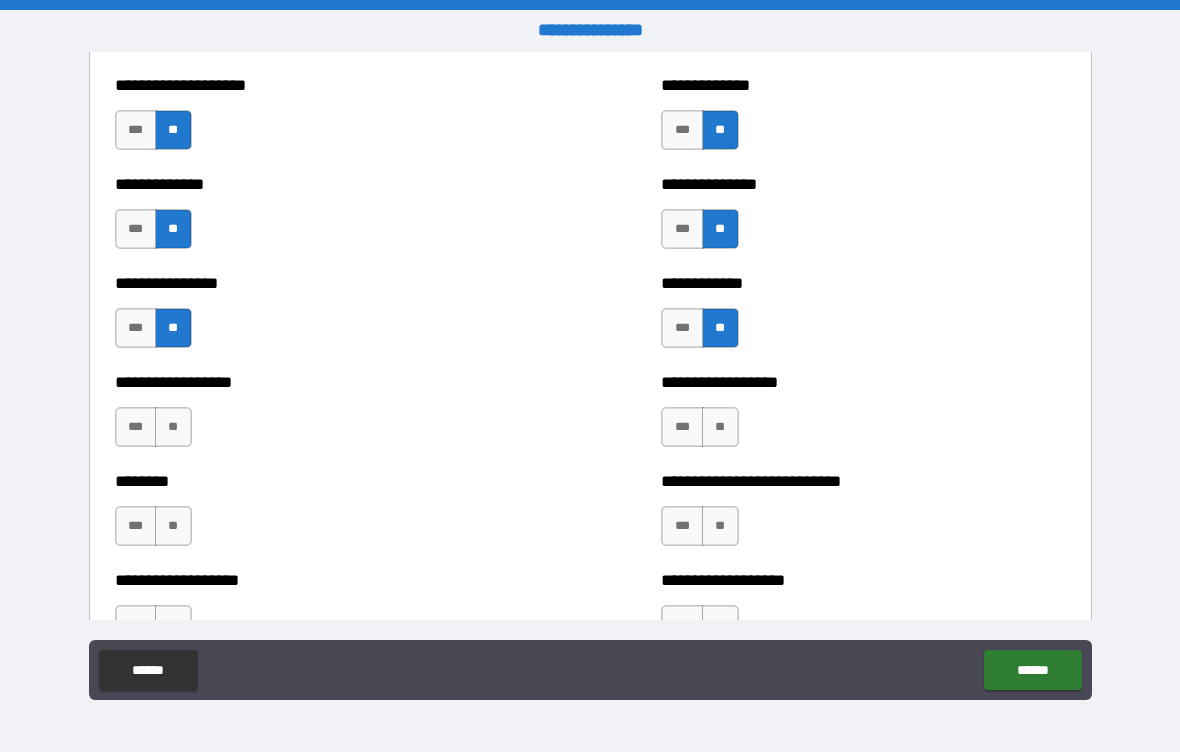 scroll, scrollTop: 4085, scrollLeft: 0, axis: vertical 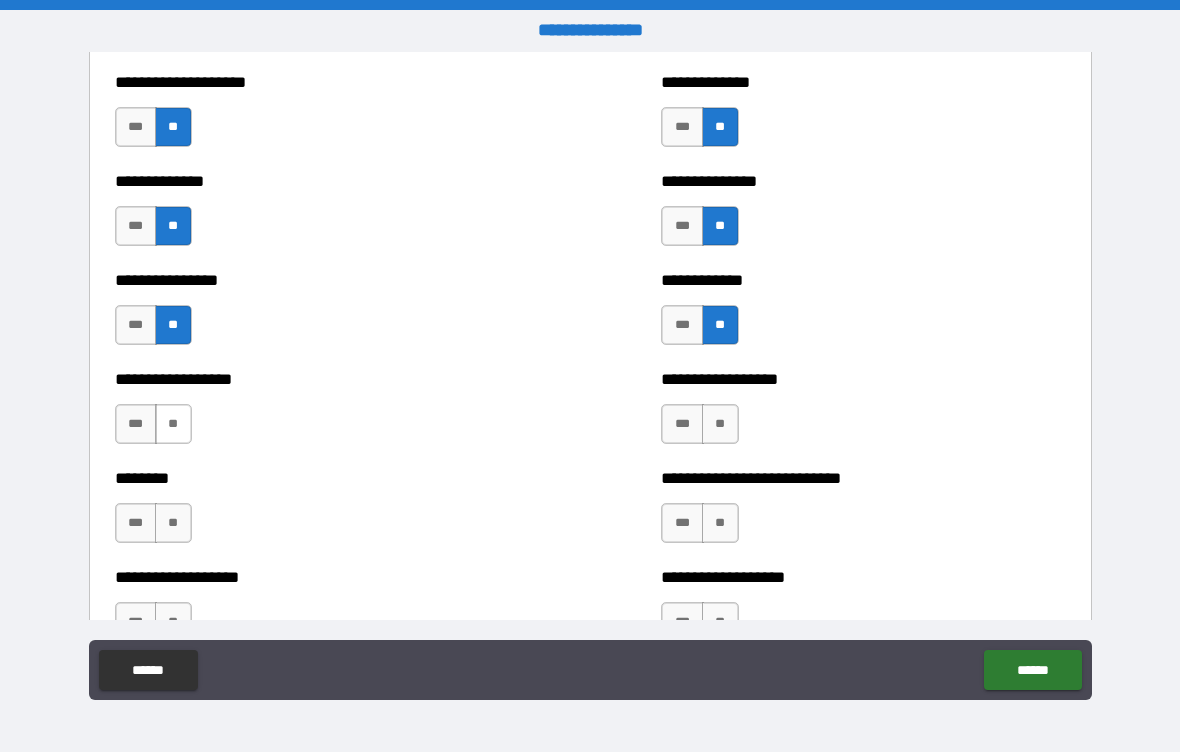 click on "**" at bounding box center [173, 424] 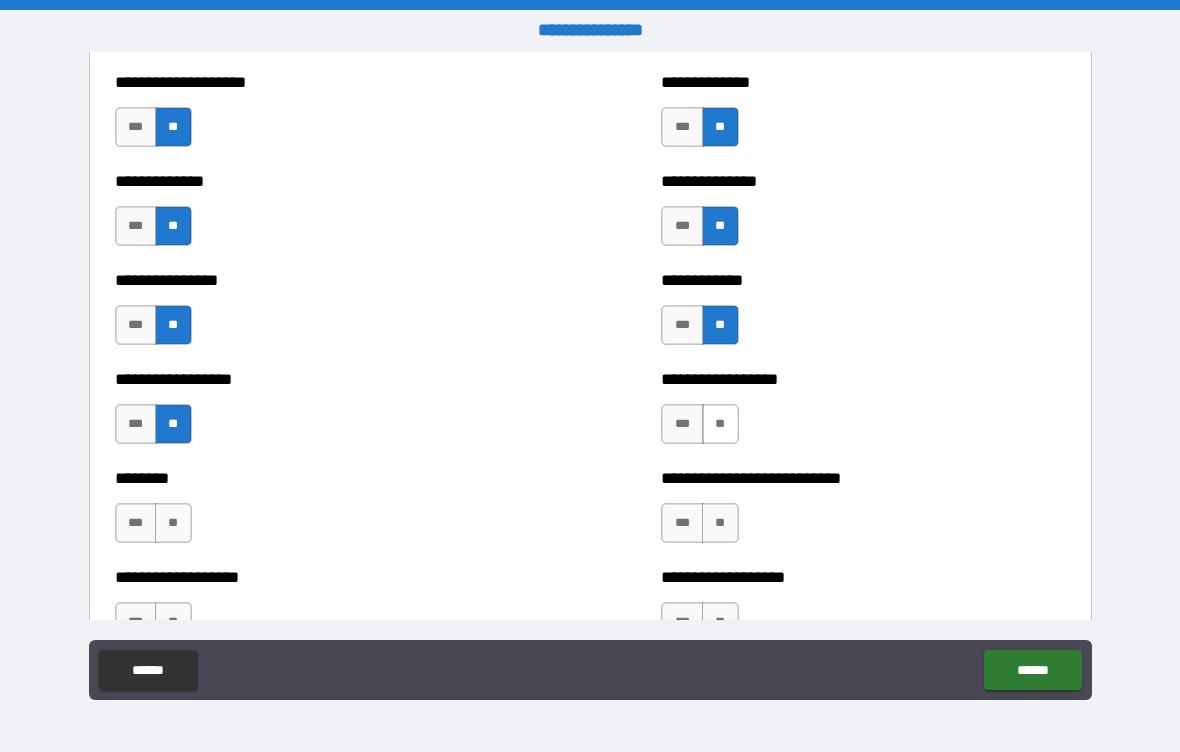 click on "**" at bounding box center [720, 424] 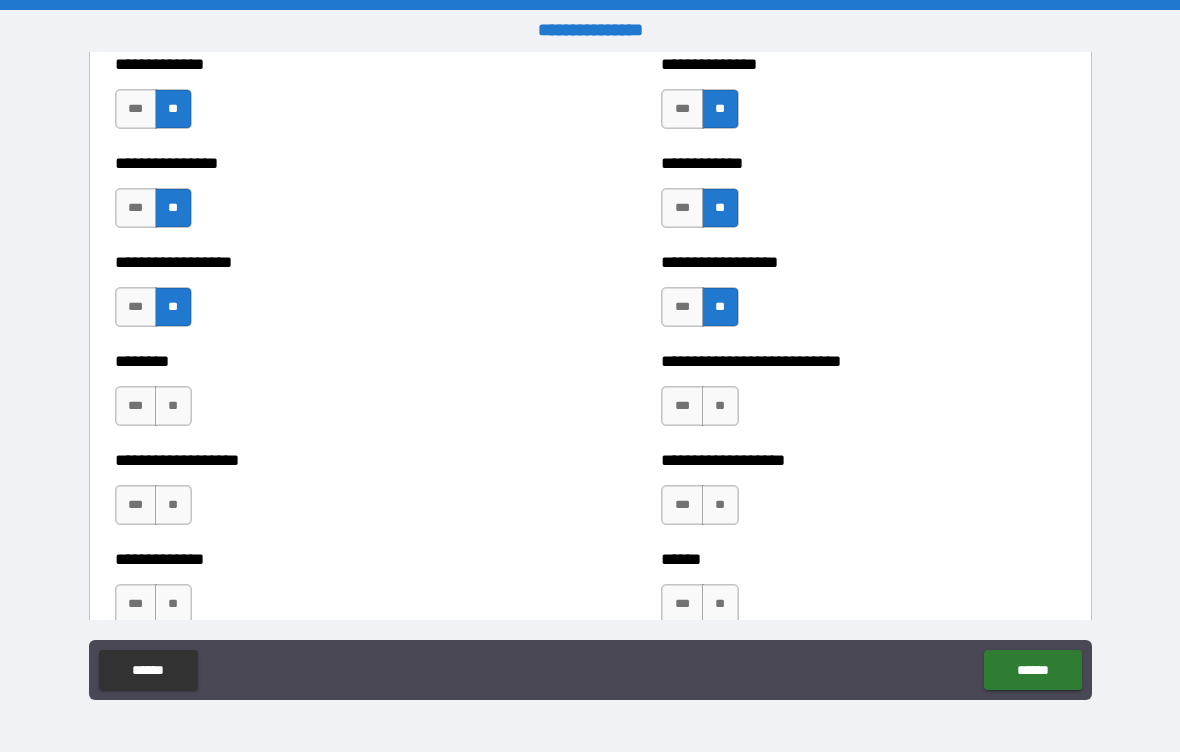 scroll, scrollTop: 4204, scrollLeft: 0, axis: vertical 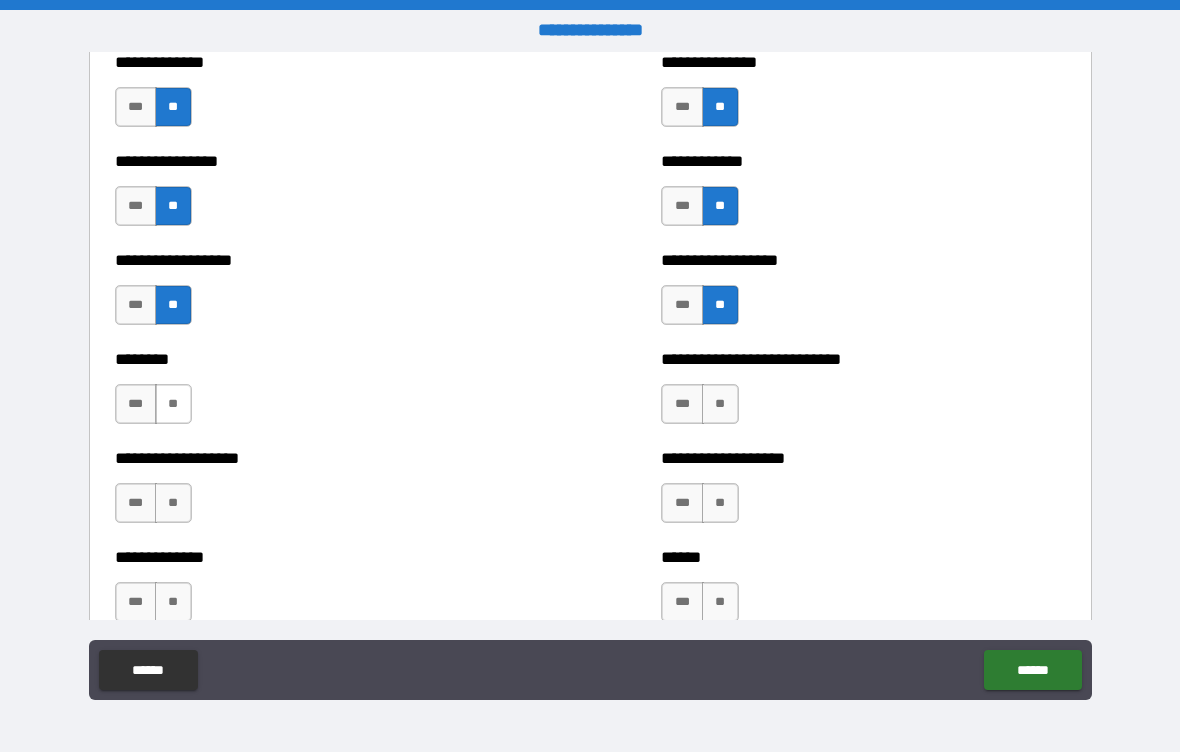 click on "**" at bounding box center [173, 404] 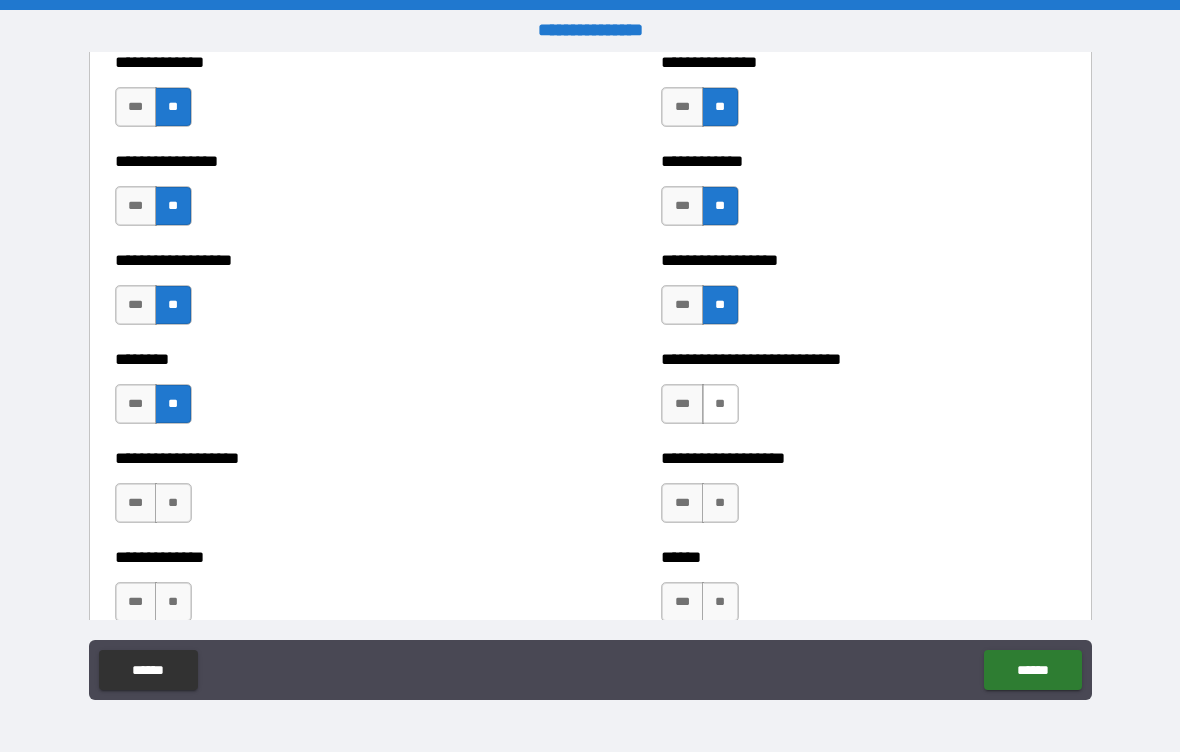 click on "**" at bounding box center [720, 404] 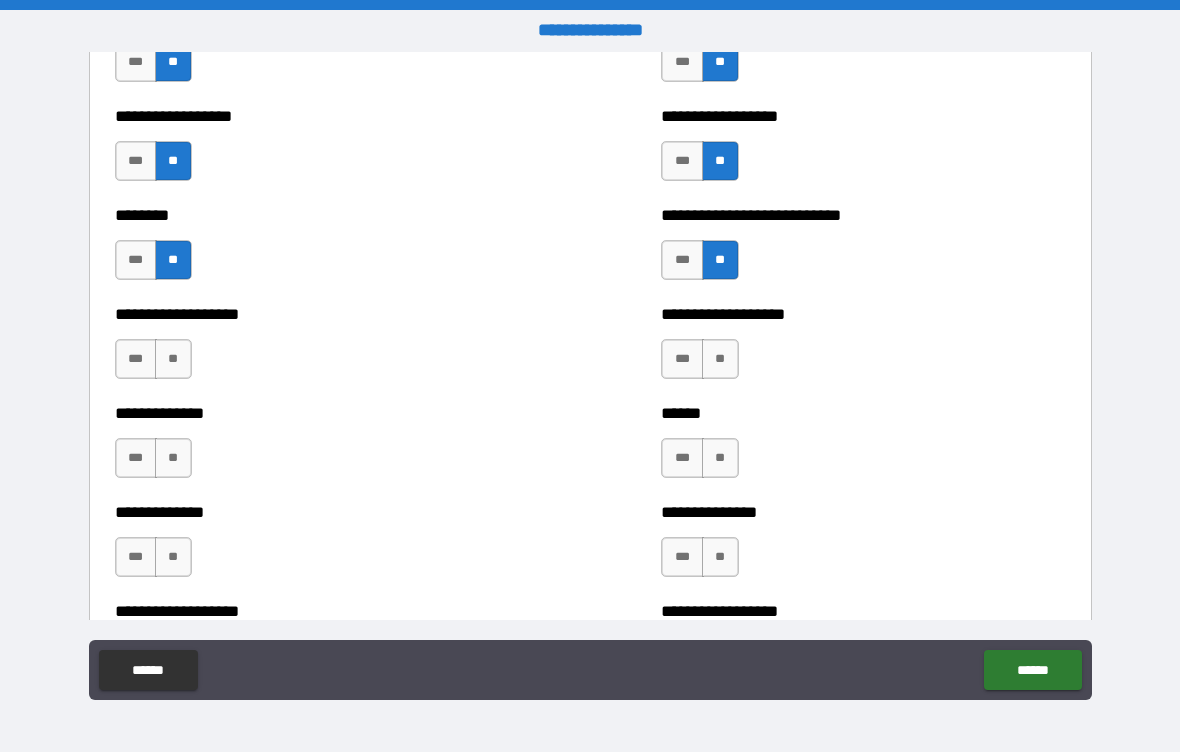 scroll, scrollTop: 4347, scrollLeft: 0, axis: vertical 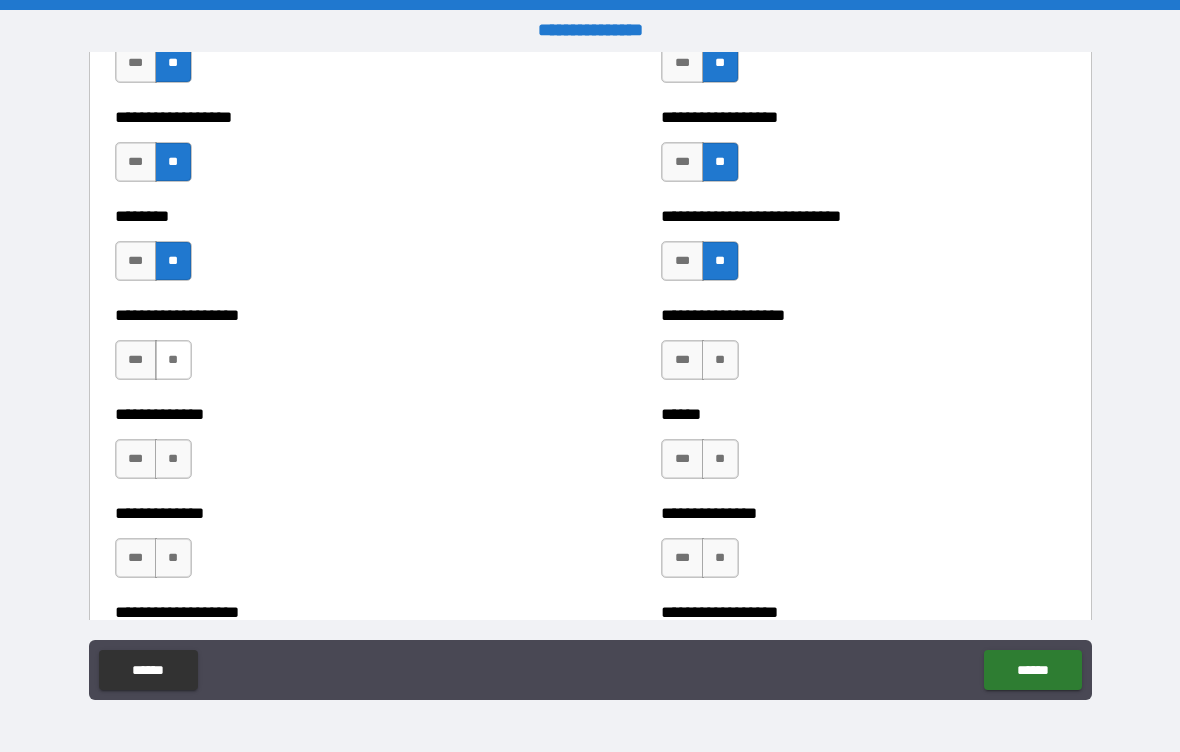 click on "**" at bounding box center (173, 360) 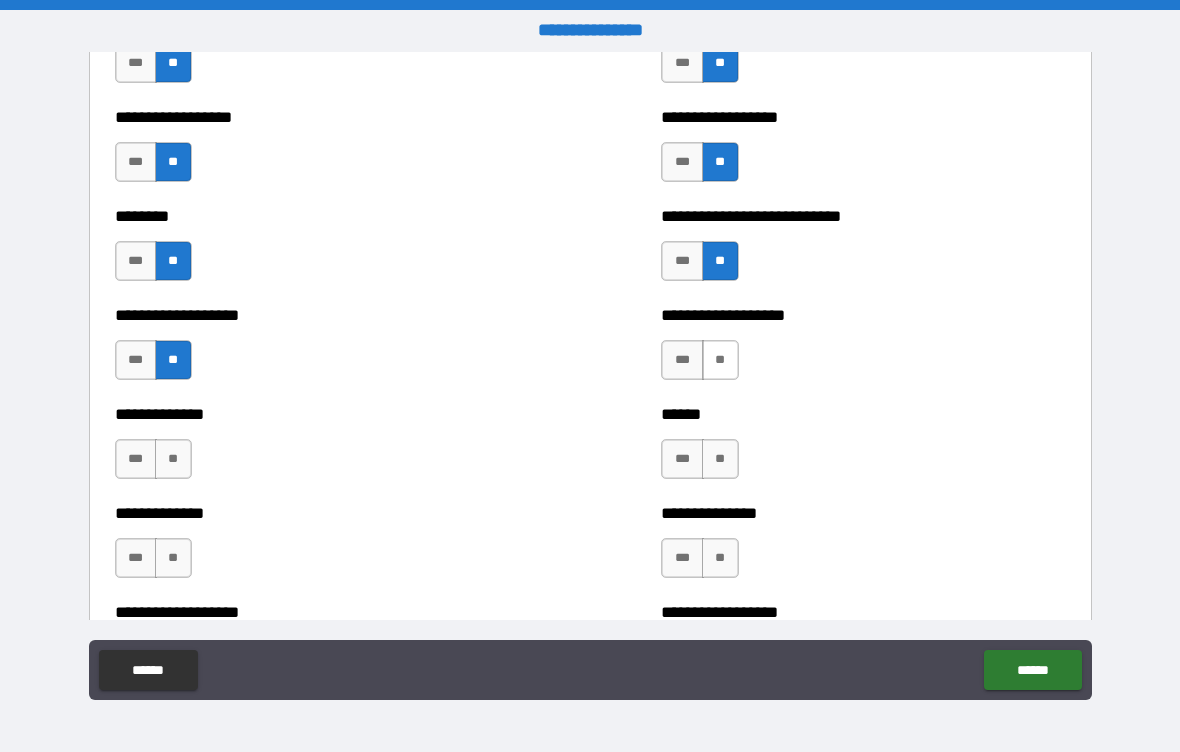 click on "**" at bounding box center (720, 360) 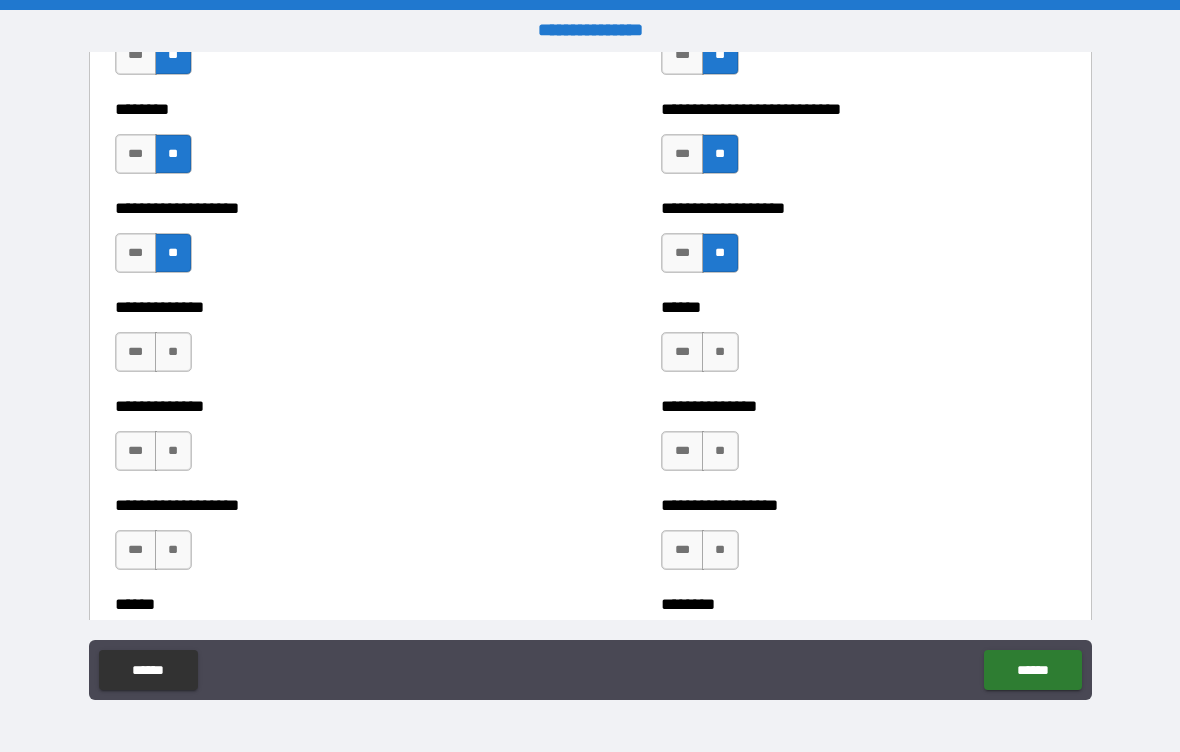 scroll, scrollTop: 4462, scrollLeft: 0, axis: vertical 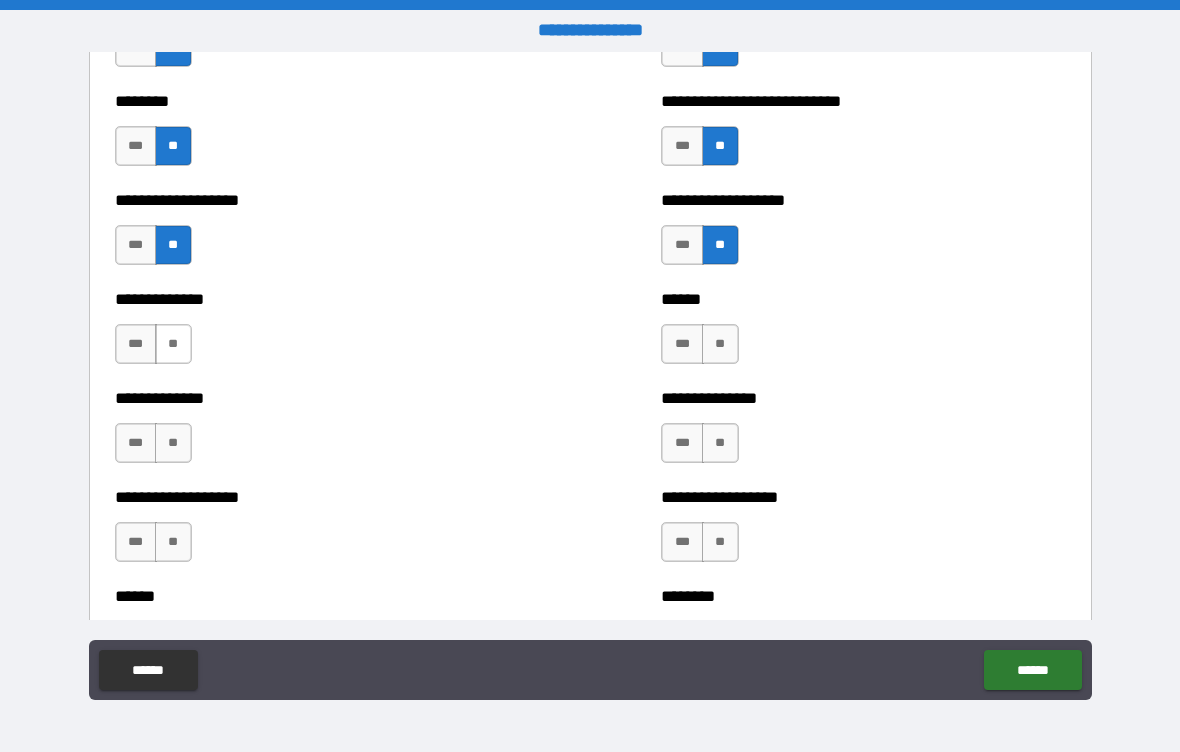 click on "**" at bounding box center (173, 344) 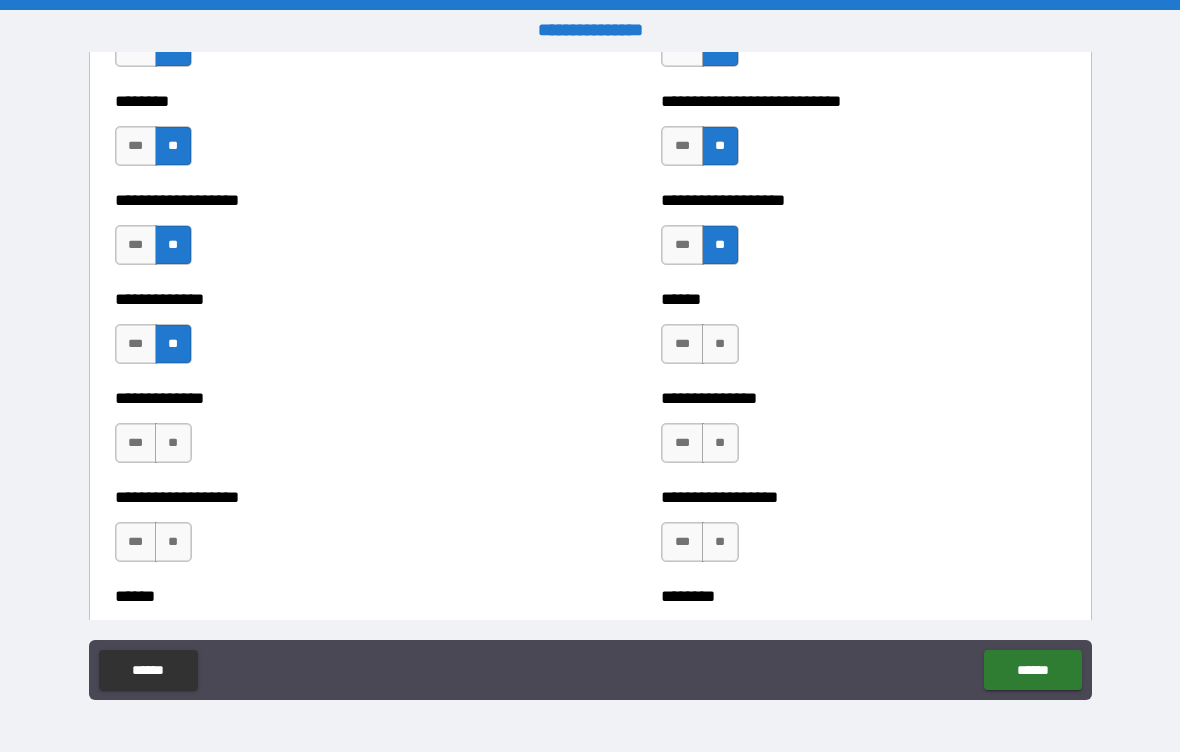 click on "**" at bounding box center (720, 344) 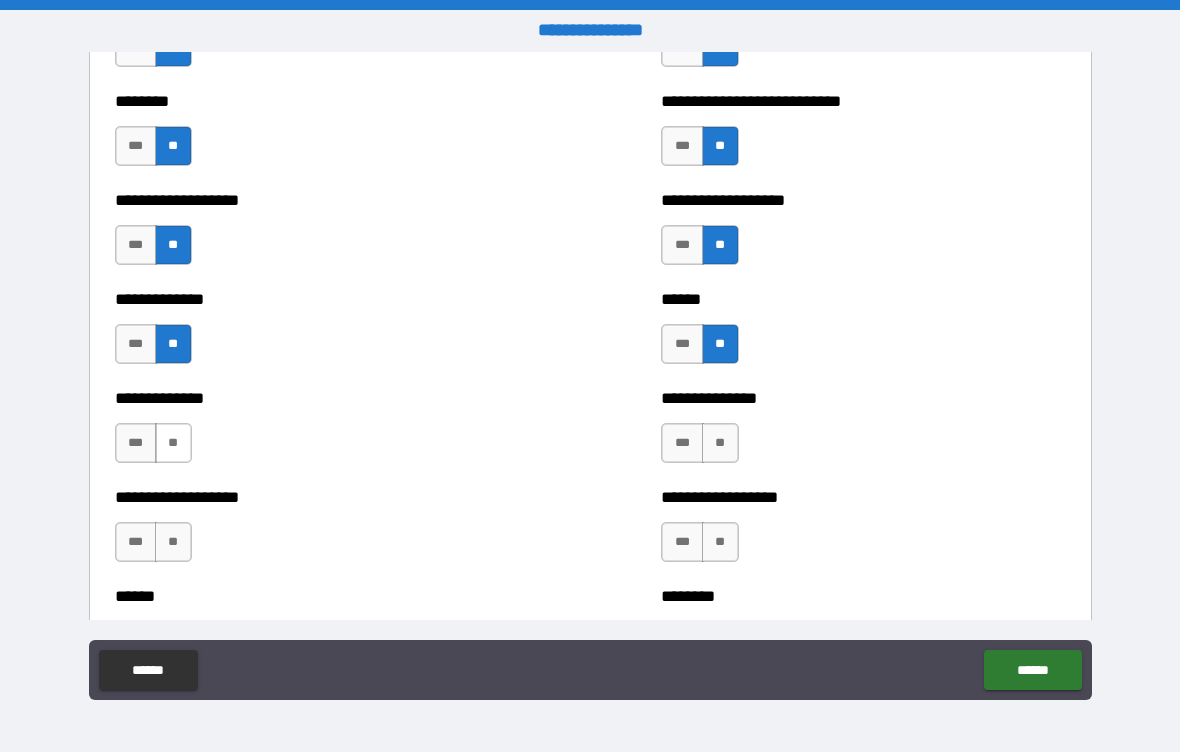 click on "**" at bounding box center [173, 443] 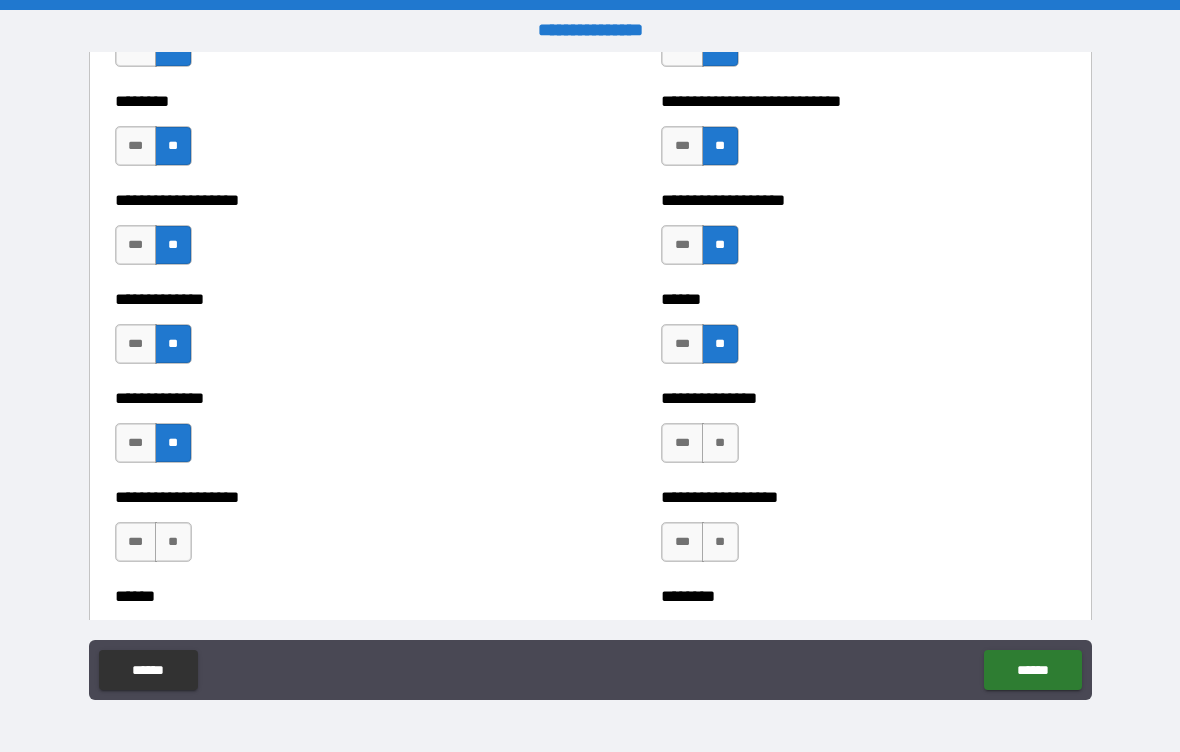 click on "**********" at bounding box center [863, 433] 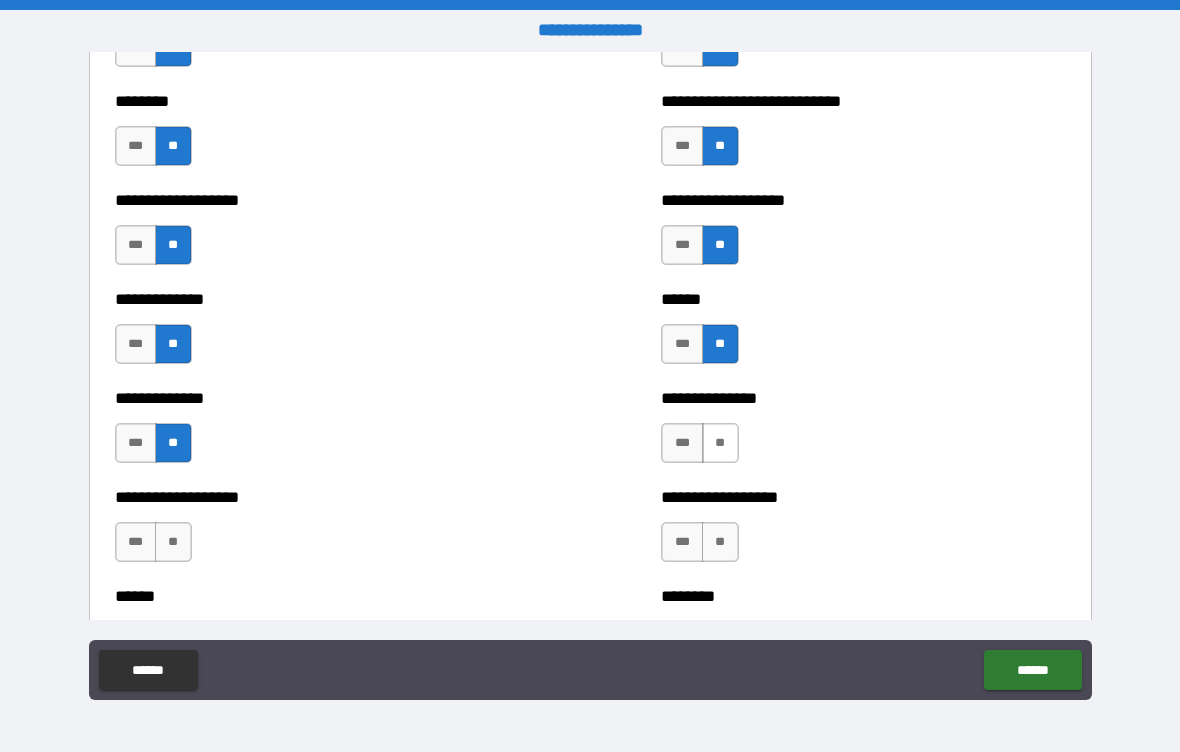 click on "**" at bounding box center (720, 443) 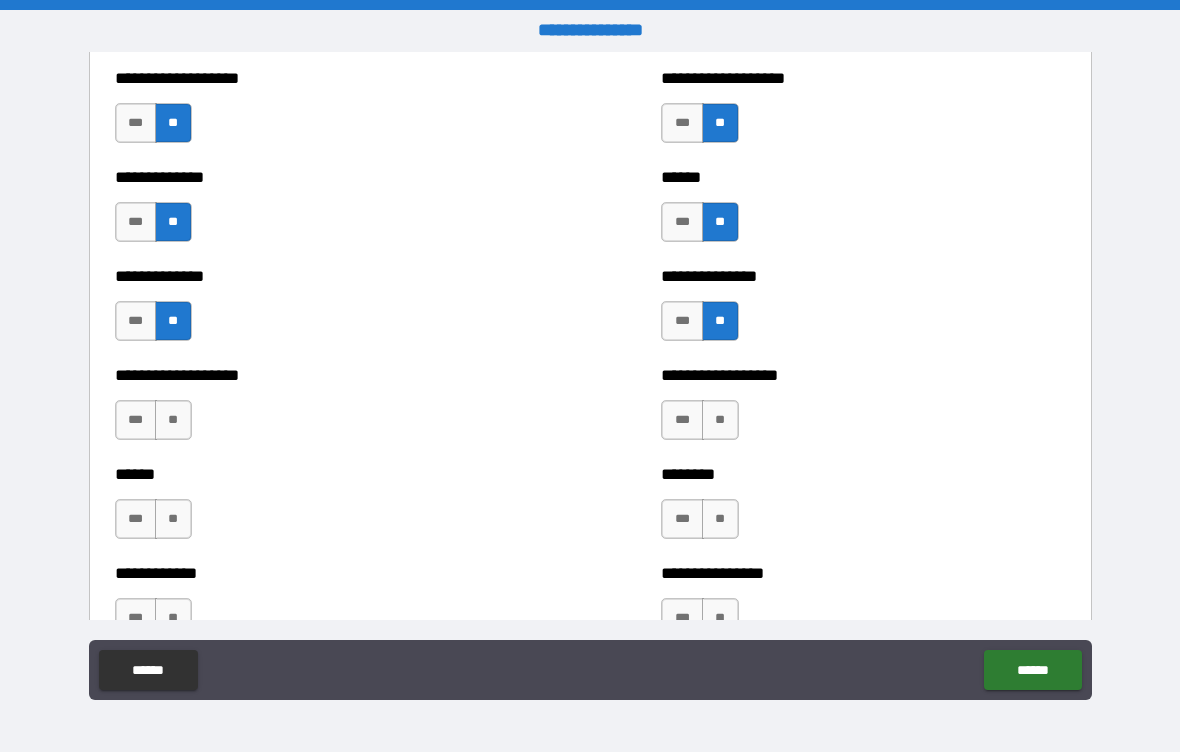 scroll, scrollTop: 4585, scrollLeft: 0, axis: vertical 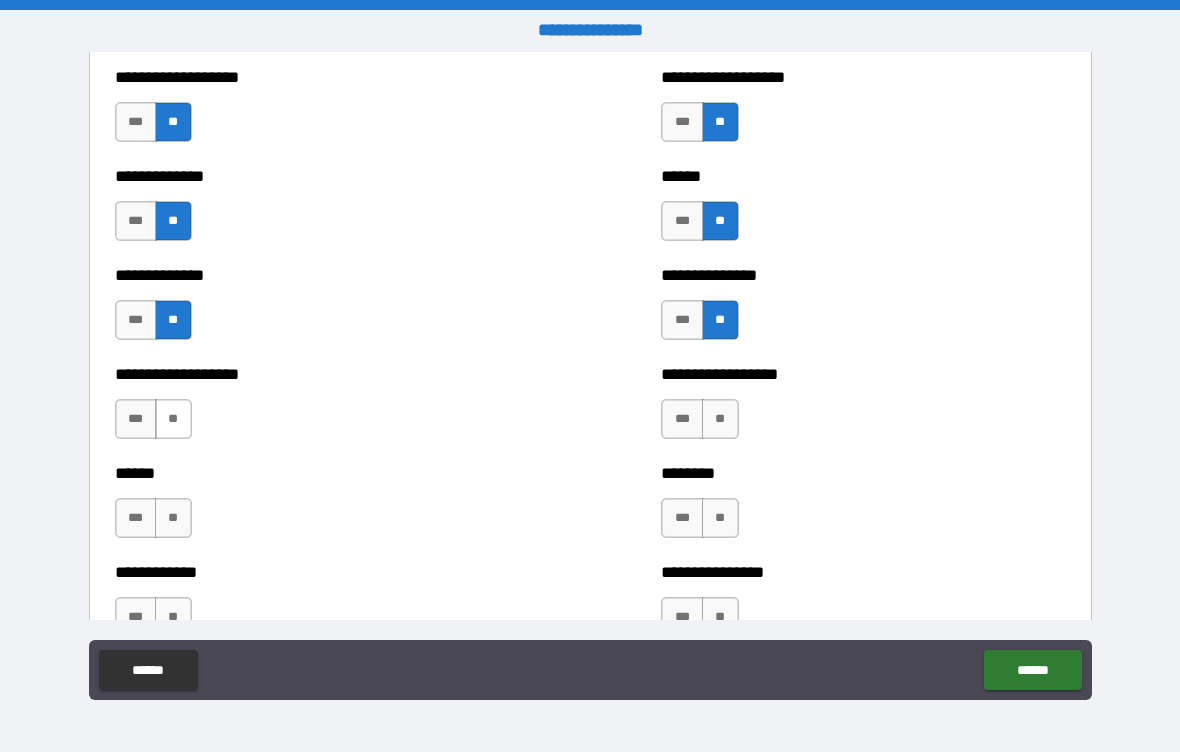 click on "**" at bounding box center (173, 419) 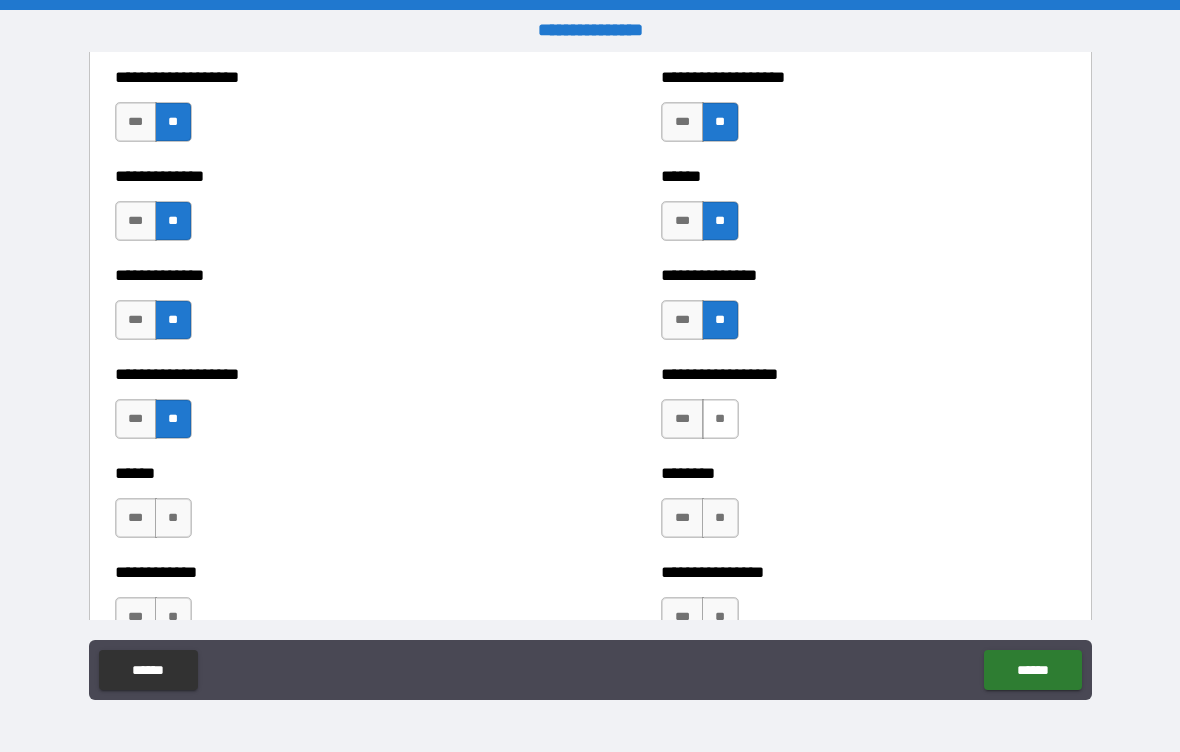 click on "**" at bounding box center [720, 419] 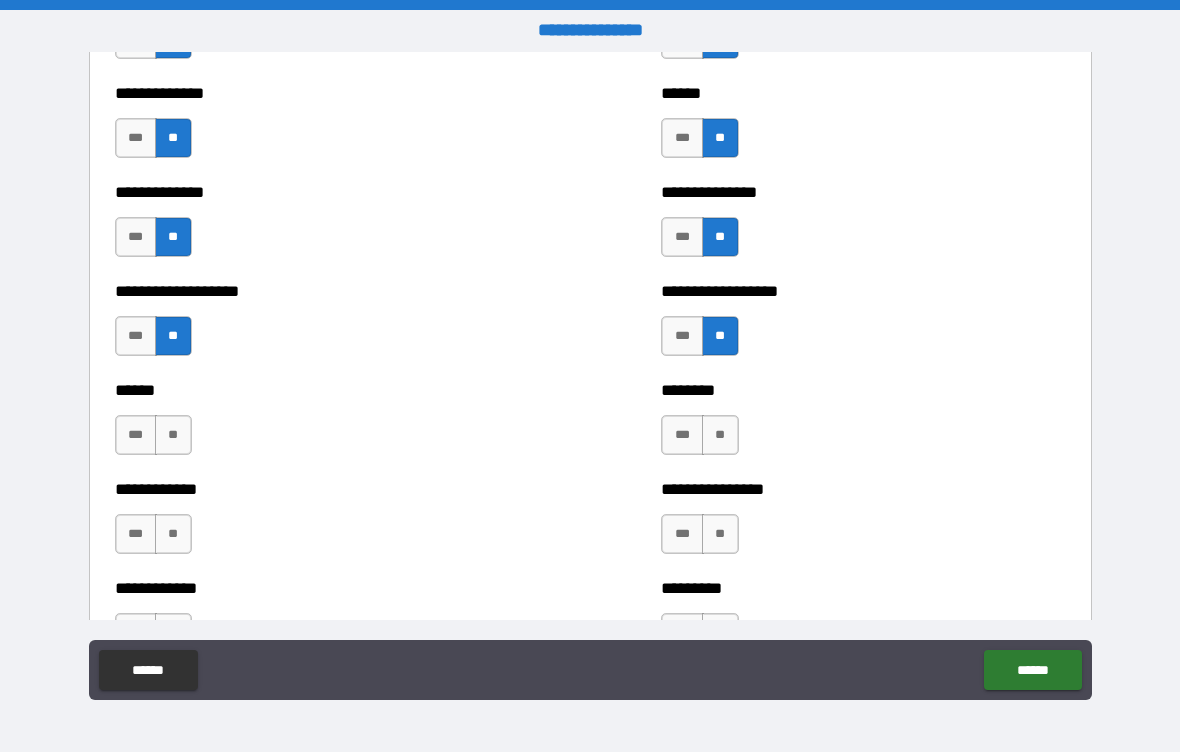 scroll, scrollTop: 4671, scrollLeft: 0, axis: vertical 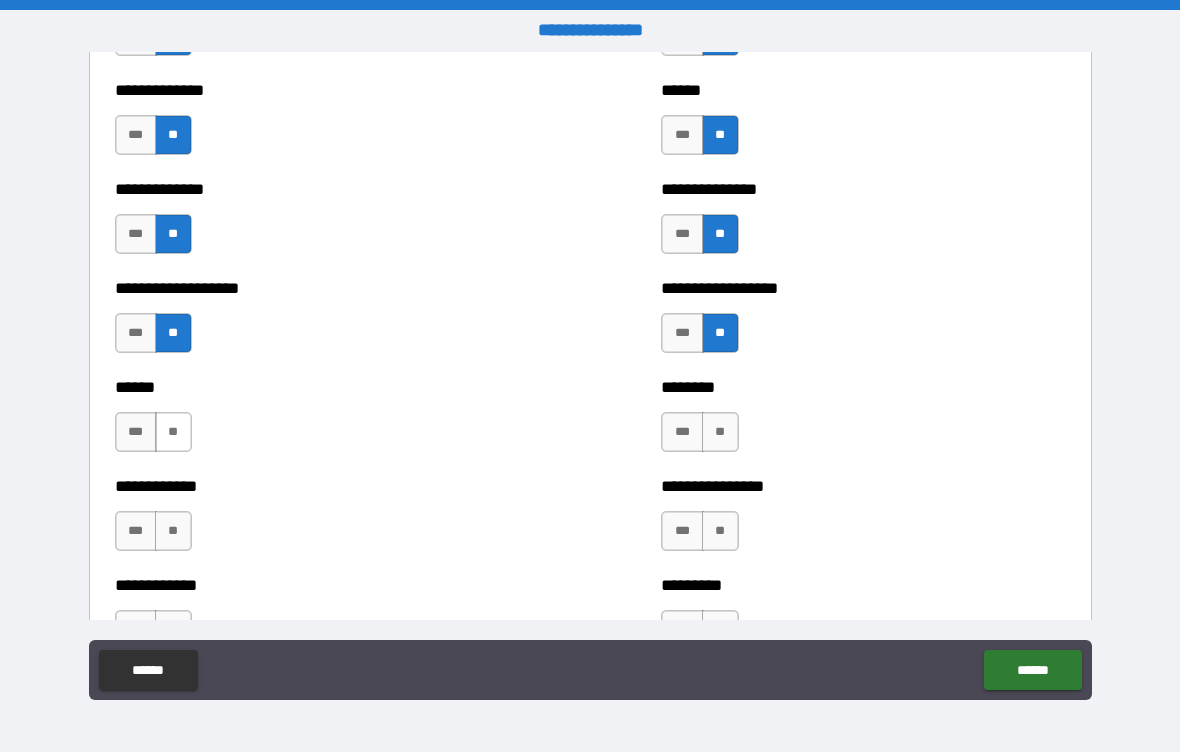 click on "**" at bounding box center (173, 432) 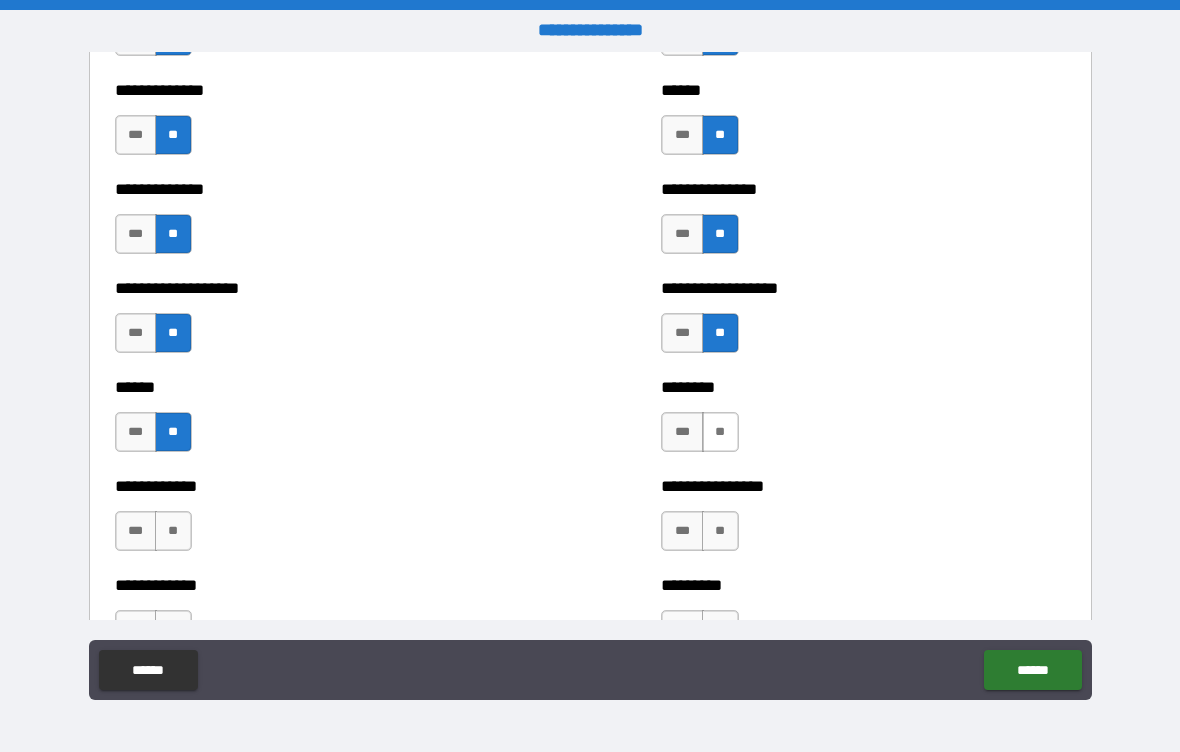 click on "**" at bounding box center [720, 432] 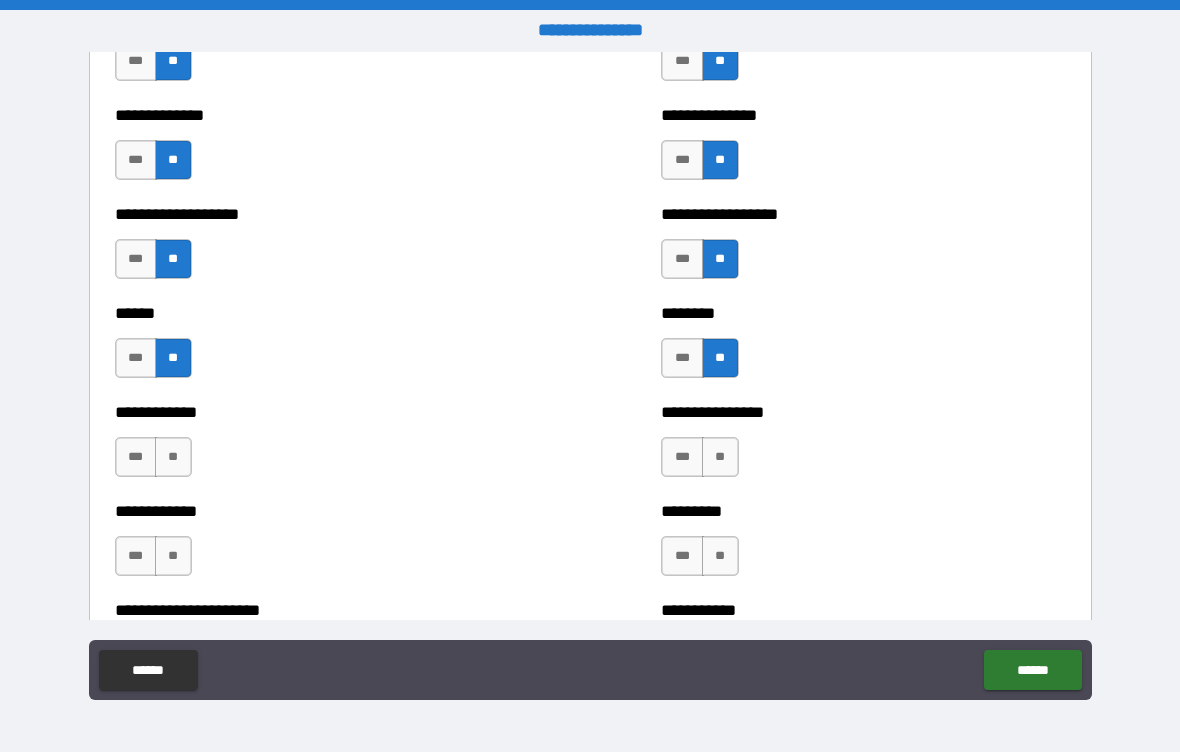 scroll, scrollTop: 4784, scrollLeft: 0, axis: vertical 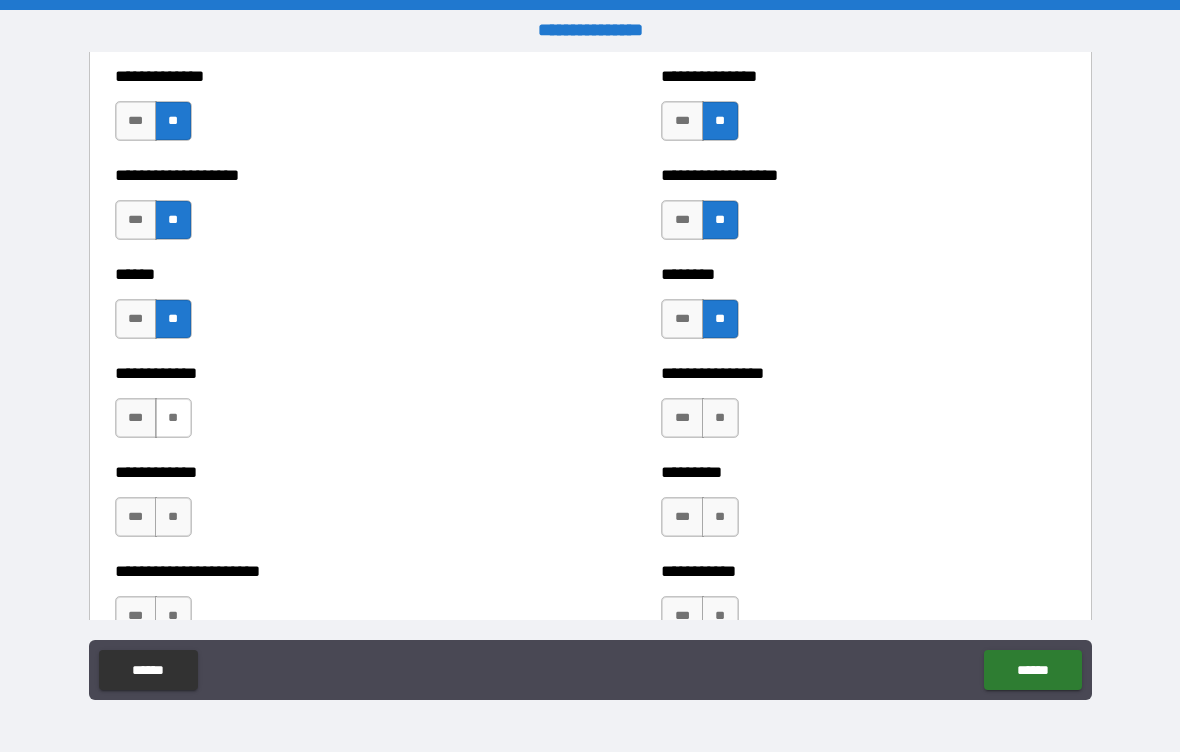 click on "**" at bounding box center [173, 418] 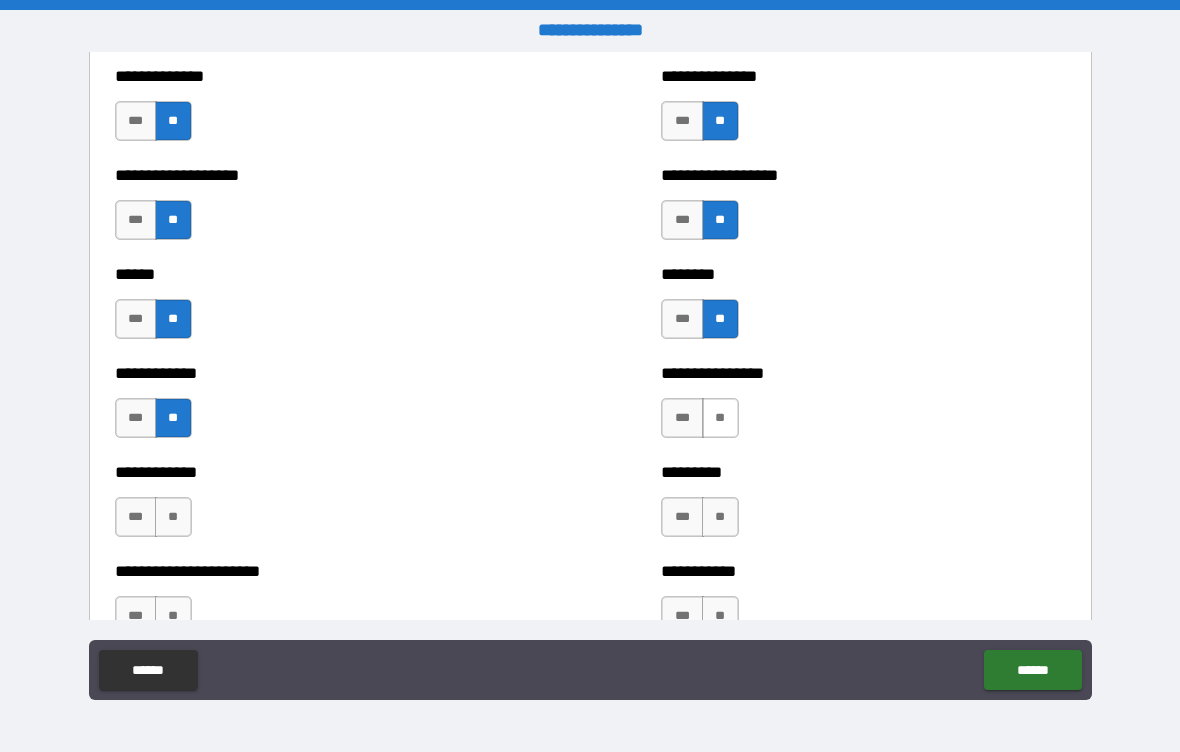 click on "**" at bounding box center (720, 418) 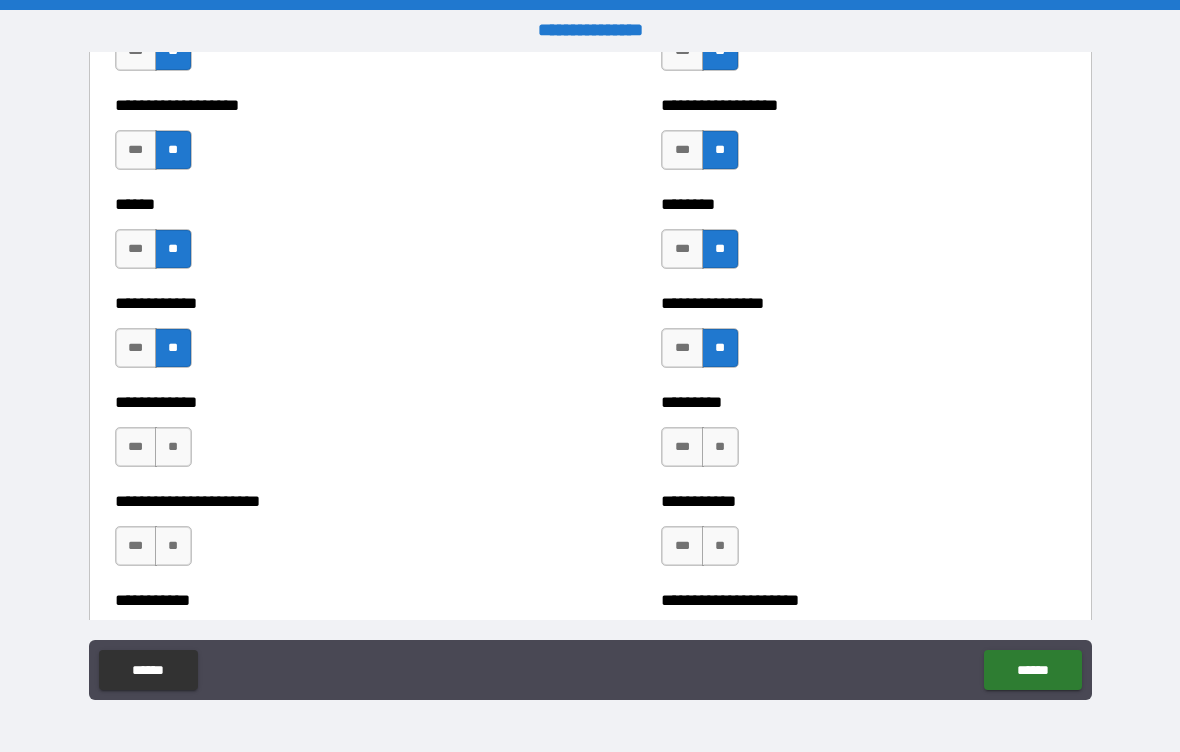 scroll, scrollTop: 4905, scrollLeft: 0, axis: vertical 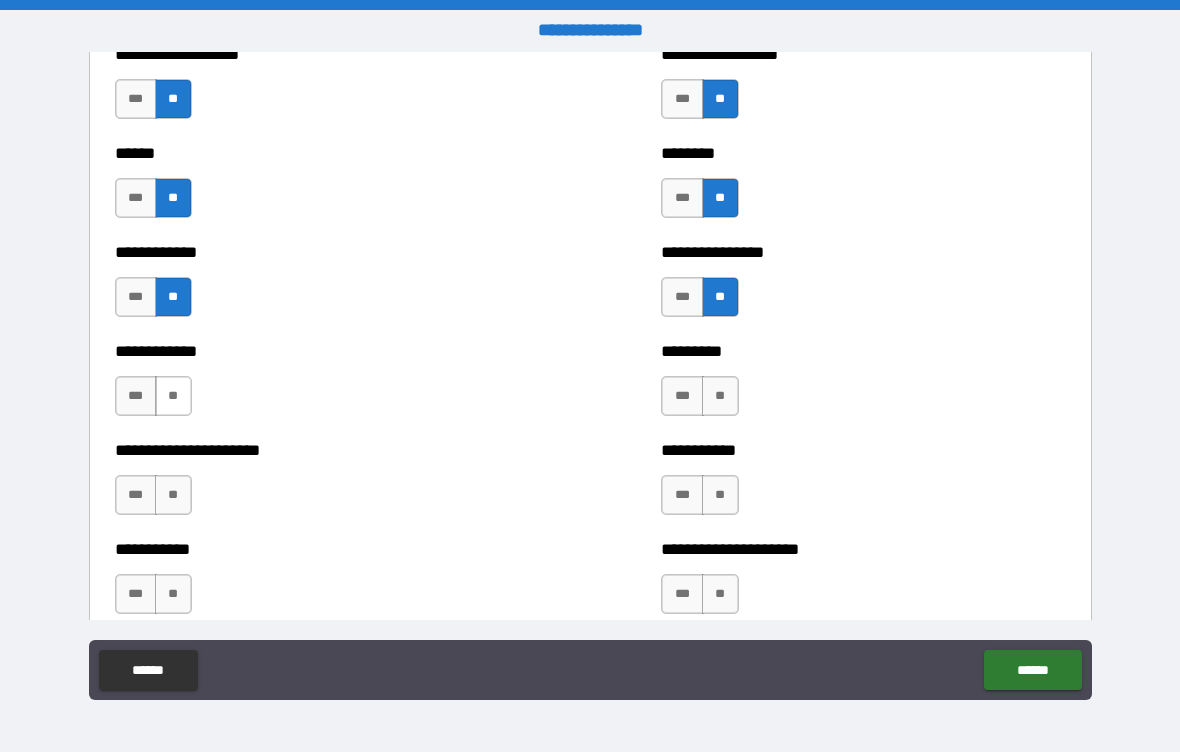 click on "**" at bounding box center (173, 396) 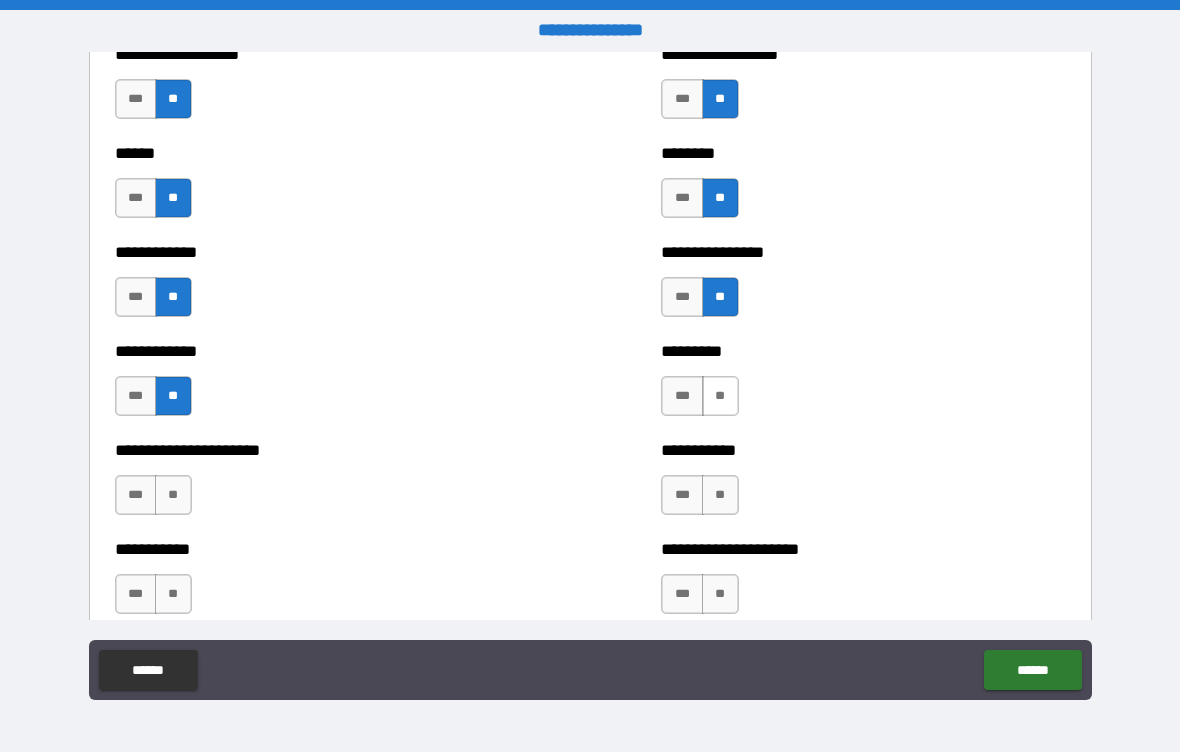 click on "**" at bounding box center [720, 396] 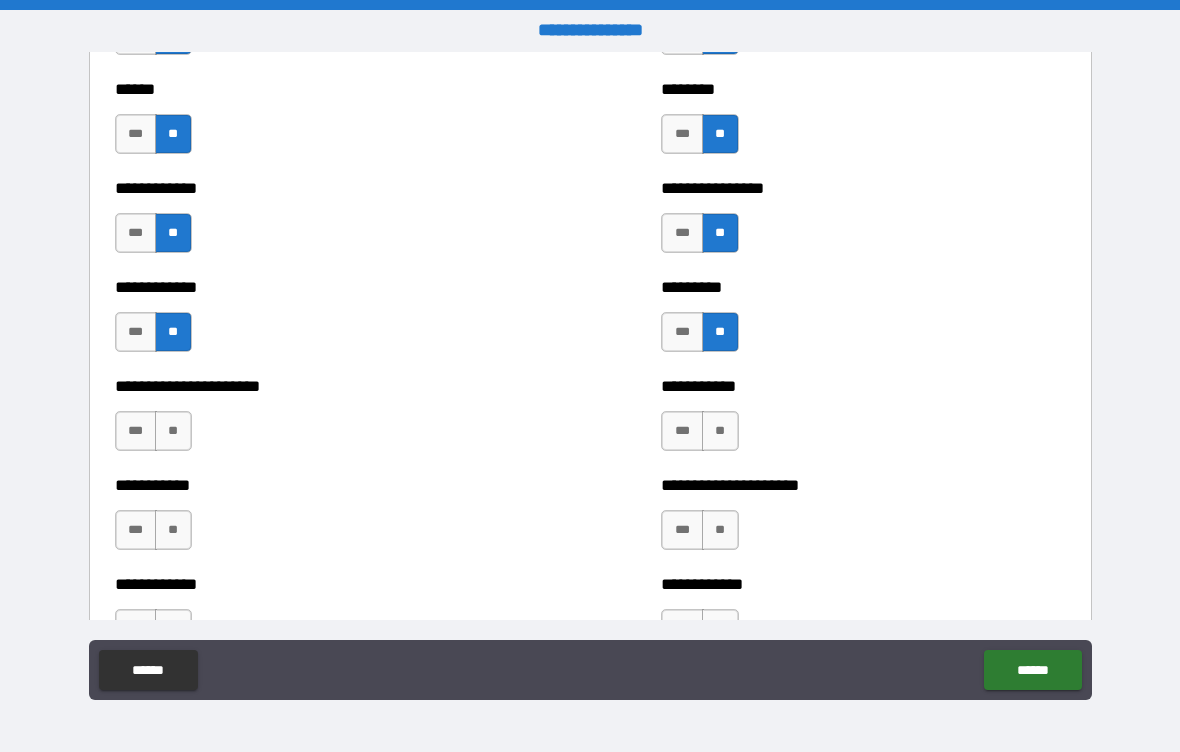 scroll, scrollTop: 4985, scrollLeft: 0, axis: vertical 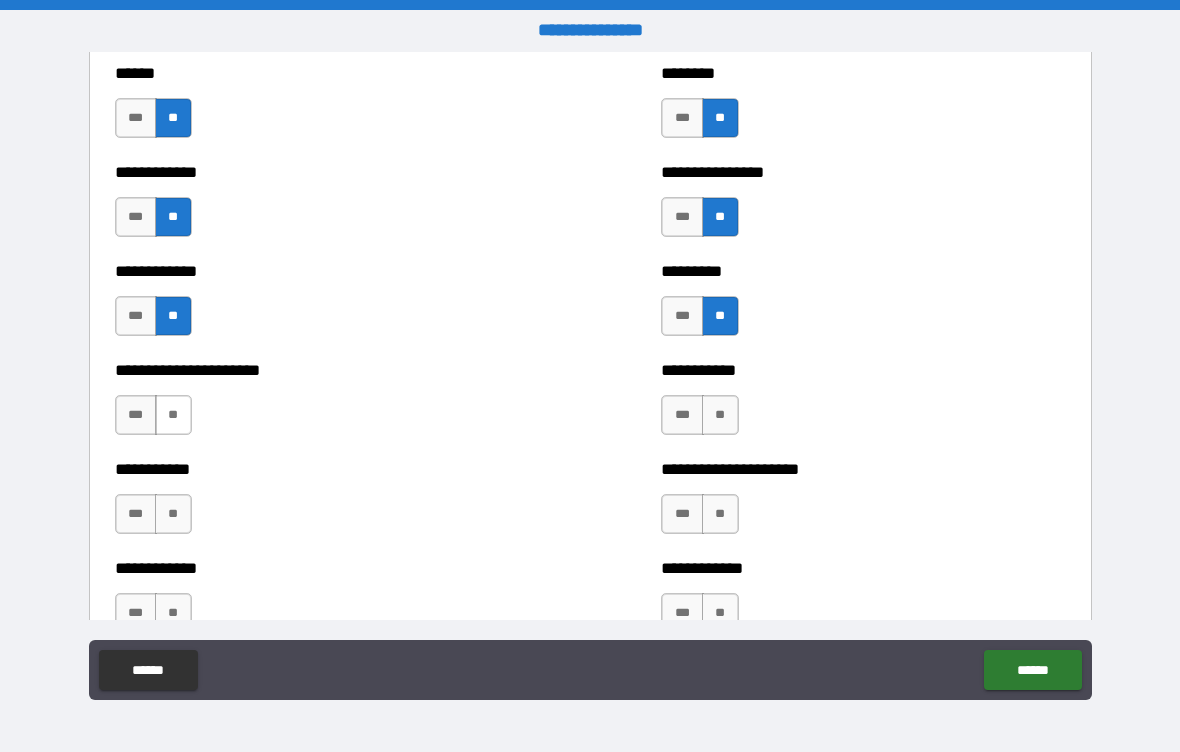 click on "**" at bounding box center [173, 415] 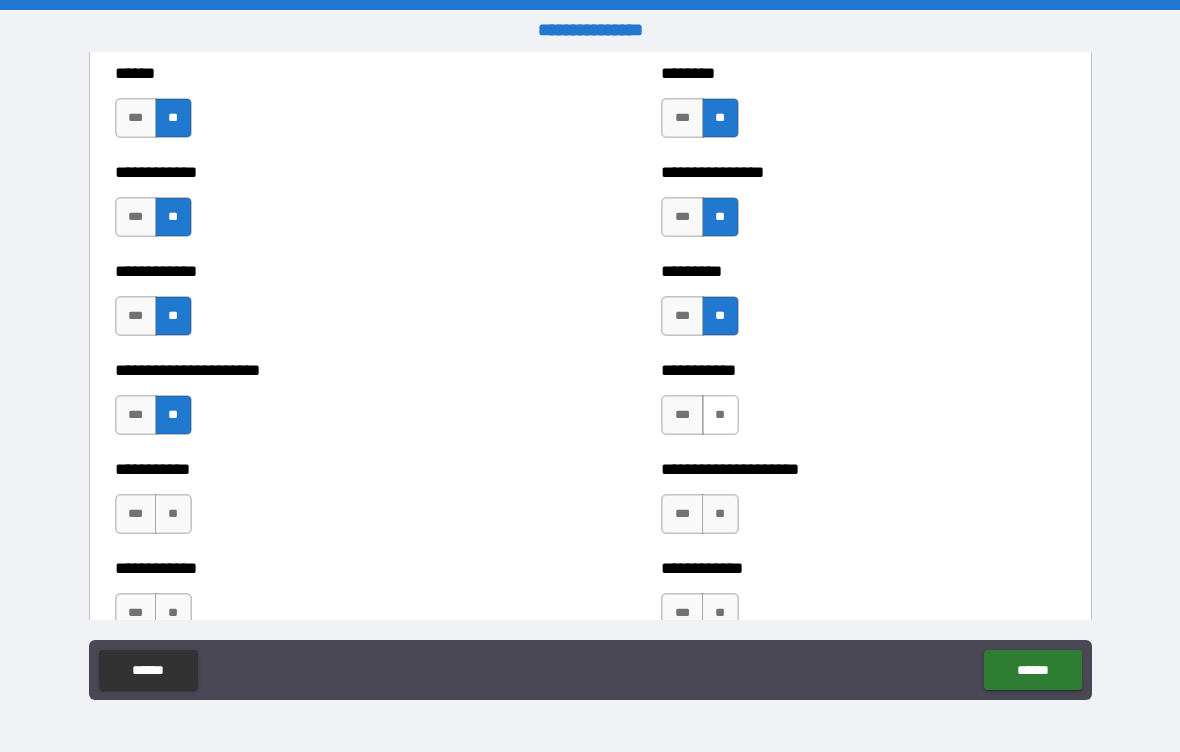 click on "**" at bounding box center (720, 415) 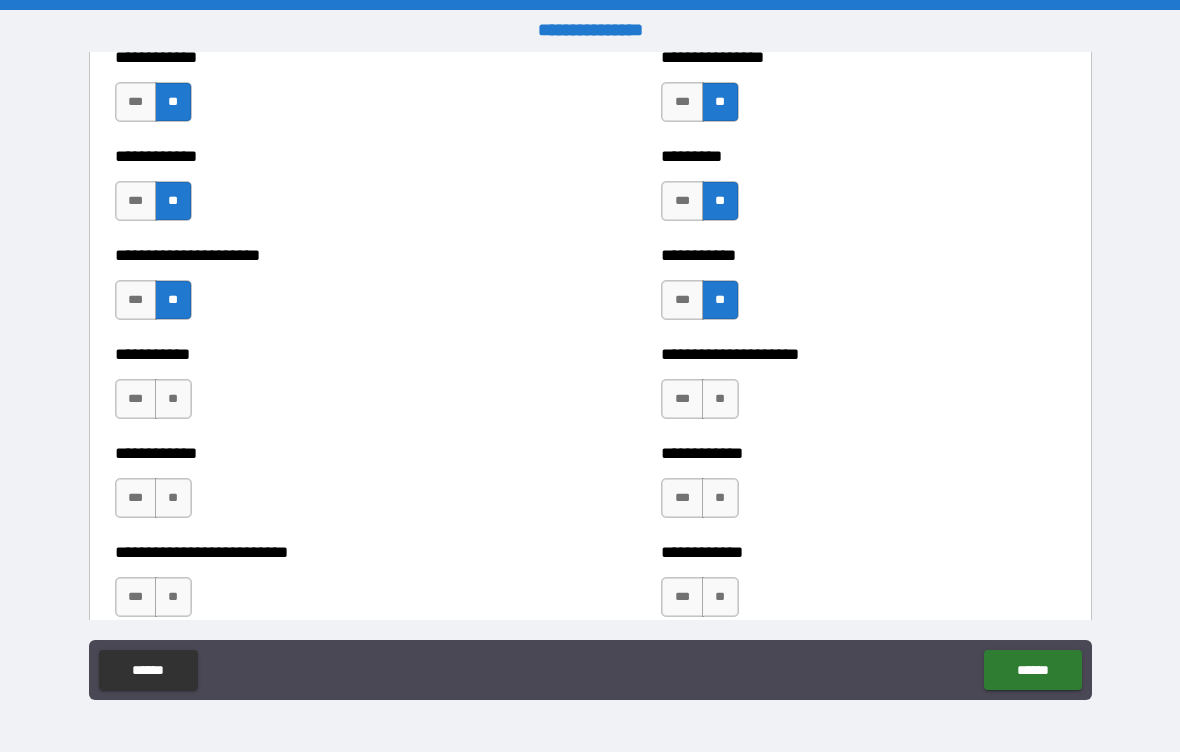 scroll, scrollTop: 5106, scrollLeft: 0, axis: vertical 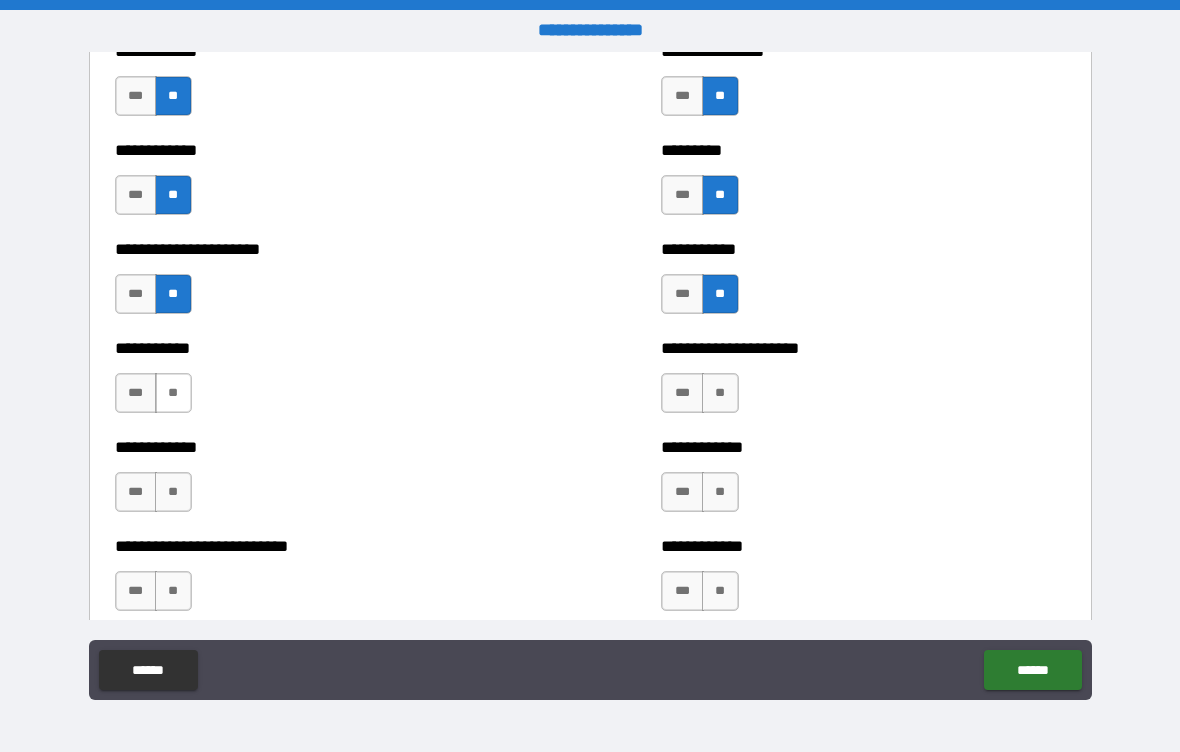 click on "**" at bounding box center [173, 393] 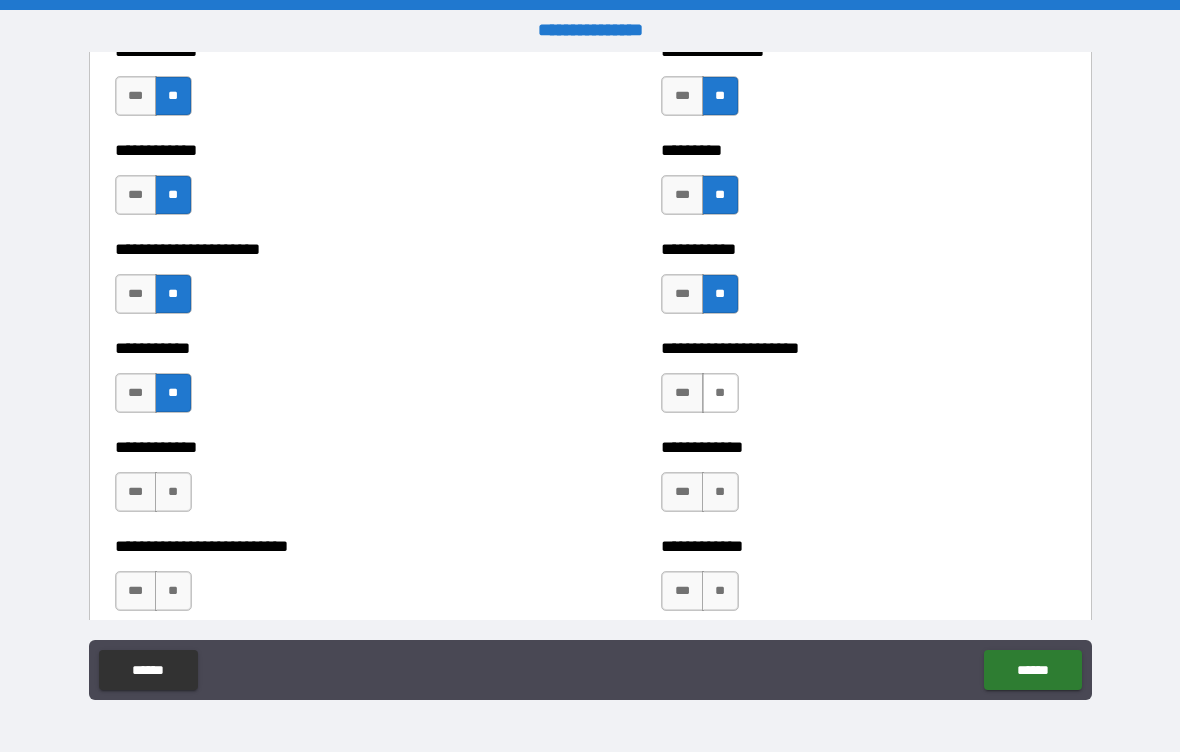 click on "**" at bounding box center [720, 393] 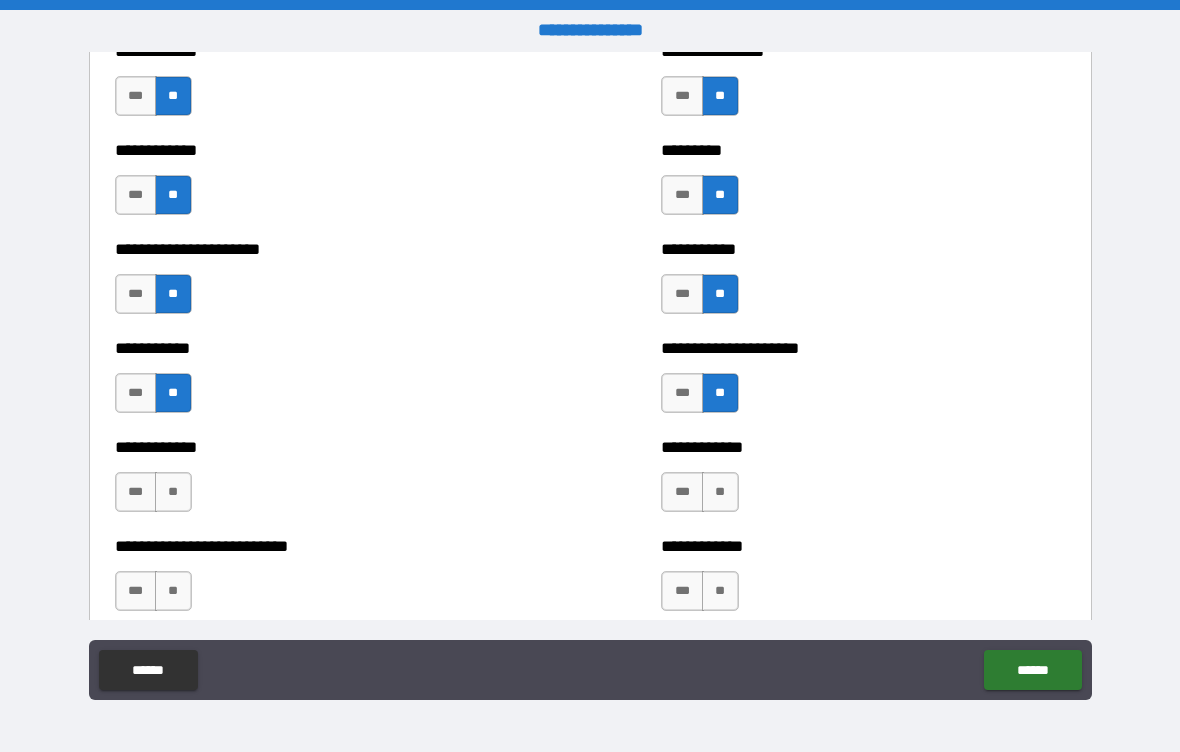 scroll, scrollTop: 5206, scrollLeft: 0, axis: vertical 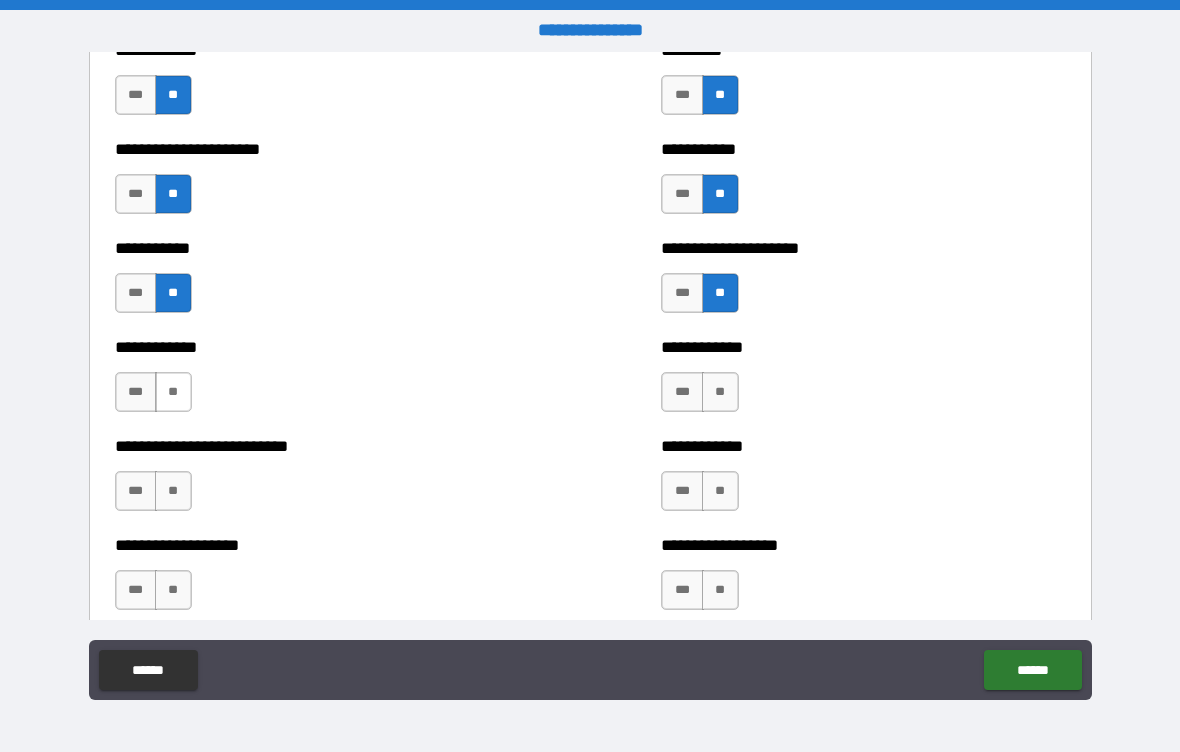 click on "**" at bounding box center [173, 392] 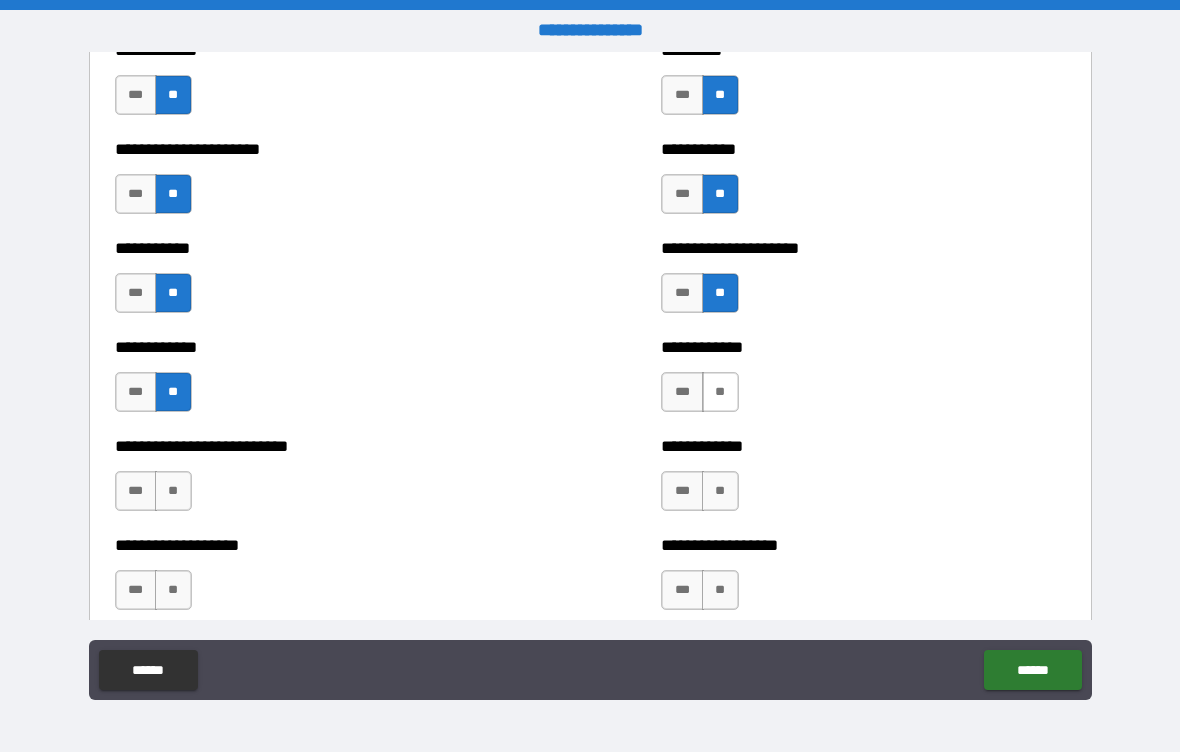 click on "**" at bounding box center [720, 392] 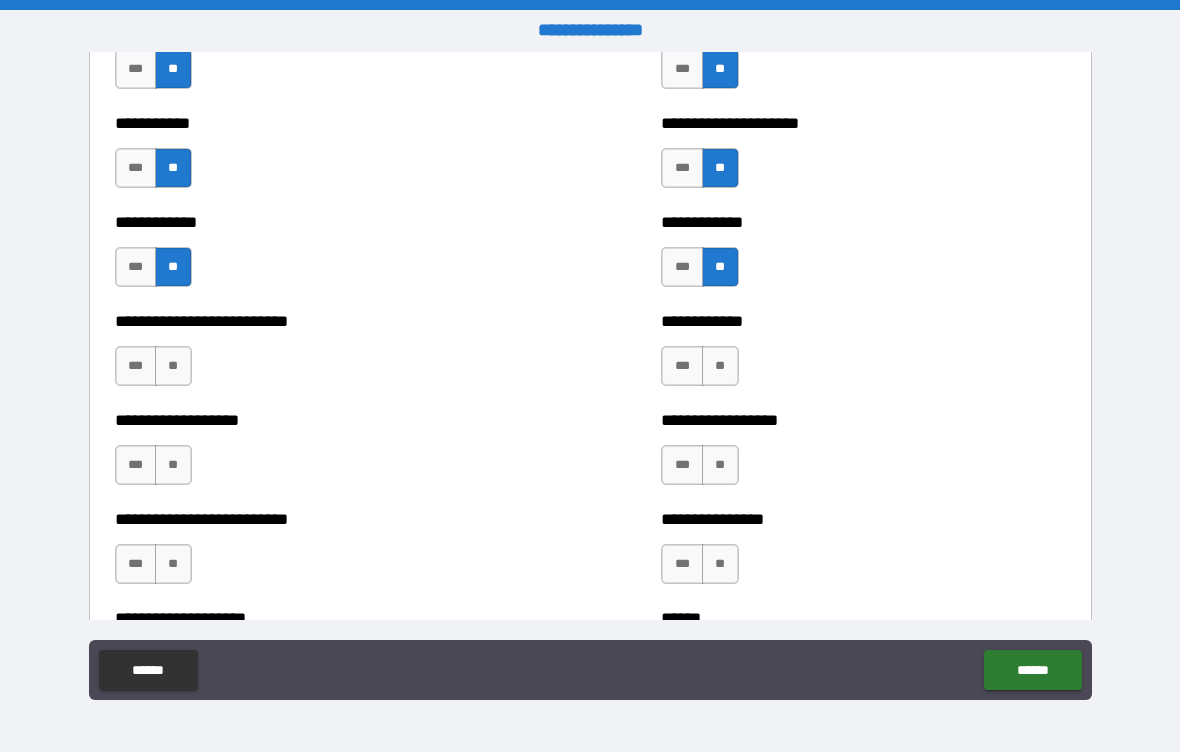 scroll, scrollTop: 5336, scrollLeft: 0, axis: vertical 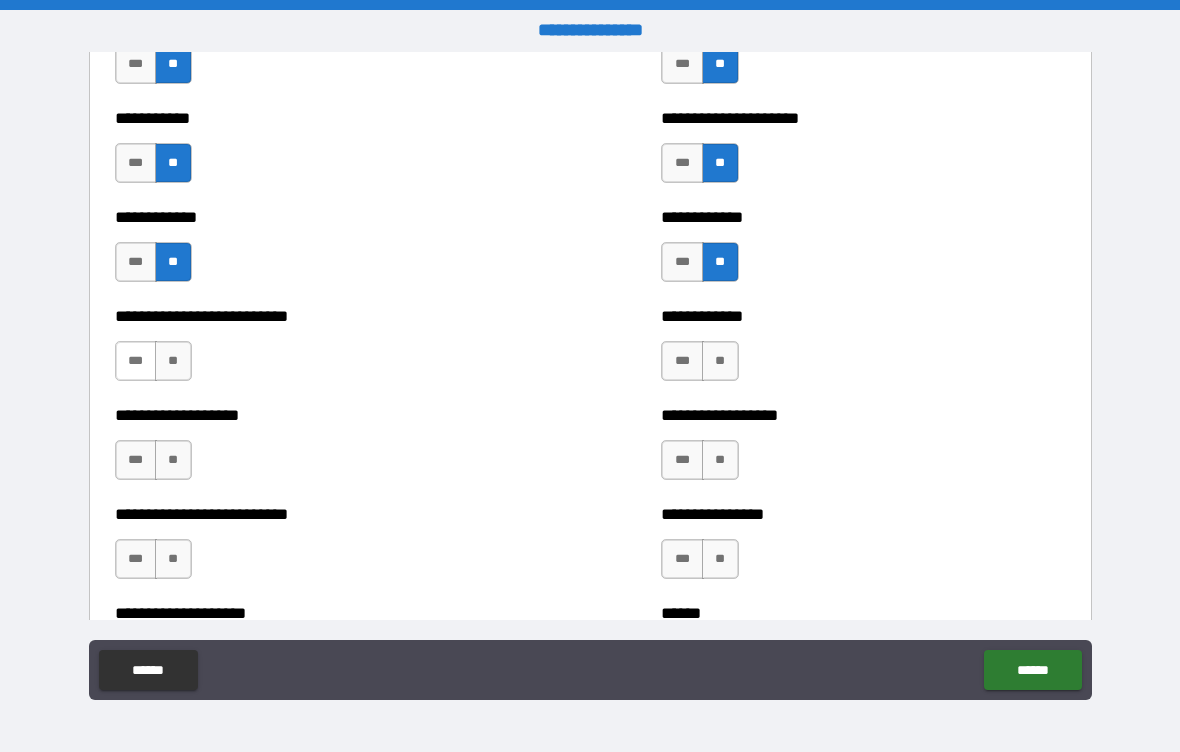 click on "***" at bounding box center [136, 361] 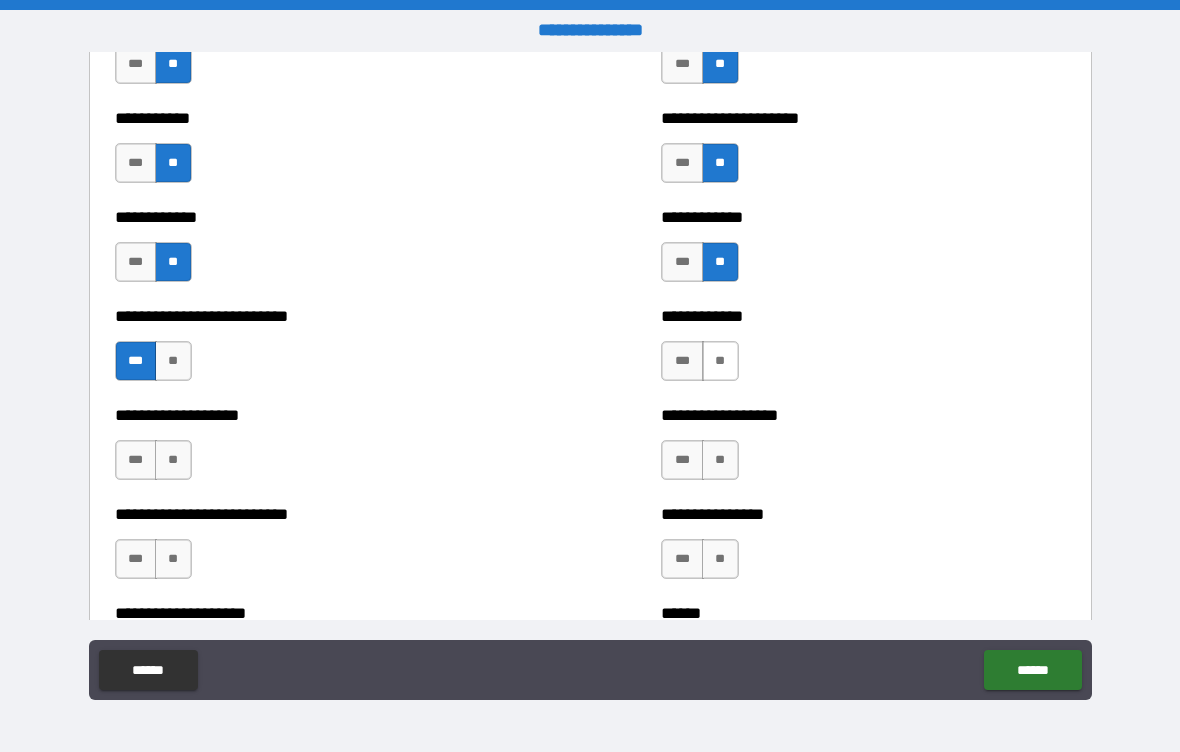 click on "**" at bounding box center [720, 361] 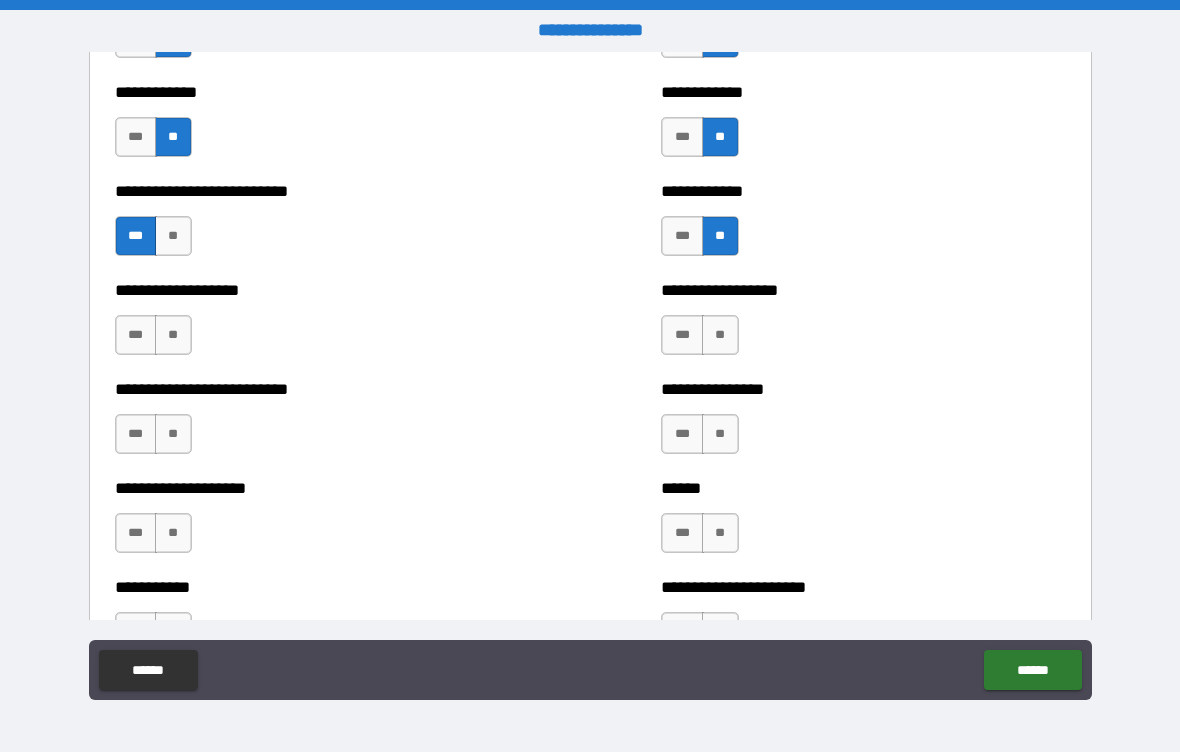 scroll, scrollTop: 5460, scrollLeft: 0, axis: vertical 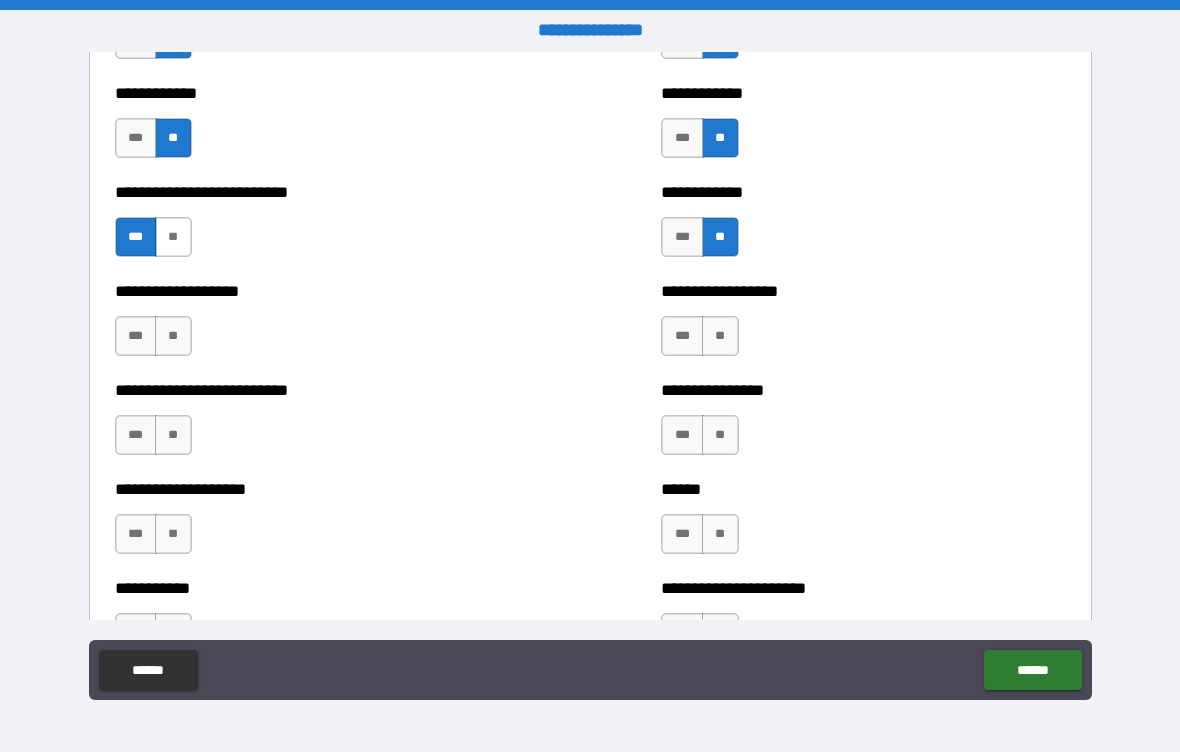 click on "**" at bounding box center (173, 237) 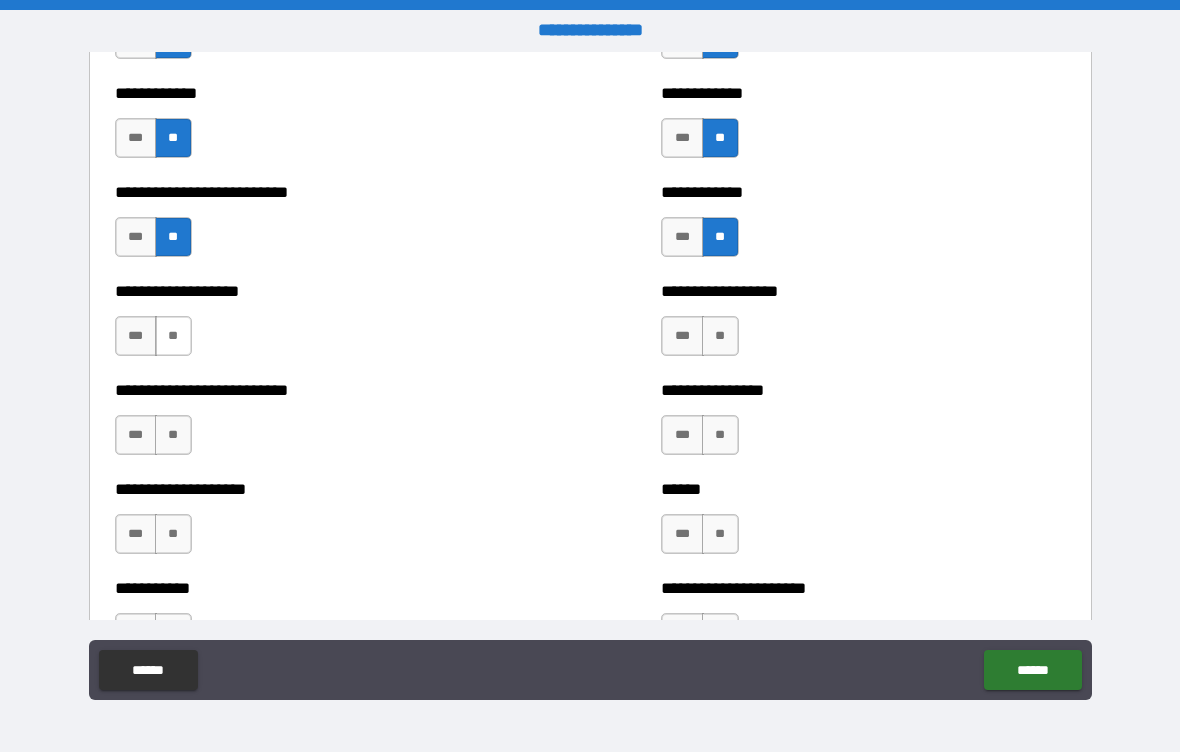 click on "**" at bounding box center (173, 336) 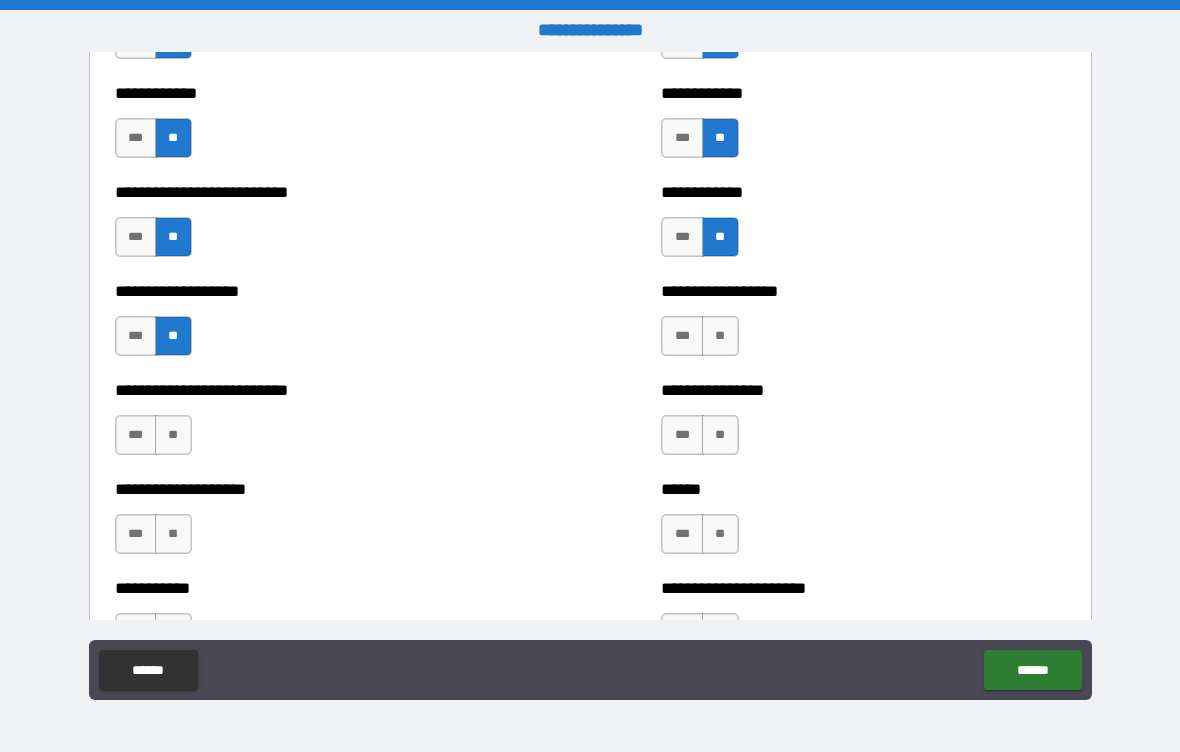 click on "**" at bounding box center [720, 336] 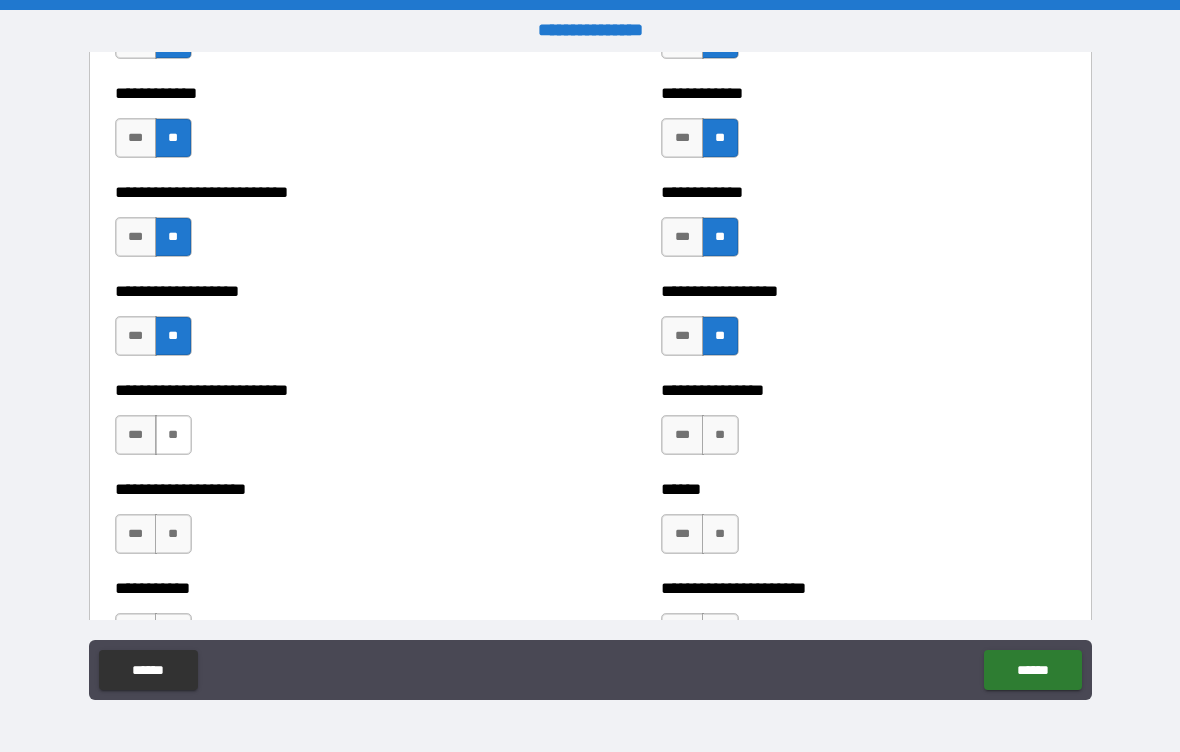 click on "**" at bounding box center (173, 435) 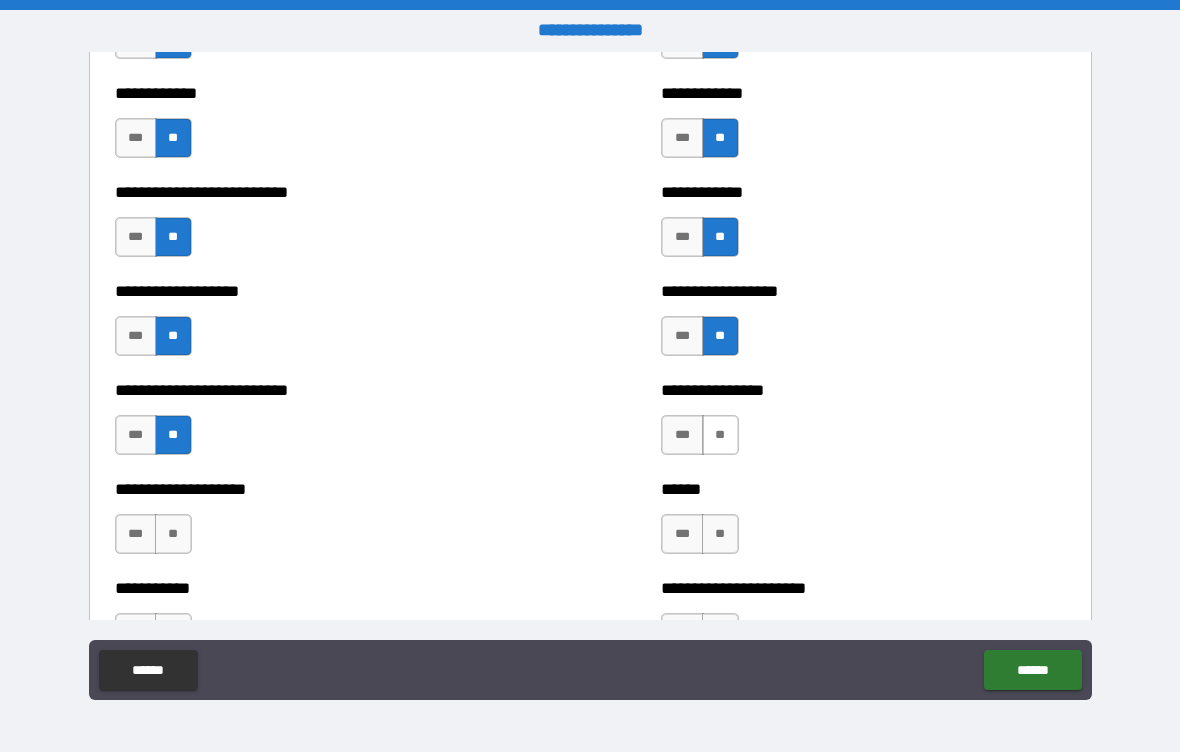 click on "**" at bounding box center (720, 435) 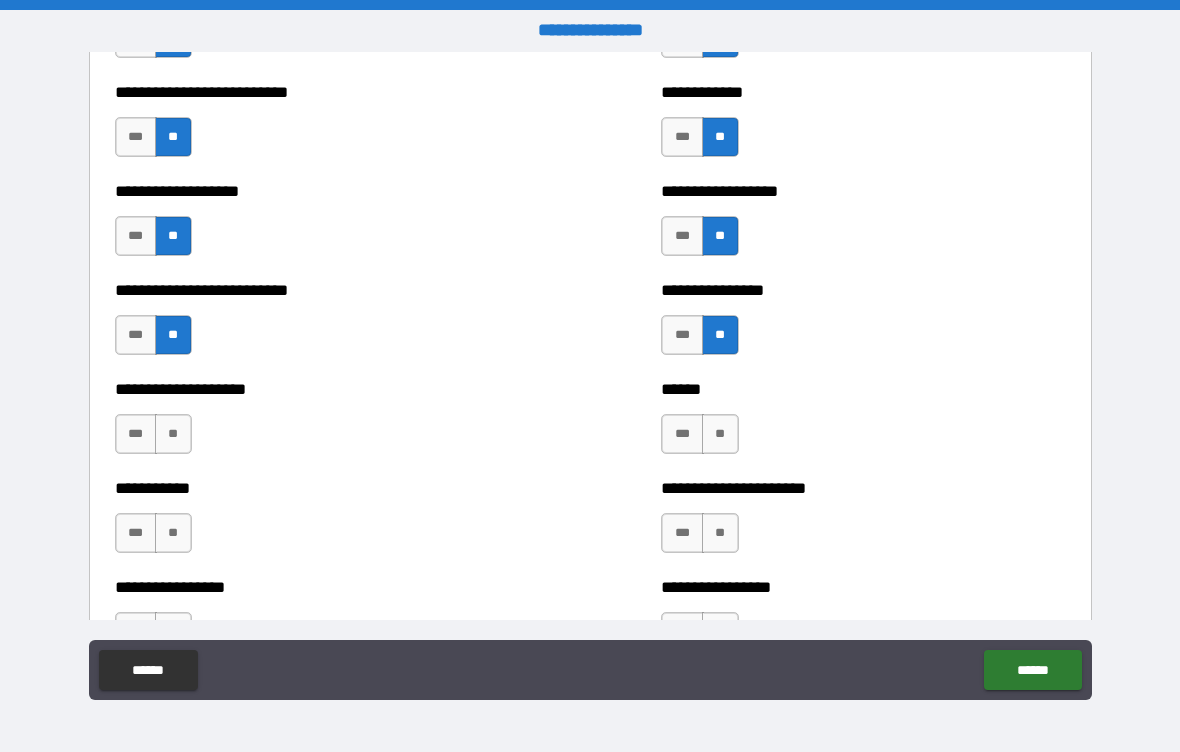 scroll, scrollTop: 5572, scrollLeft: 0, axis: vertical 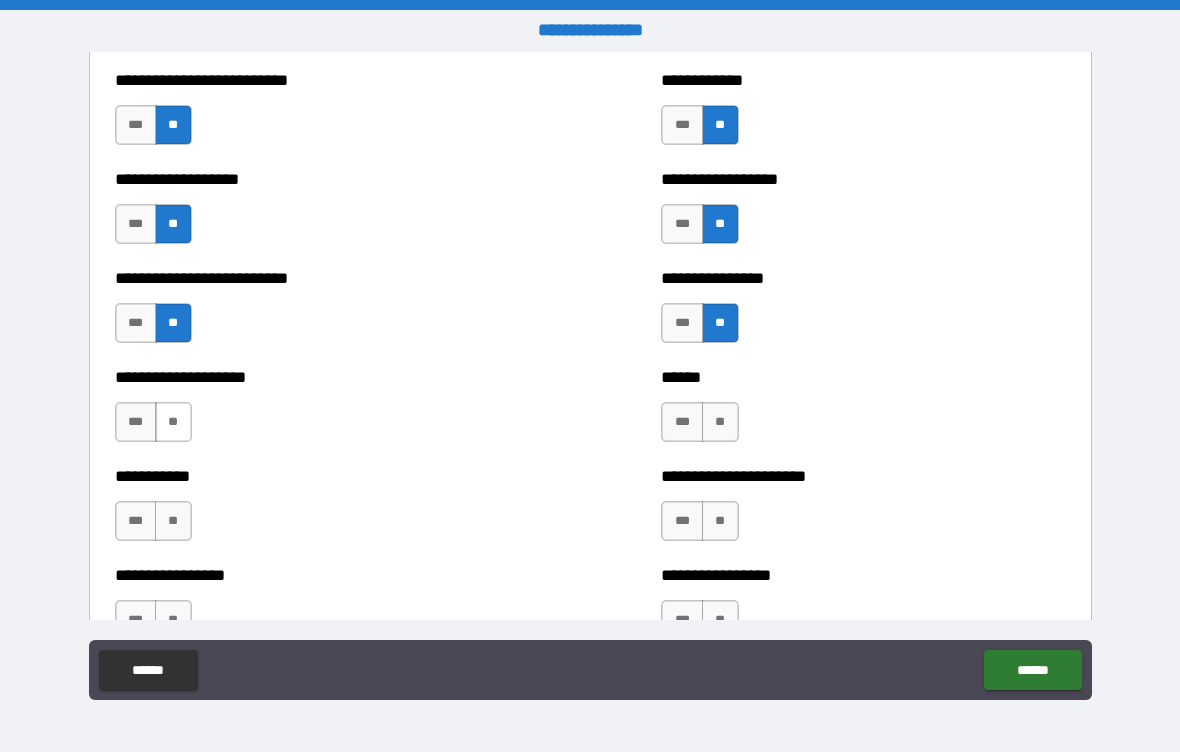 click on "**" at bounding box center (173, 422) 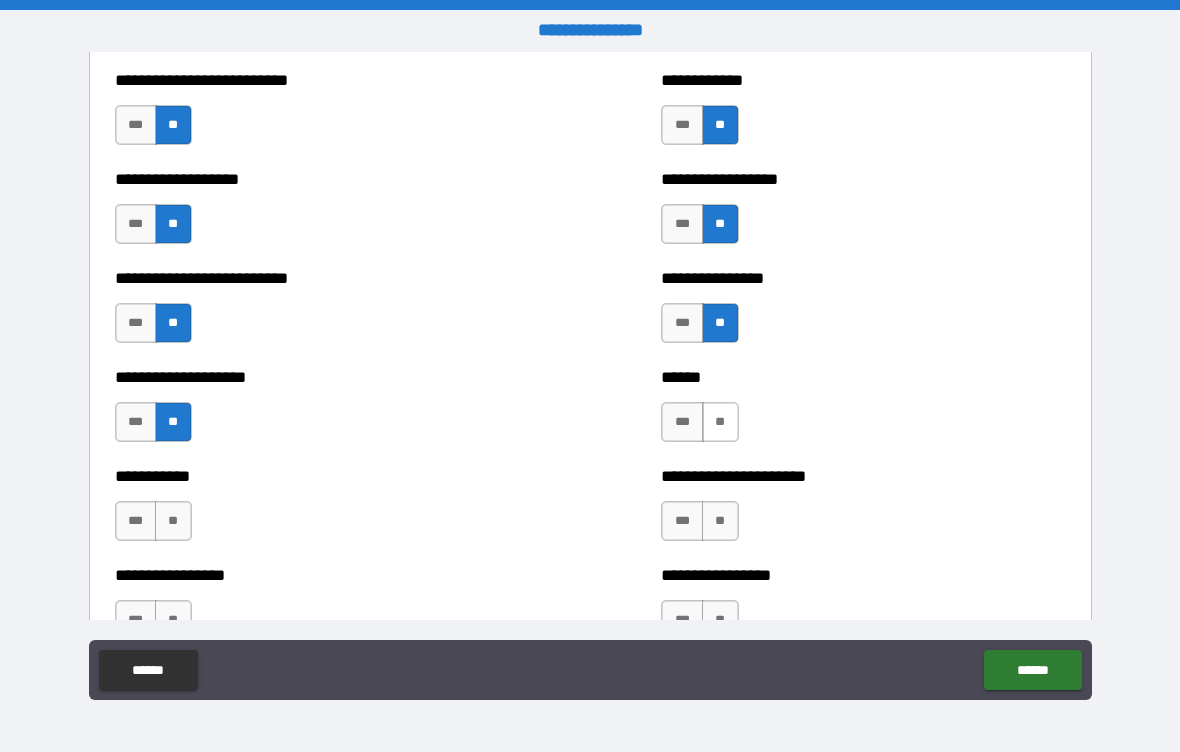 click on "**" at bounding box center (720, 422) 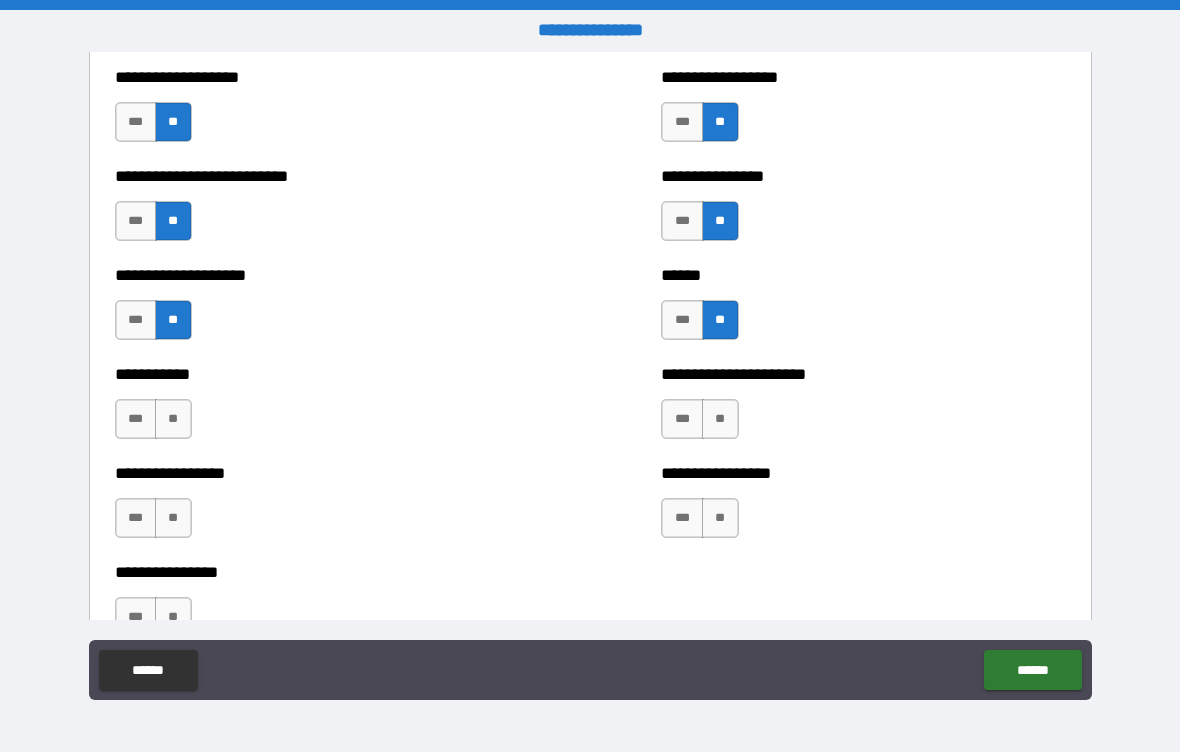 scroll, scrollTop: 5673, scrollLeft: 0, axis: vertical 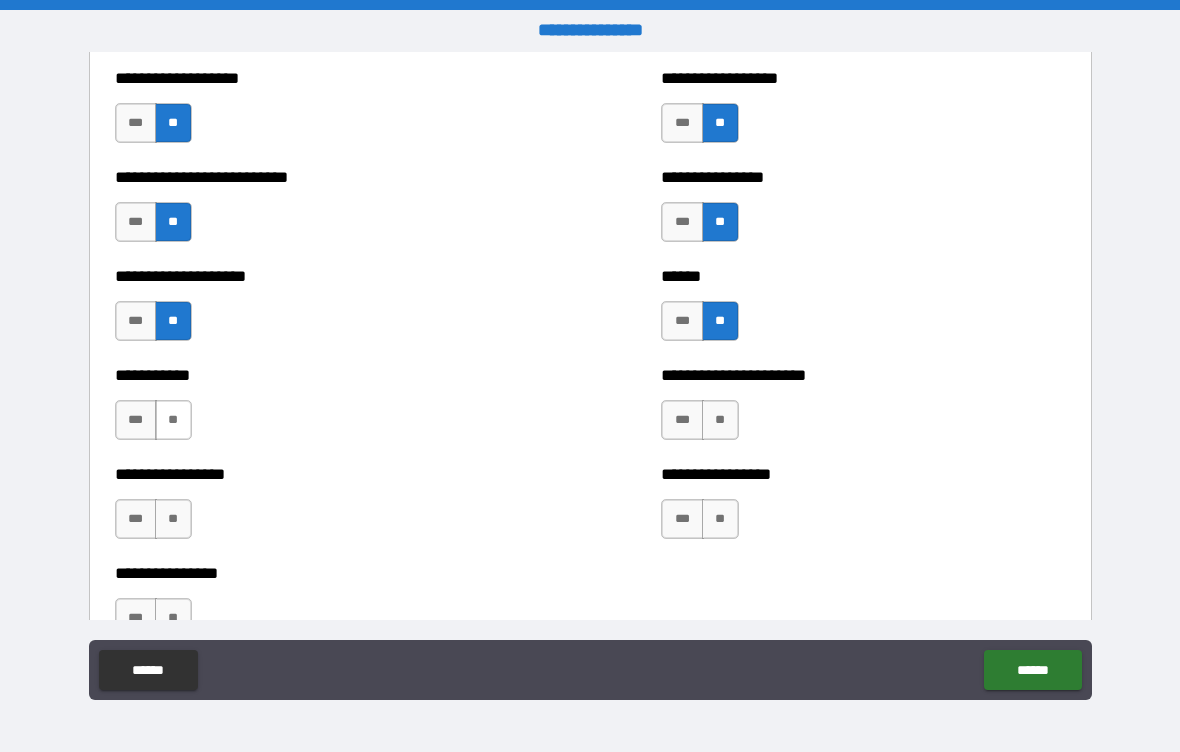 click on "**" at bounding box center (173, 420) 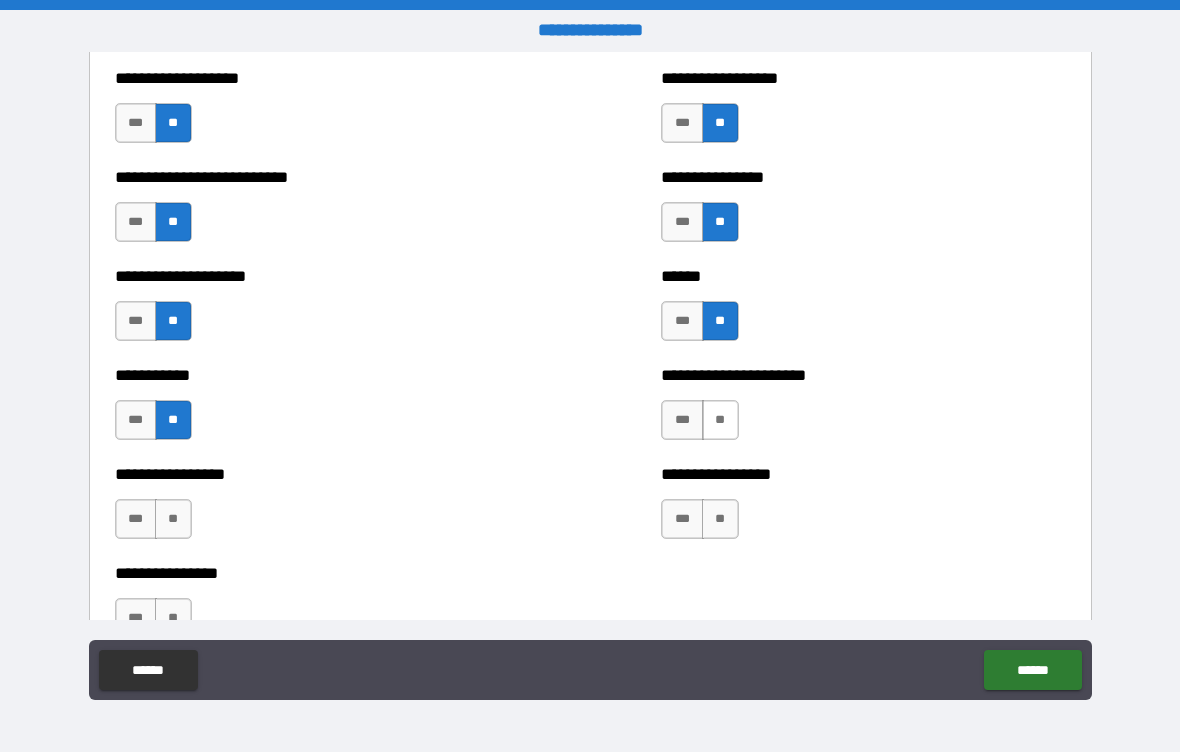 click on "**" at bounding box center (720, 420) 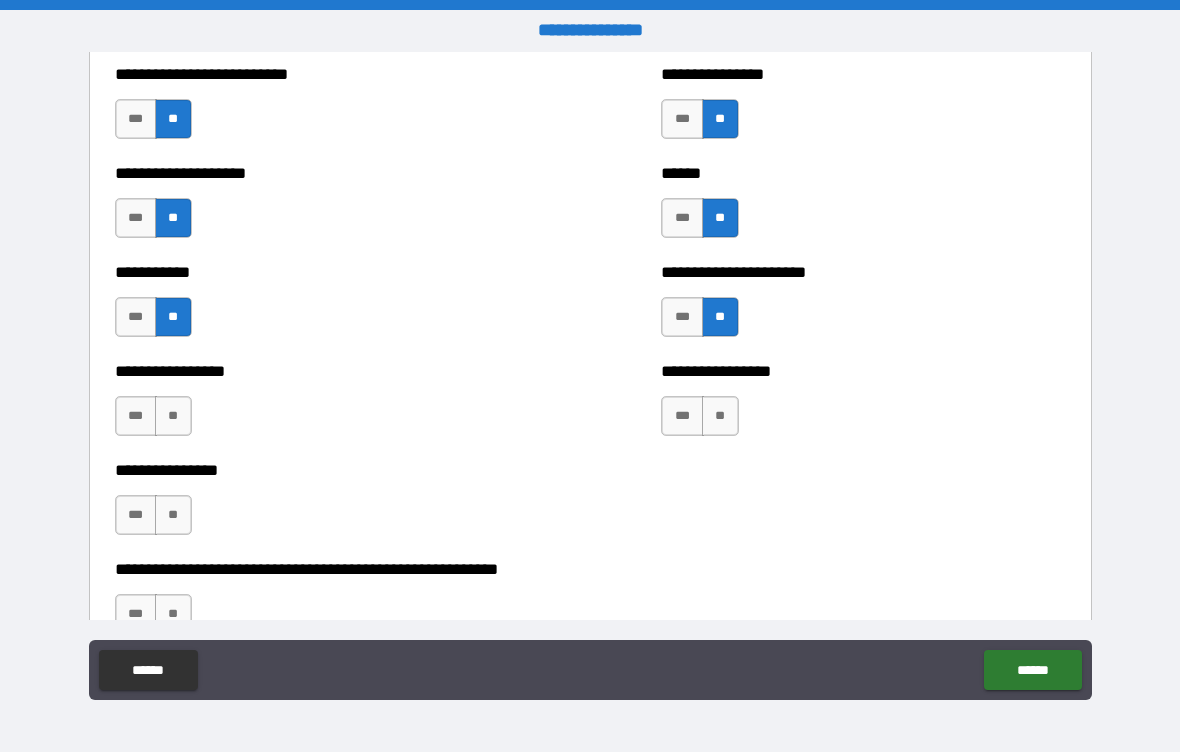 scroll, scrollTop: 5783, scrollLeft: 0, axis: vertical 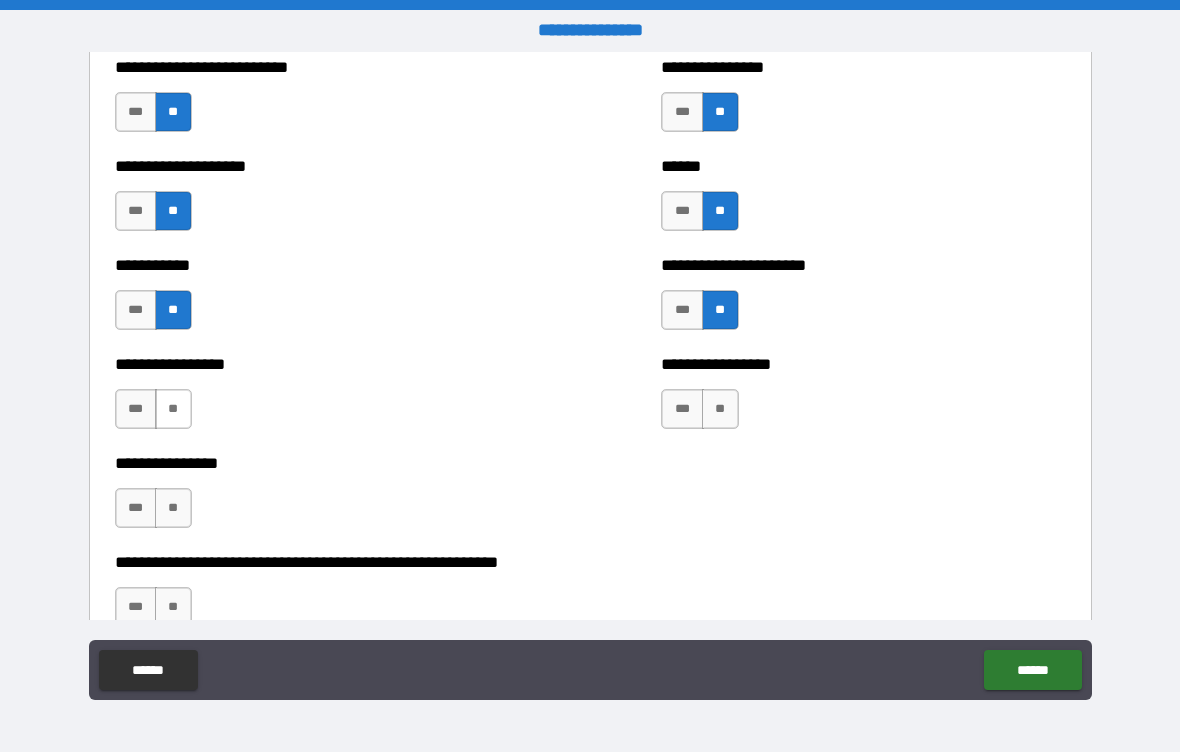 click on "**" at bounding box center [173, 409] 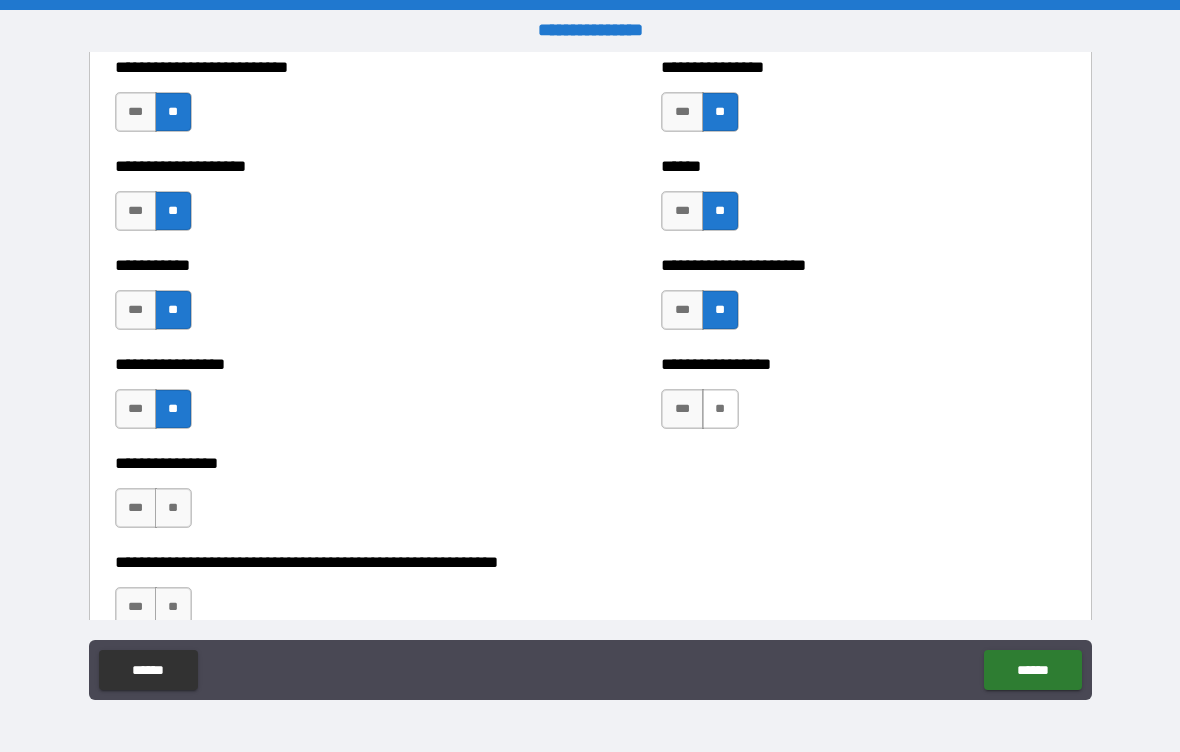 click on "**" at bounding box center [720, 409] 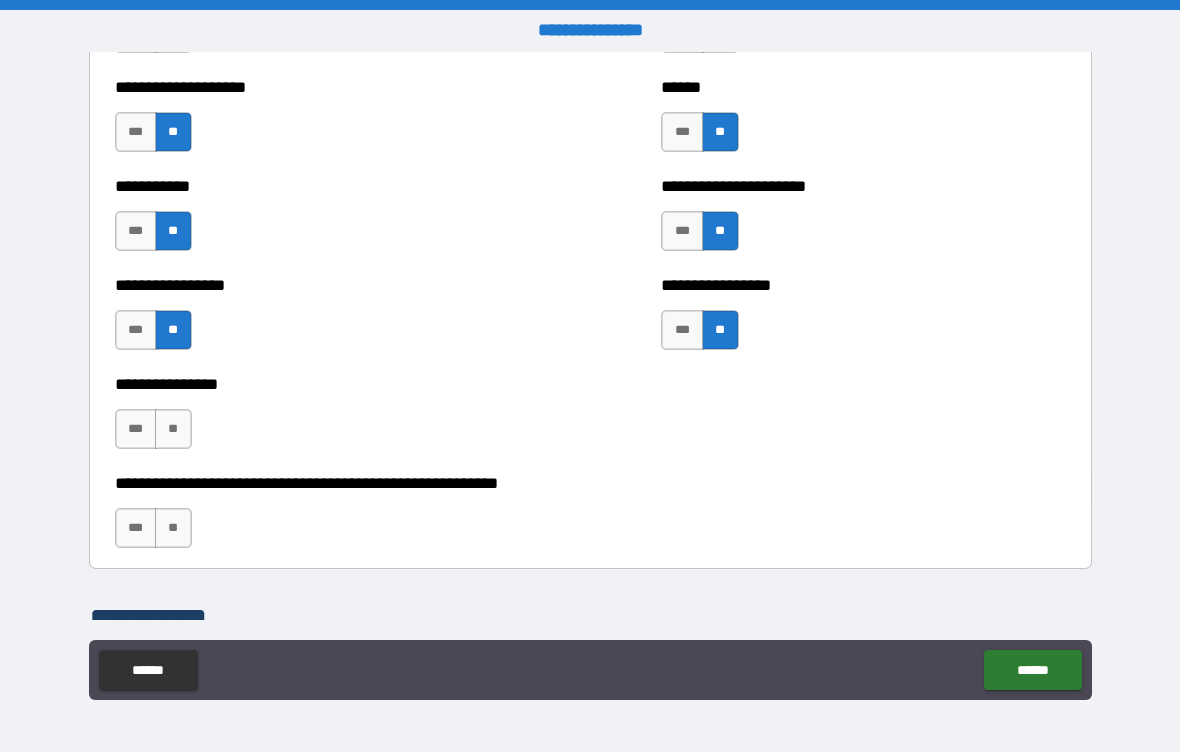 scroll, scrollTop: 5863, scrollLeft: 0, axis: vertical 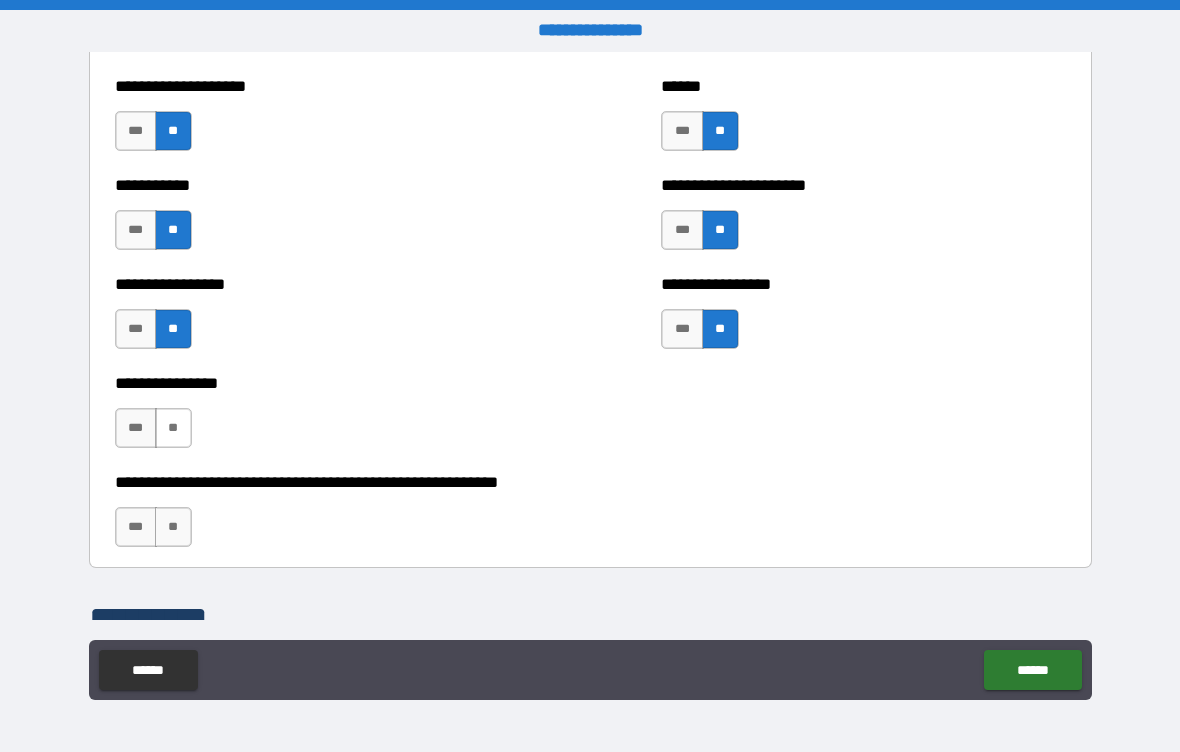 click on "**" at bounding box center (173, 428) 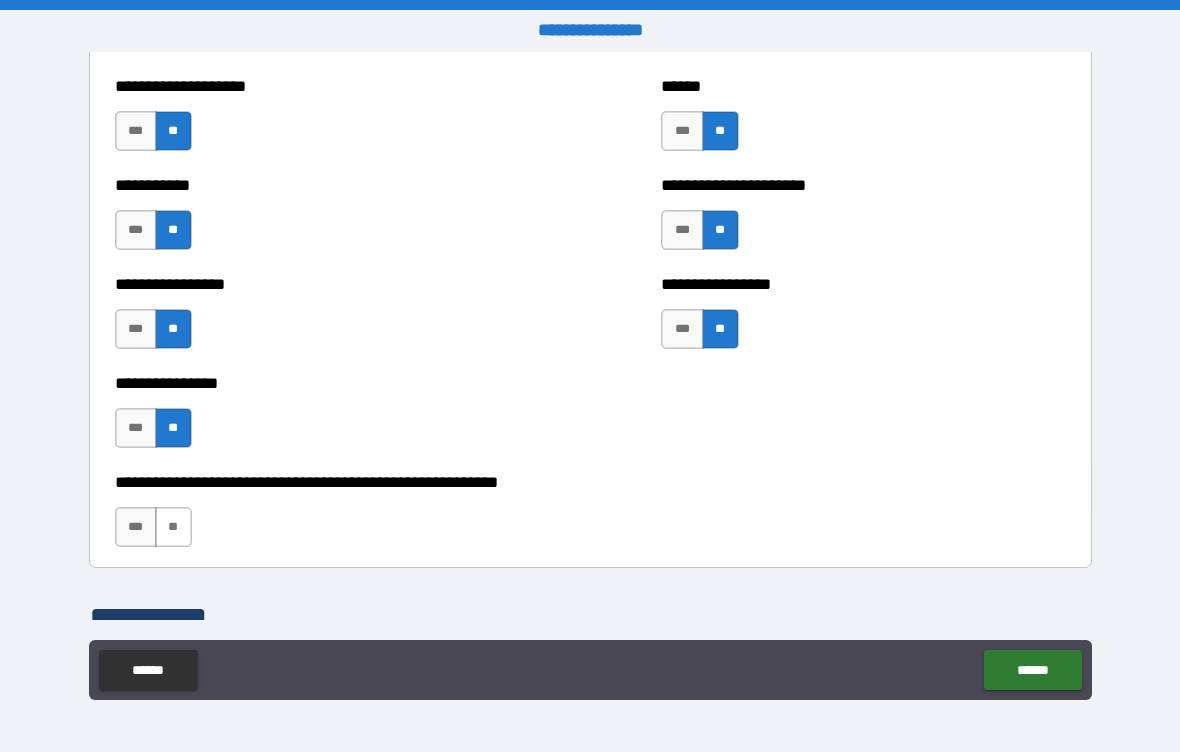 click on "**" at bounding box center [173, 527] 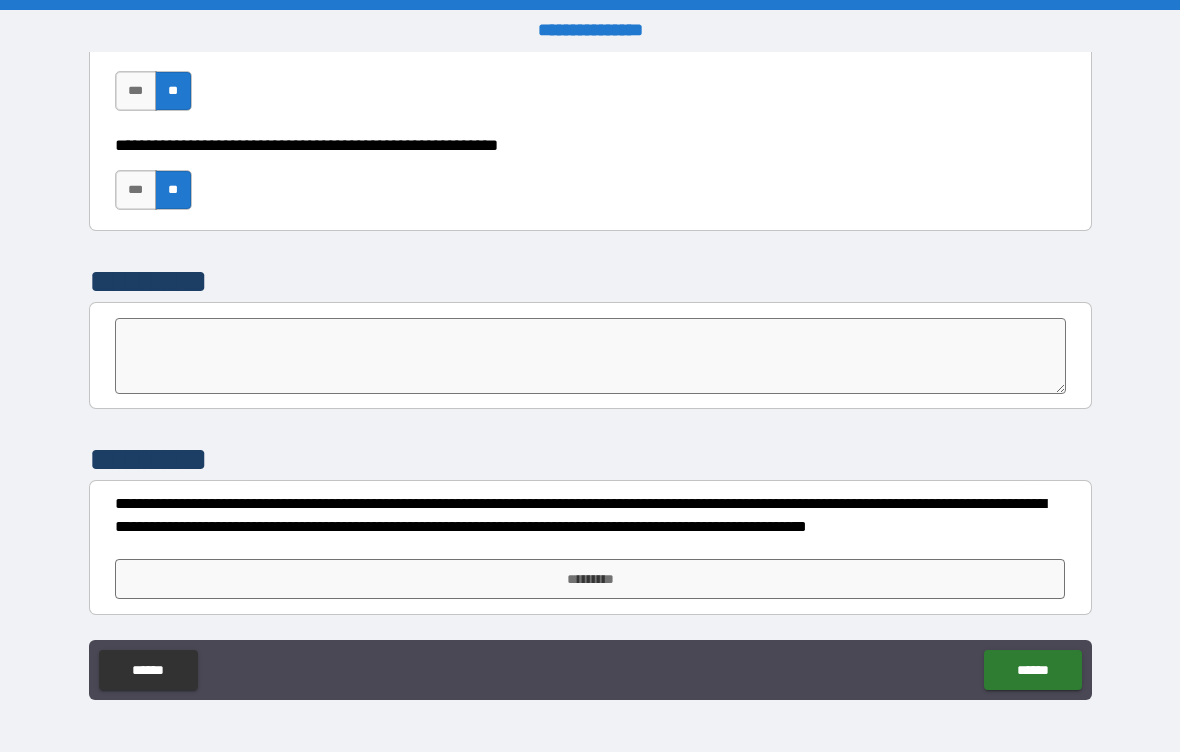 scroll, scrollTop: 6200, scrollLeft: 0, axis: vertical 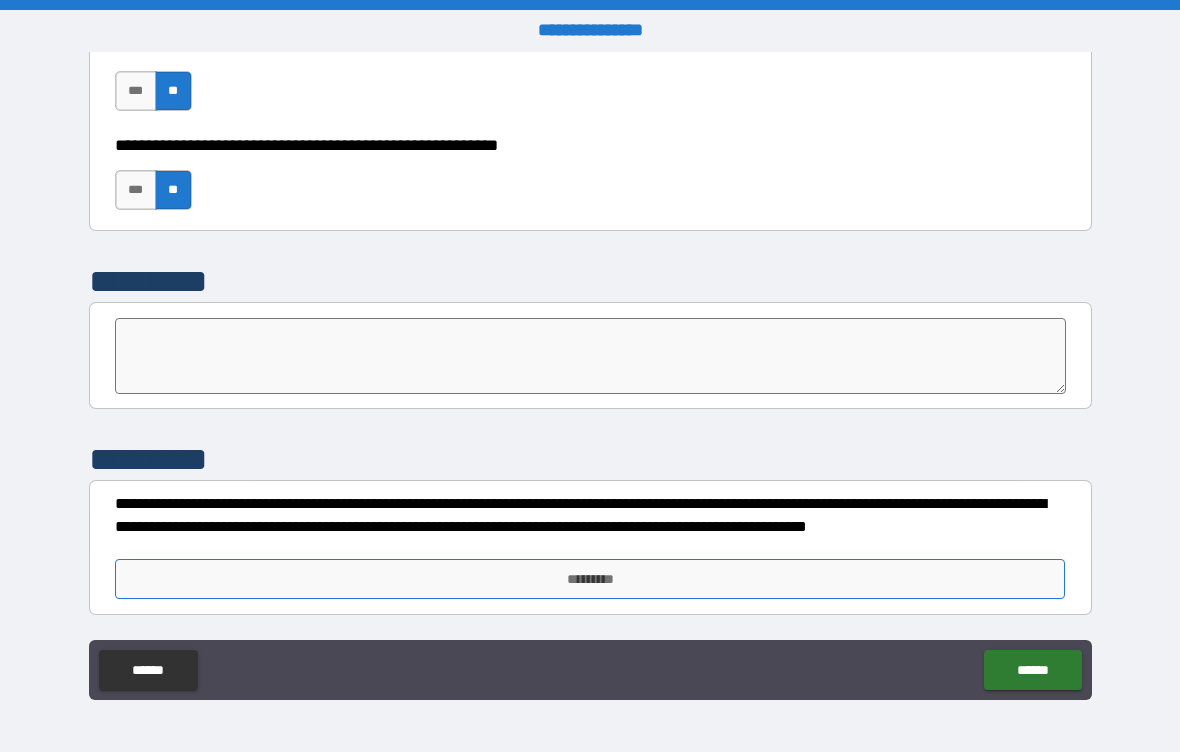 click on "*********" at bounding box center (590, 579) 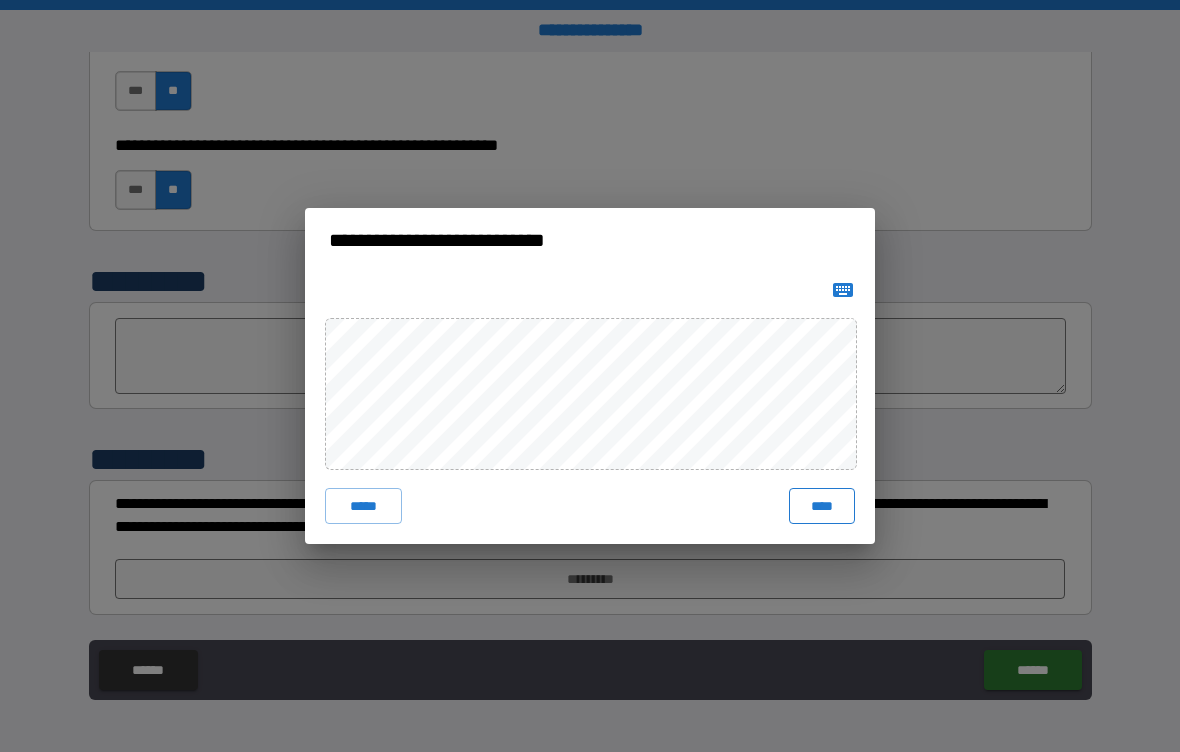 click on "****" at bounding box center [822, 506] 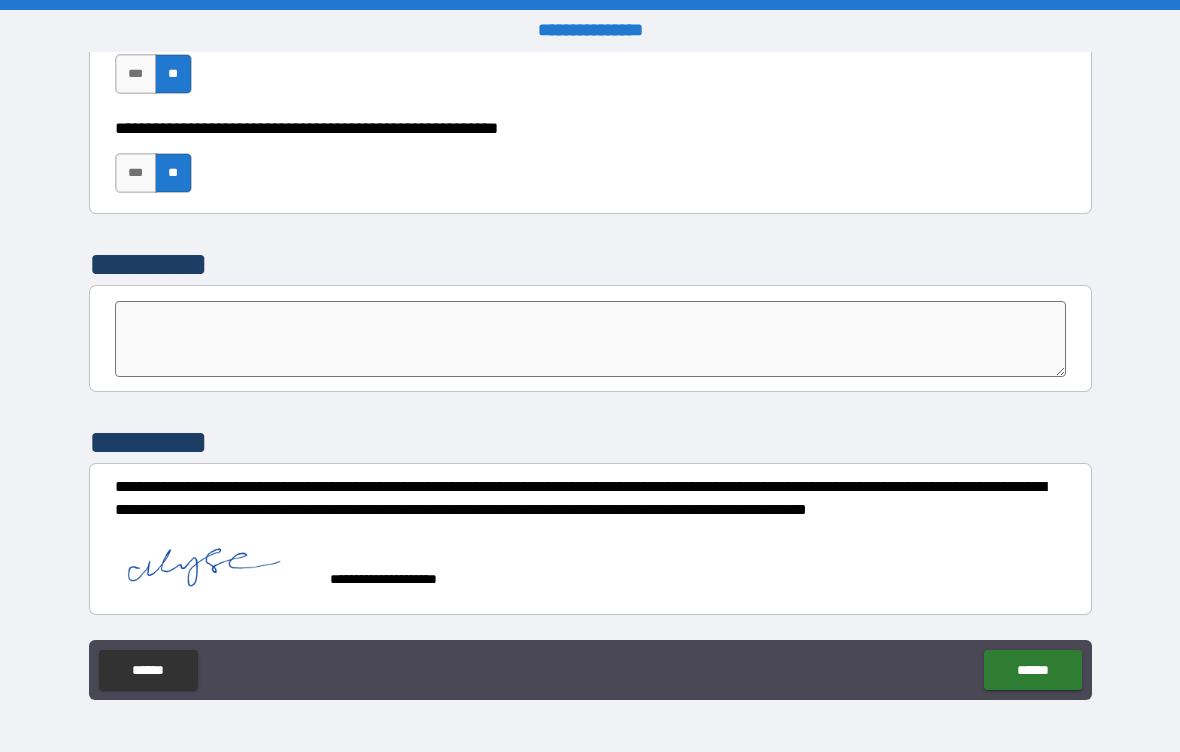 scroll, scrollTop: 6217, scrollLeft: 0, axis: vertical 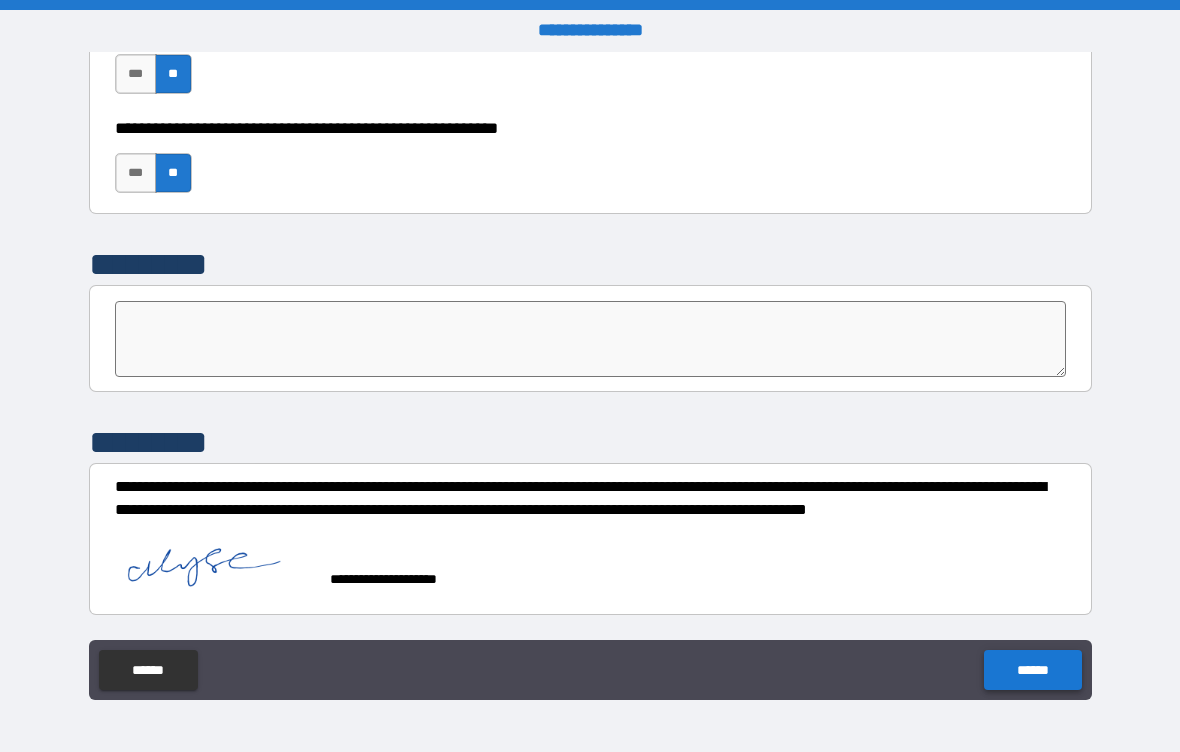click on "******" at bounding box center (1032, 670) 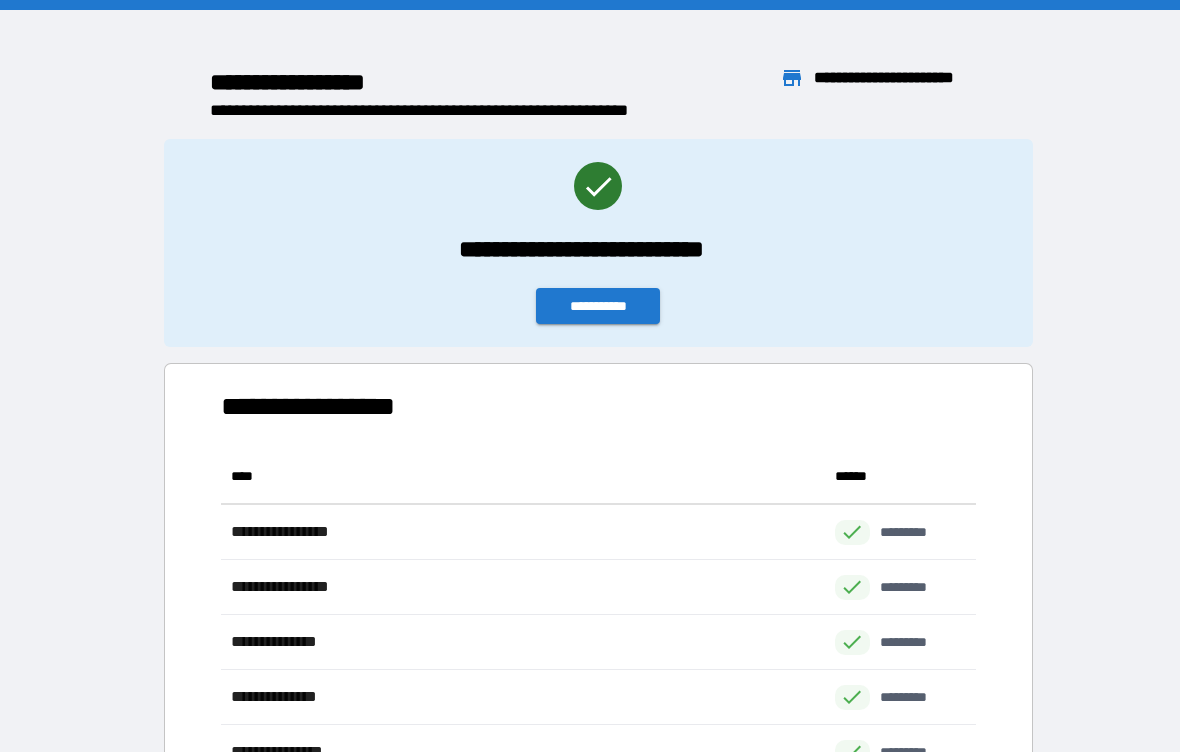 scroll, scrollTop: 1, scrollLeft: 1, axis: both 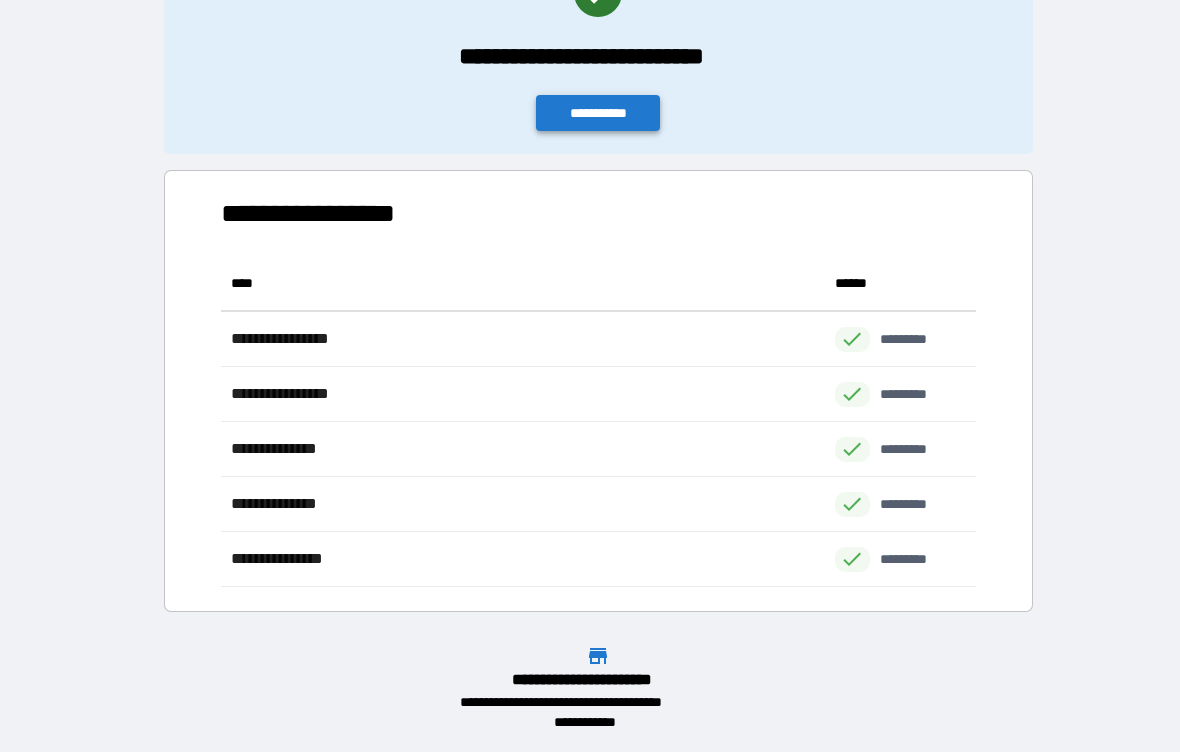click on "**********" at bounding box center (598, 113) 